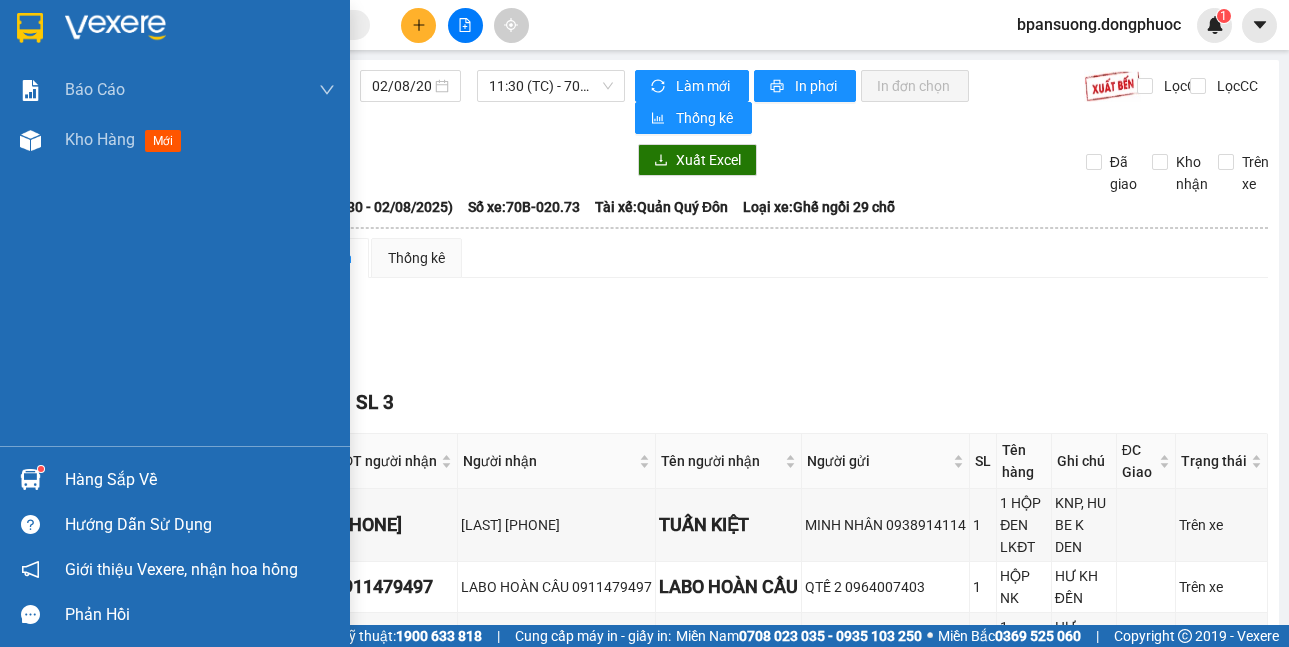 scroll, scrollTop: 0, scrollLeft: 0, axis: both 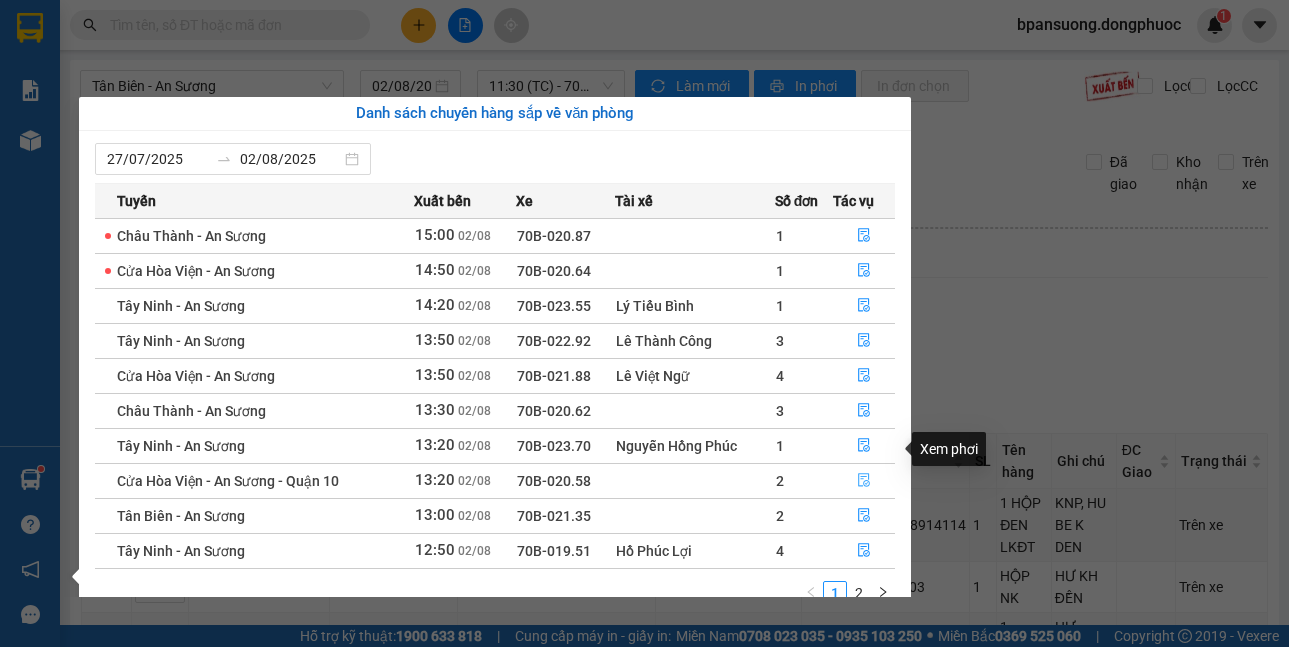 click at bounding box center (864, 481) 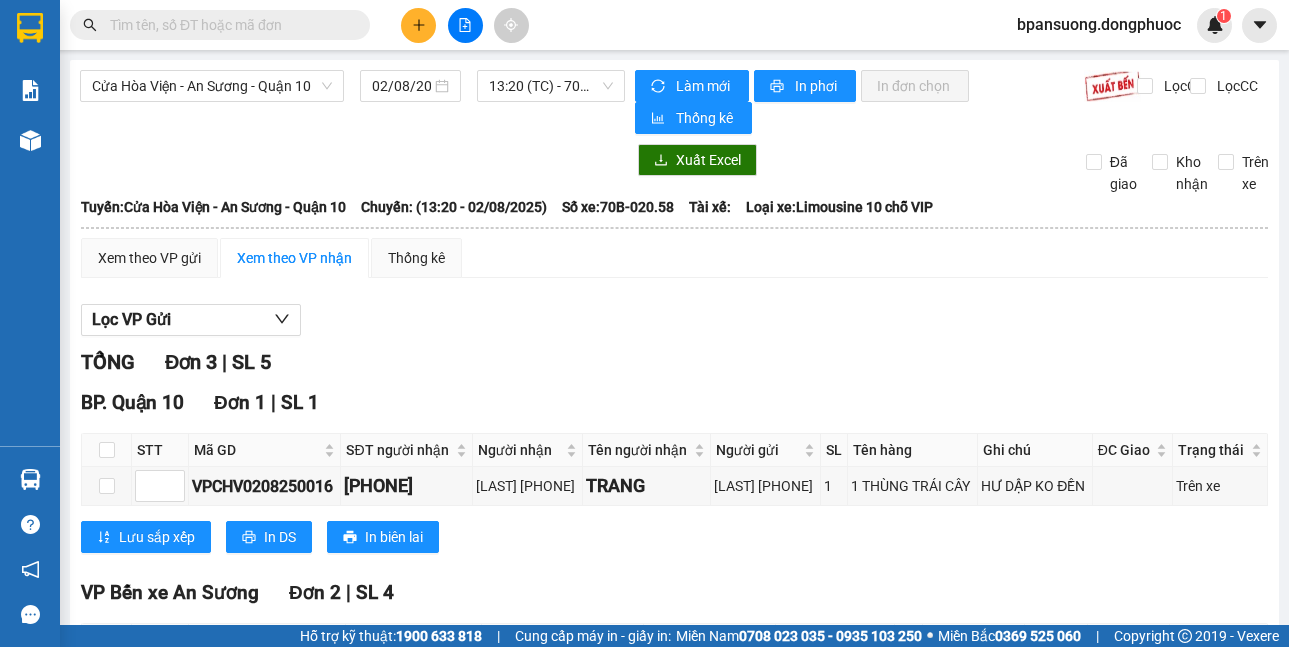 scroll, scrollTop: 247, scrollLeft: 0, axis: vertical 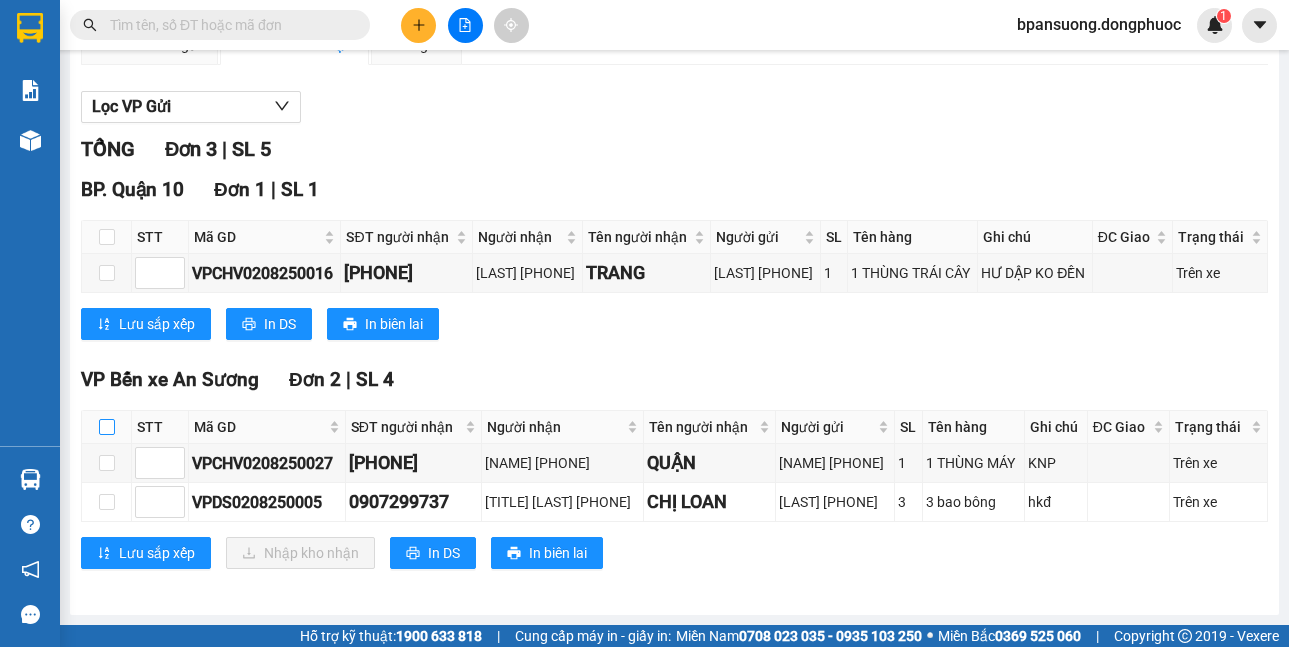 click at bounding box center (107, 427) 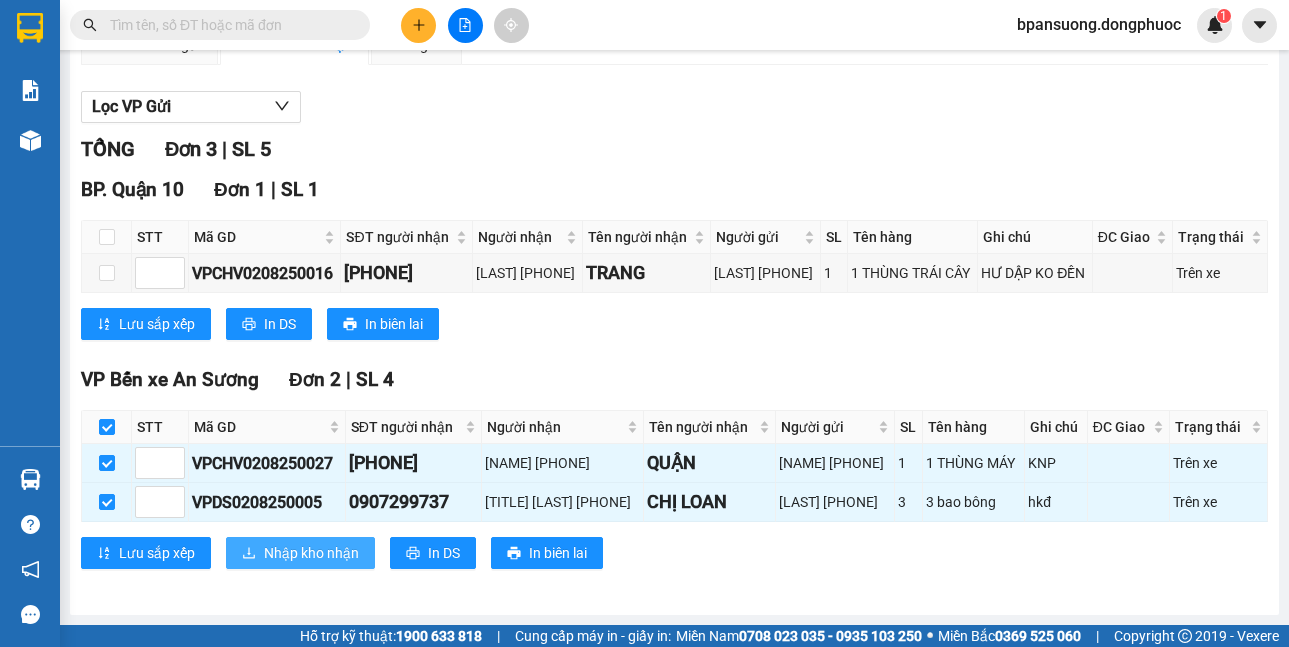click on "Nhập kho nhận" at bounding box center (300, 553) 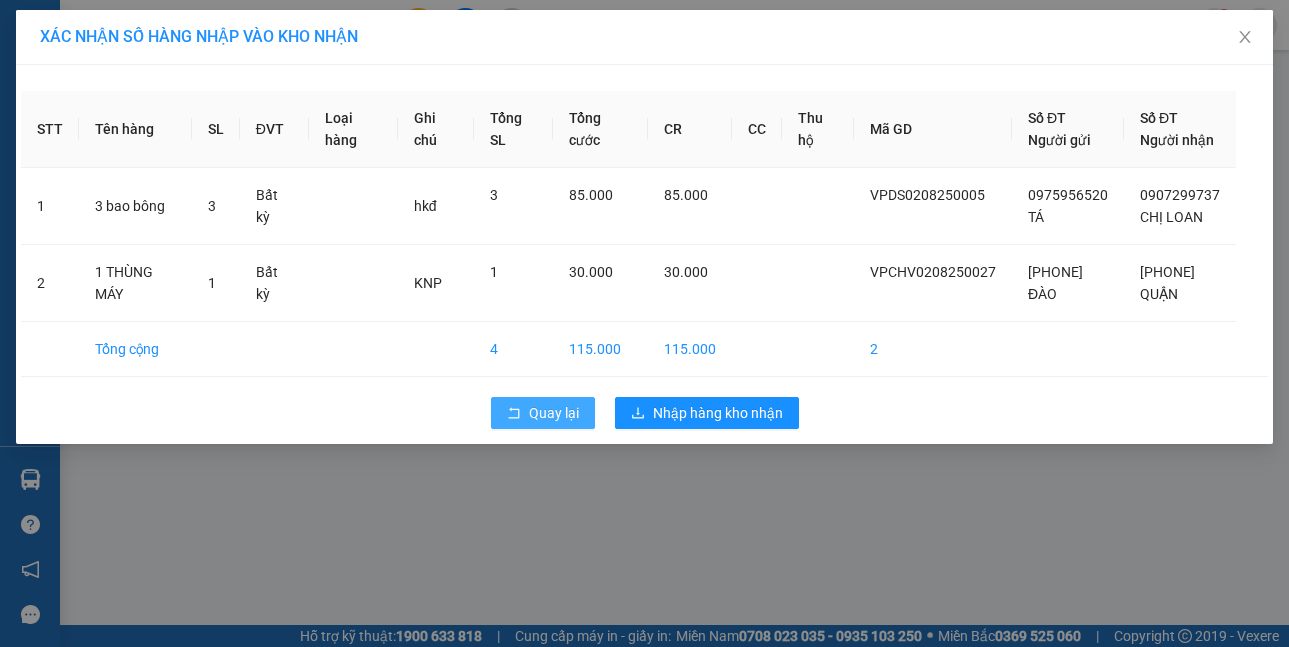 click on "Quay lại" at bounding box center (554, 413) 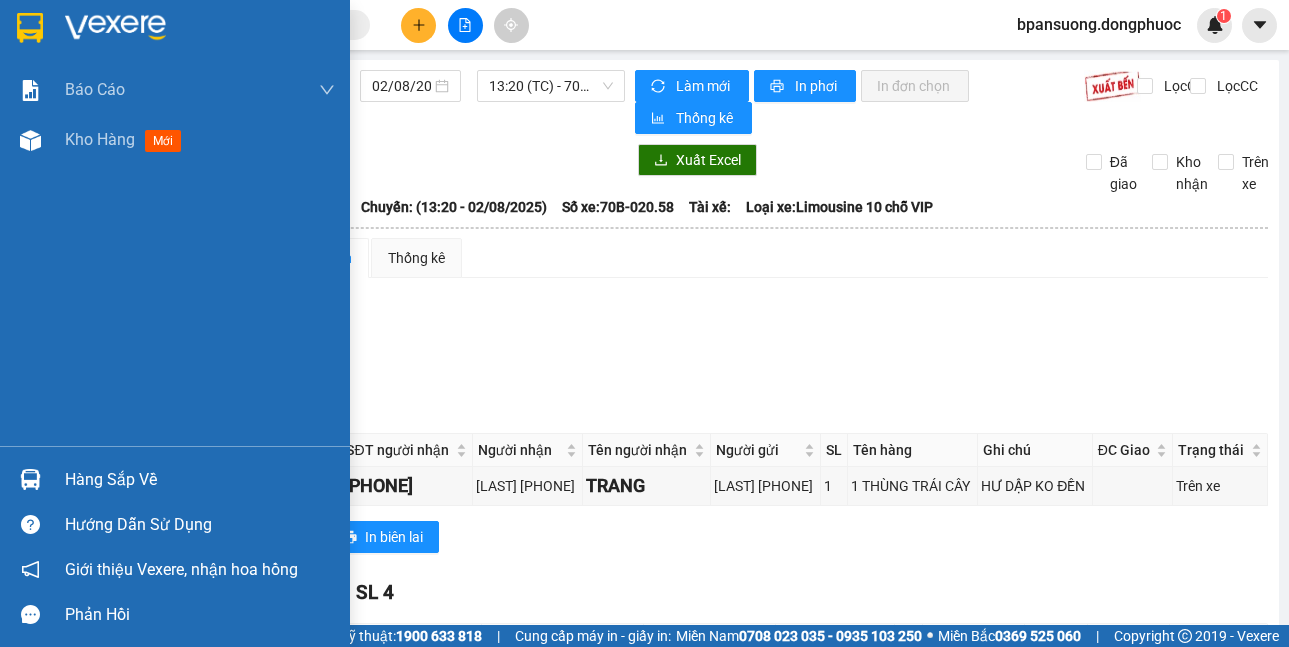 click at bounding box center [30, 479] 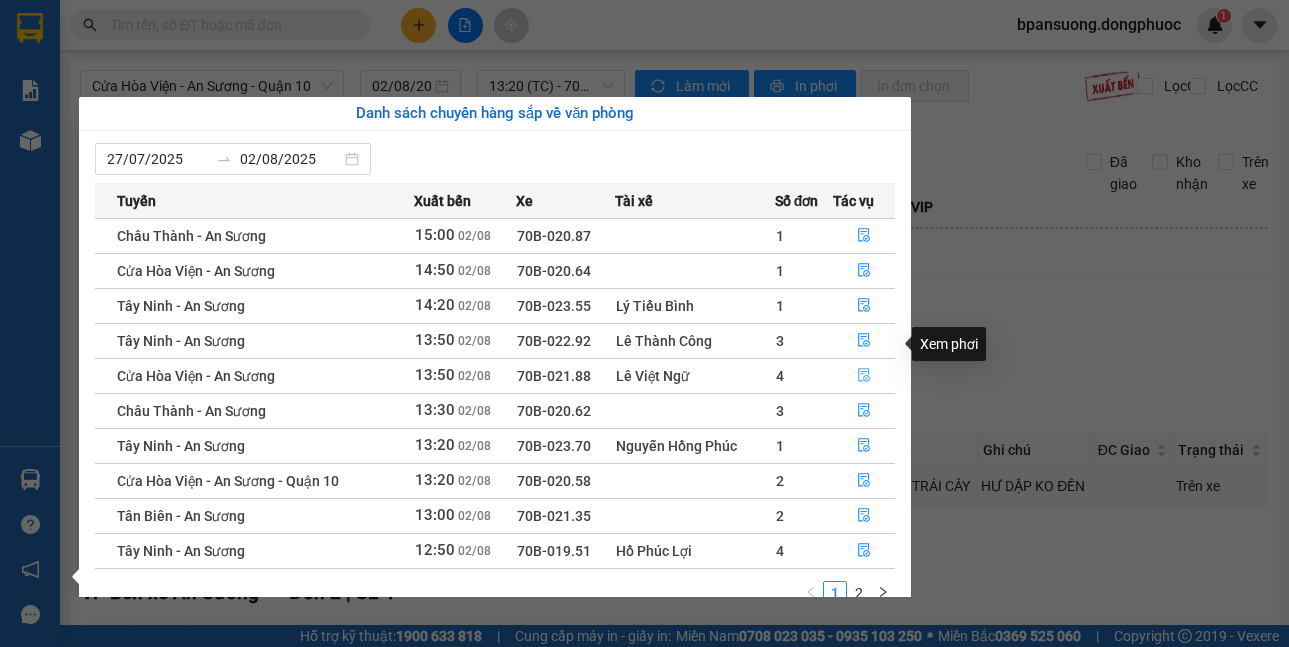 click 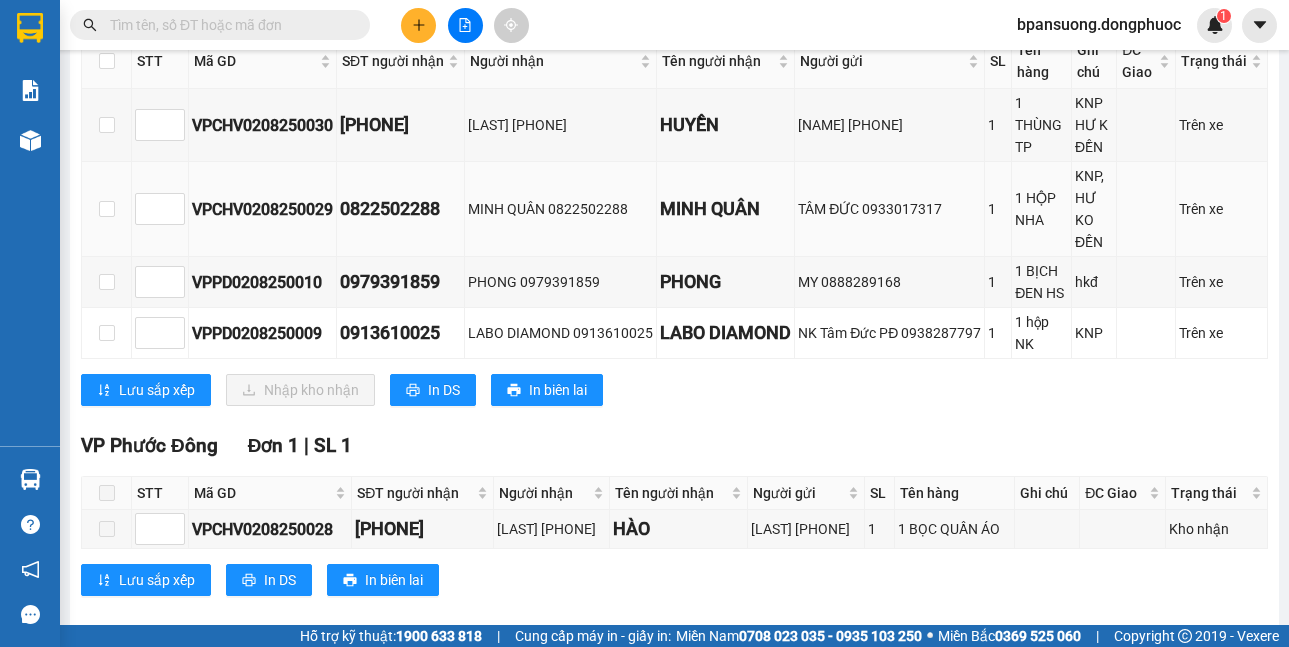 scroll, scrollTop: 200, scrollLeft: 0, axis: vertical 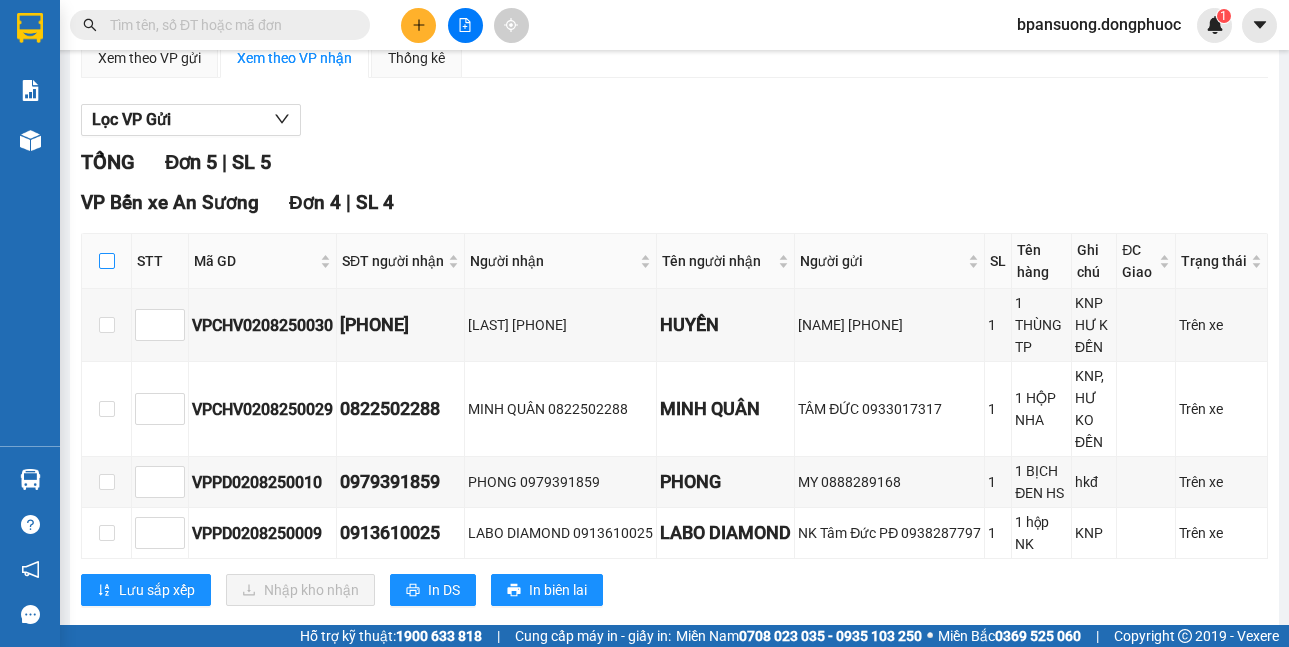 drag, startPoint x: 119, startPoint y: 265, endPoint x: 106, endPoint y: 262, distance: 13.341664 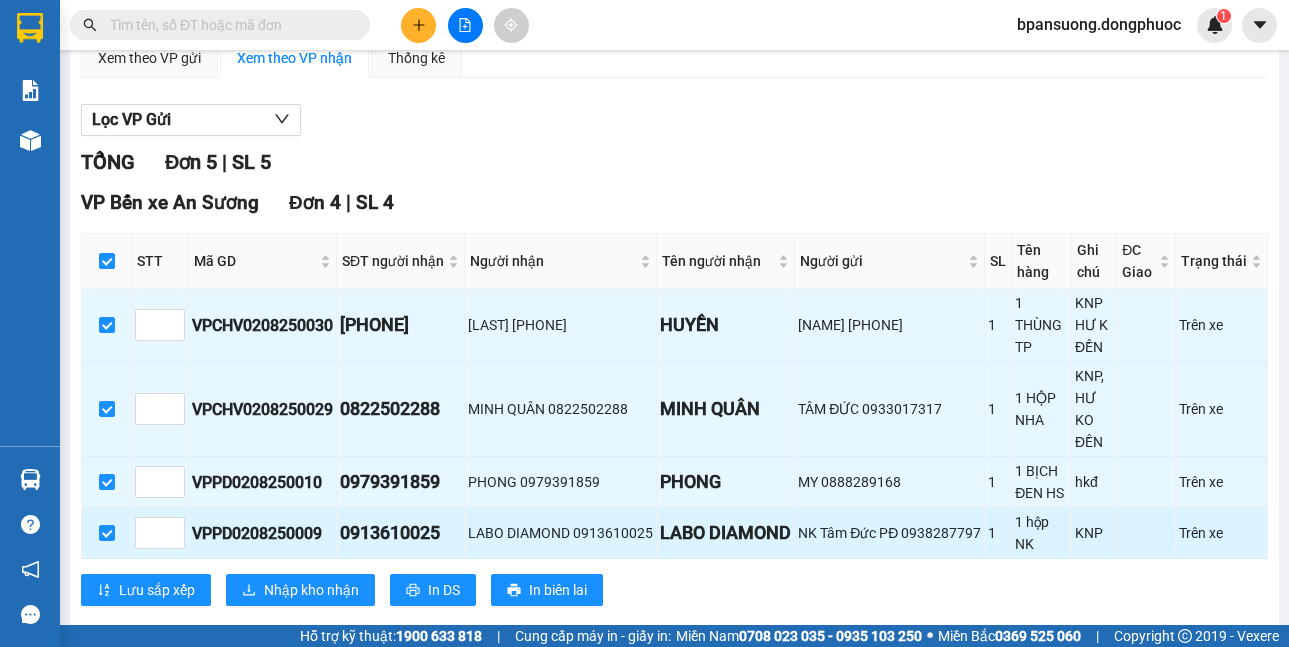 scroll, scrollTop: 471, scrollLeft: 0, axis: vertical 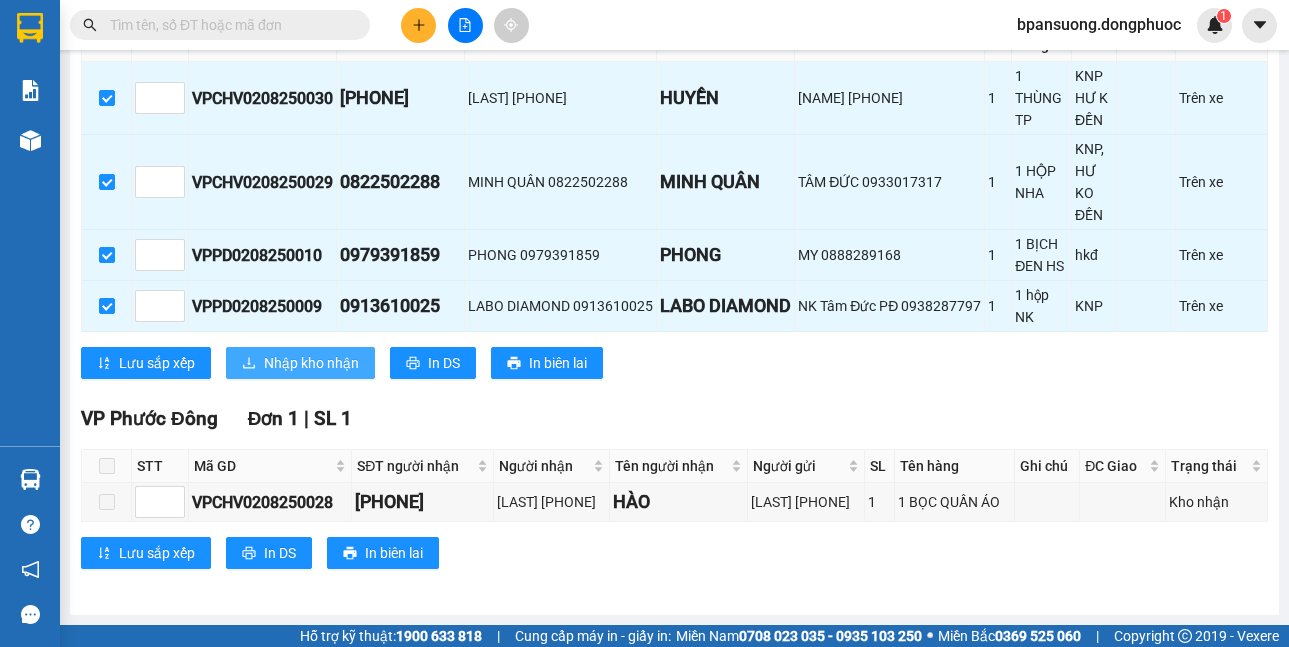 click on "Nhập kho nhận" at bounding box center [311, 363] 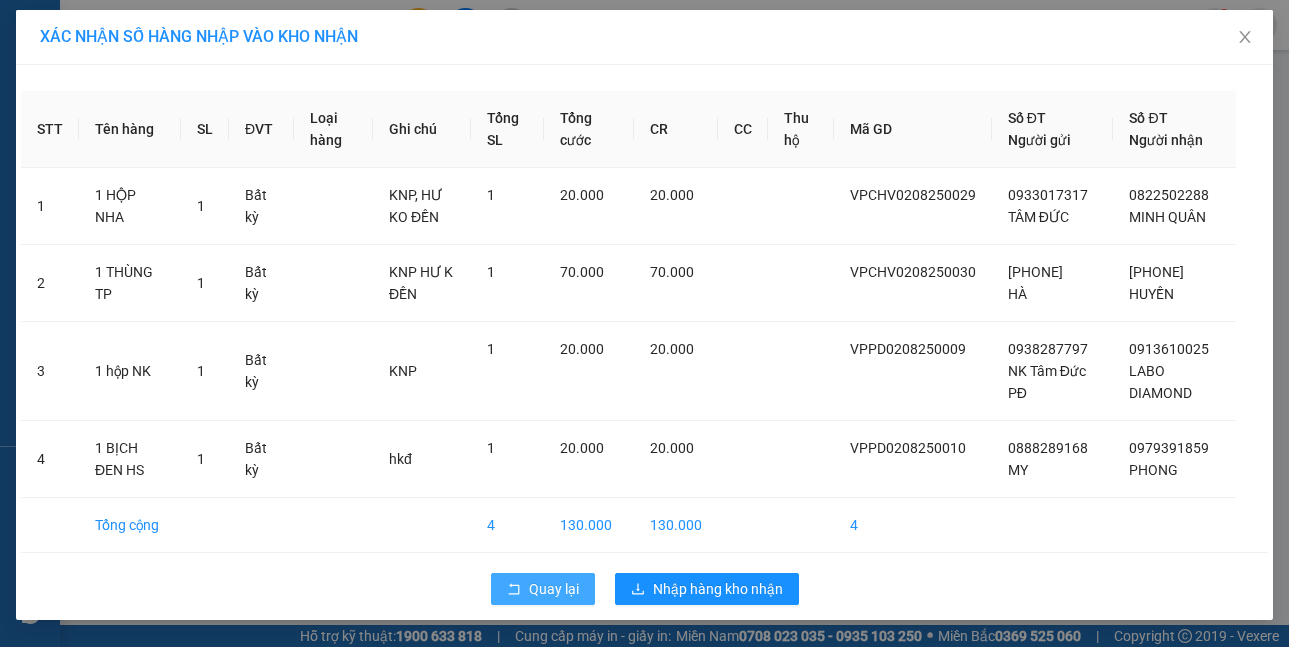 click on "Quay lại" at bounding box center [554, 589] 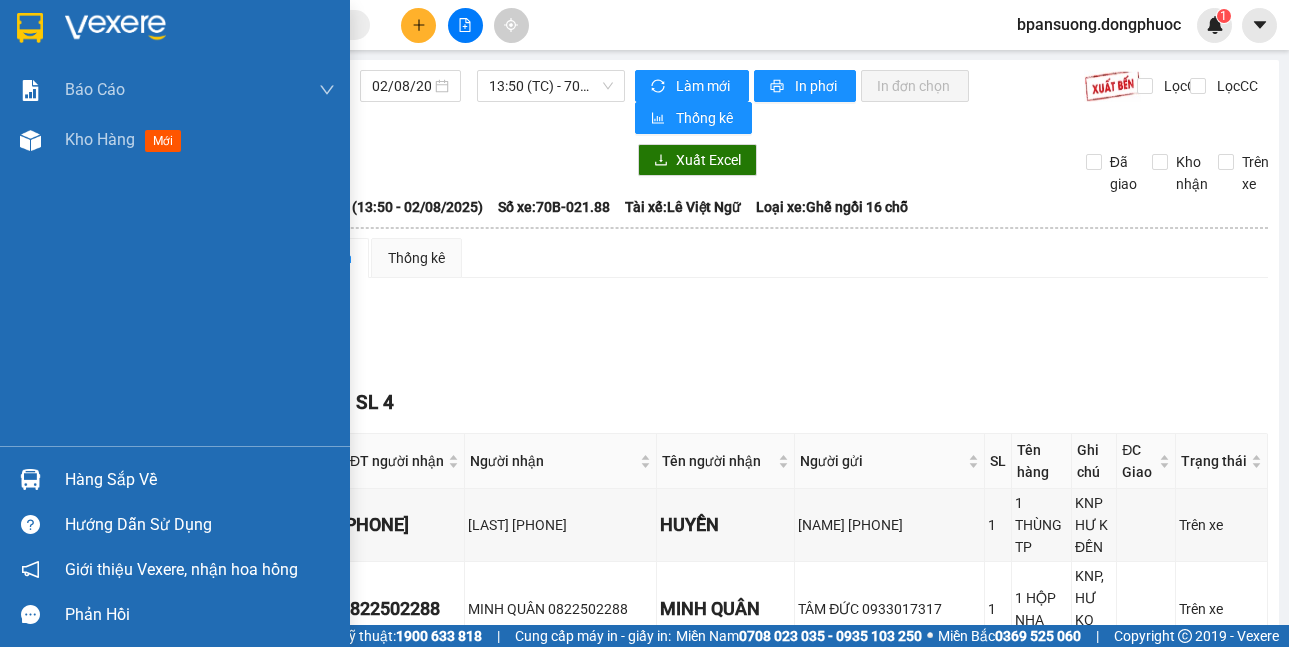 drag, startPoint x: 46, startPoint y: 478, endPoint x: 149, endPoint y: 458, distance: 104.92378 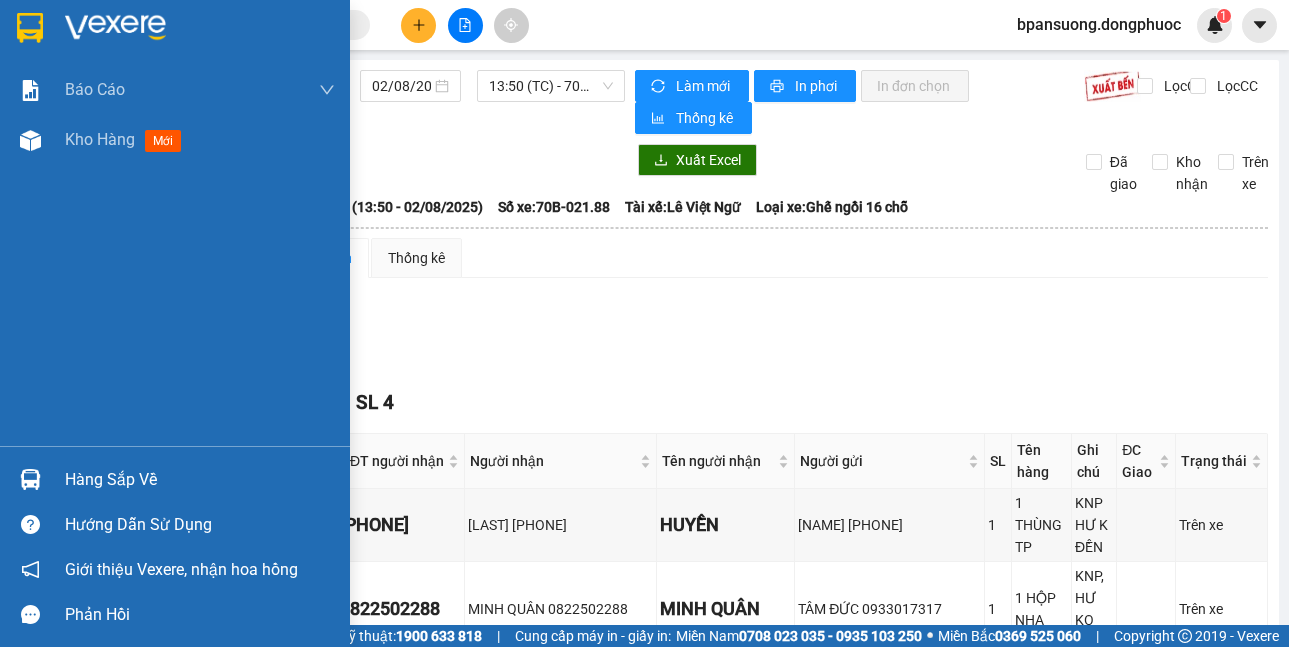 click at bounding box center [30, 479] 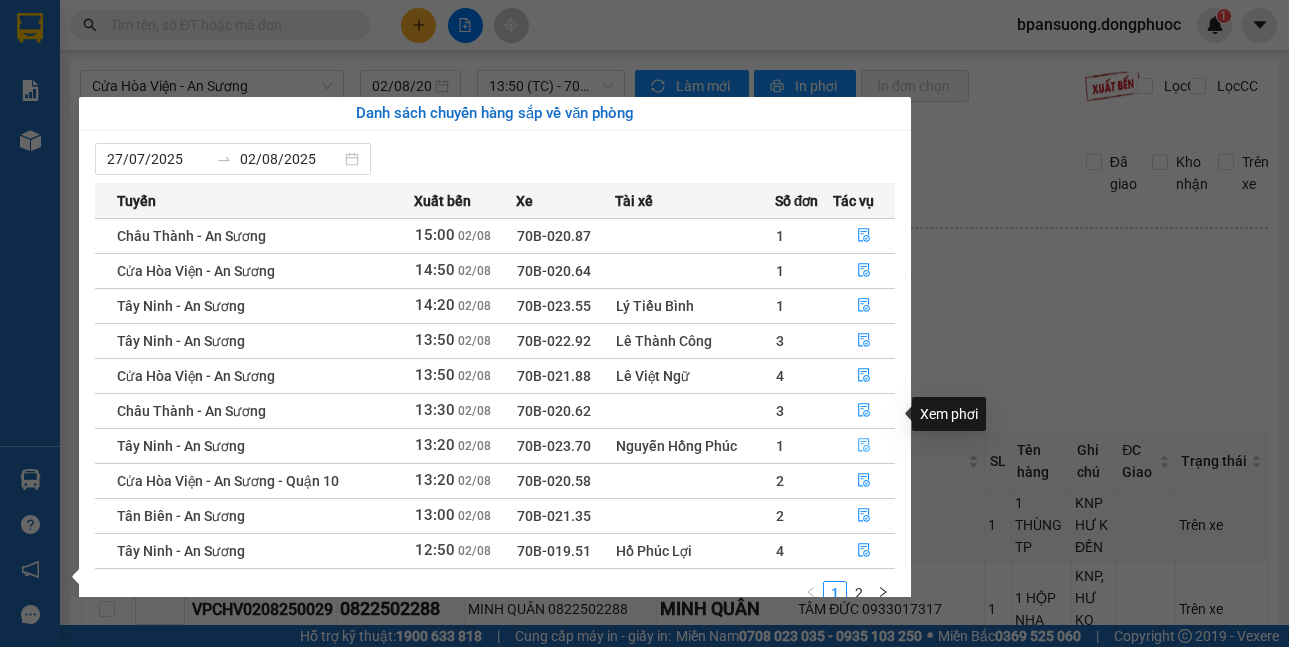 click 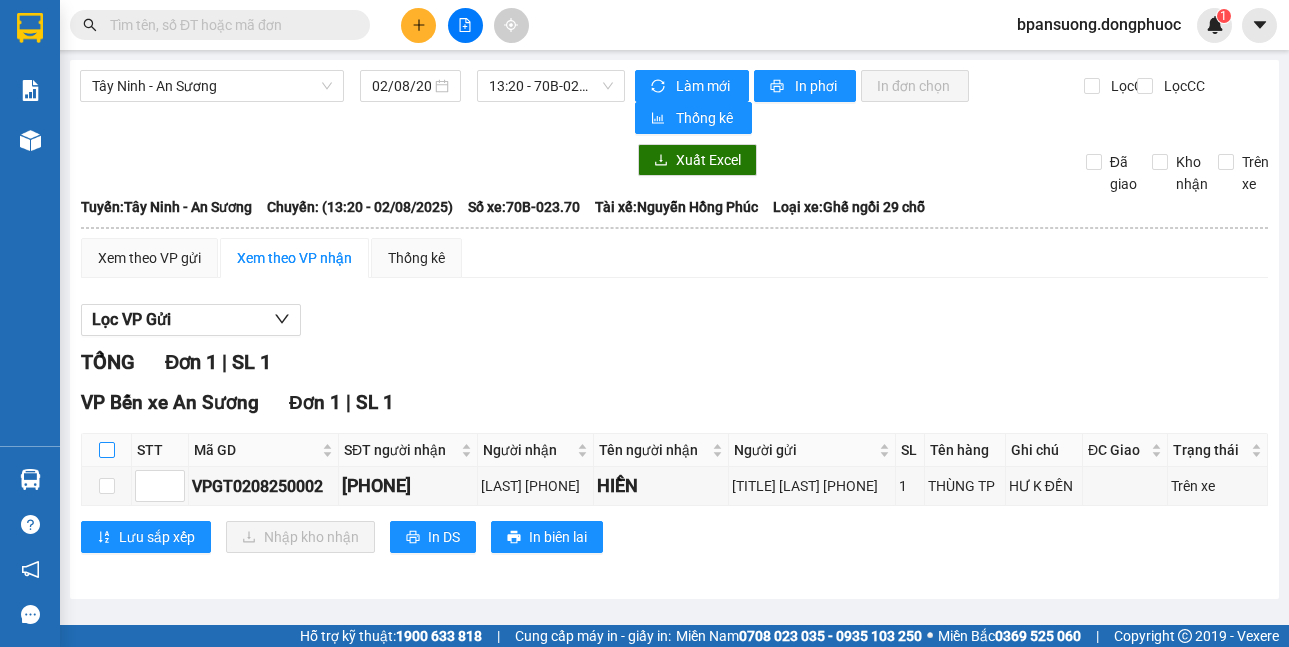 click at bounding box center (107, 450) 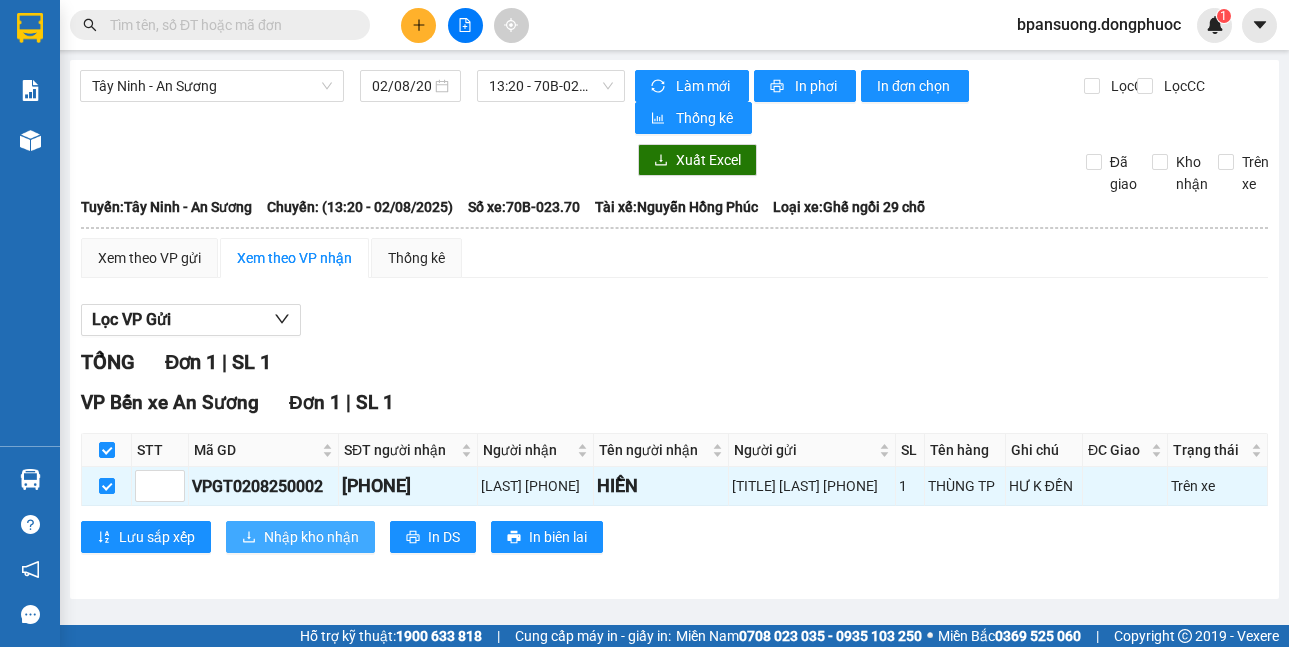 click on "Nhập kho nhận" at bounding box center (311, 537) 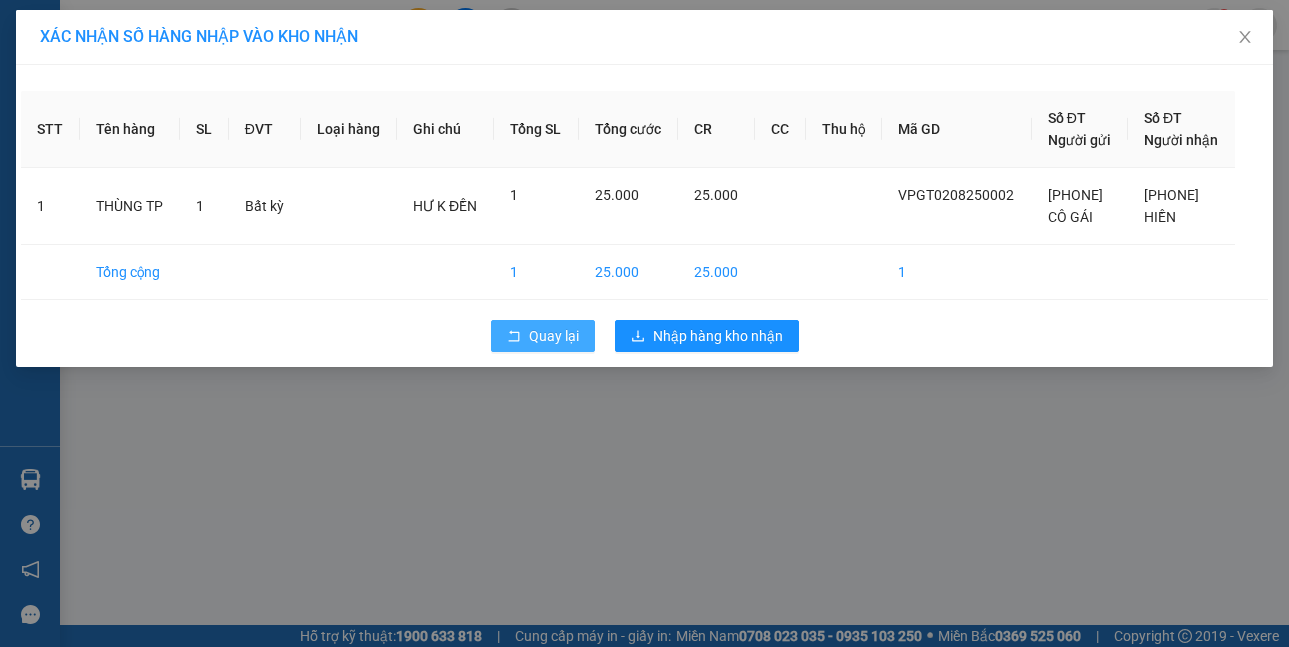 click on "Quay lại" at bounding box center [543, 336] 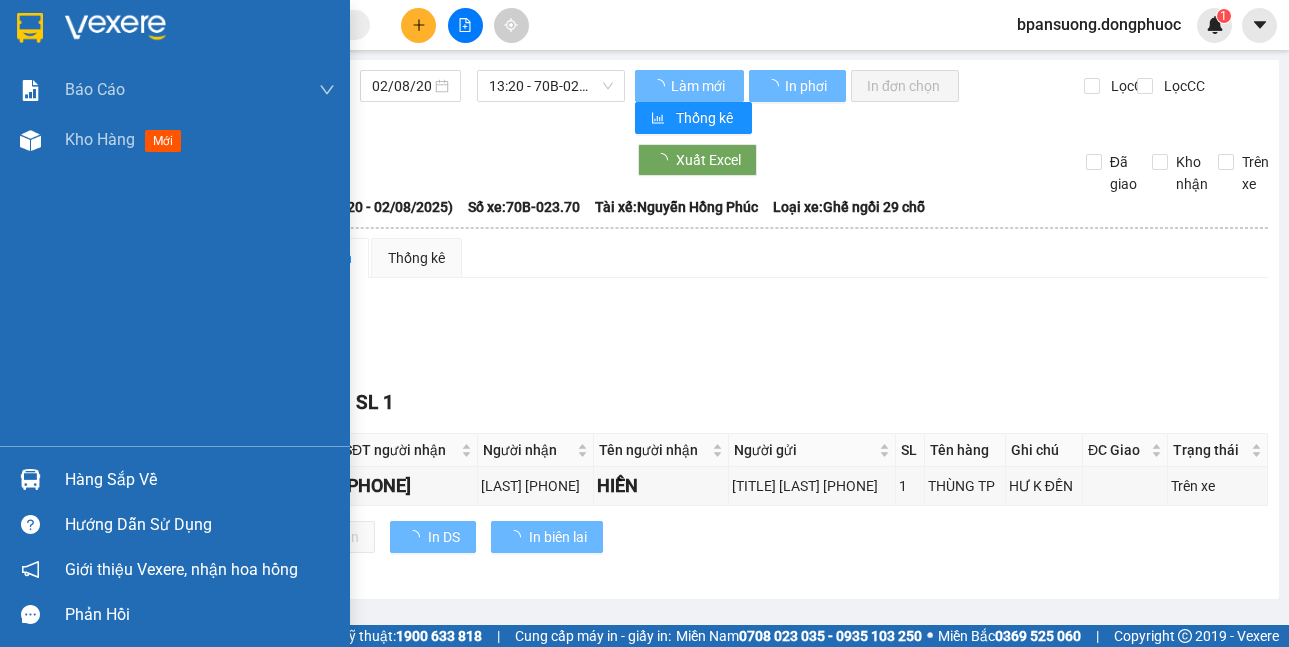 click at bounding box center [30, 479] 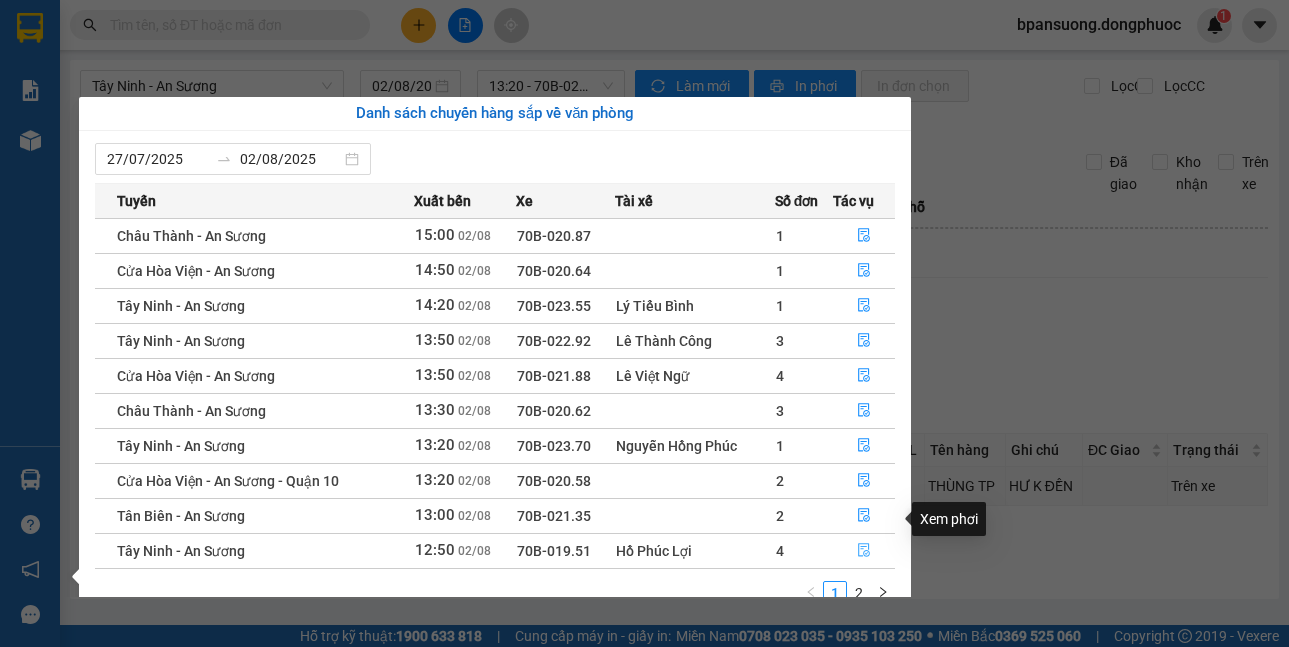 click 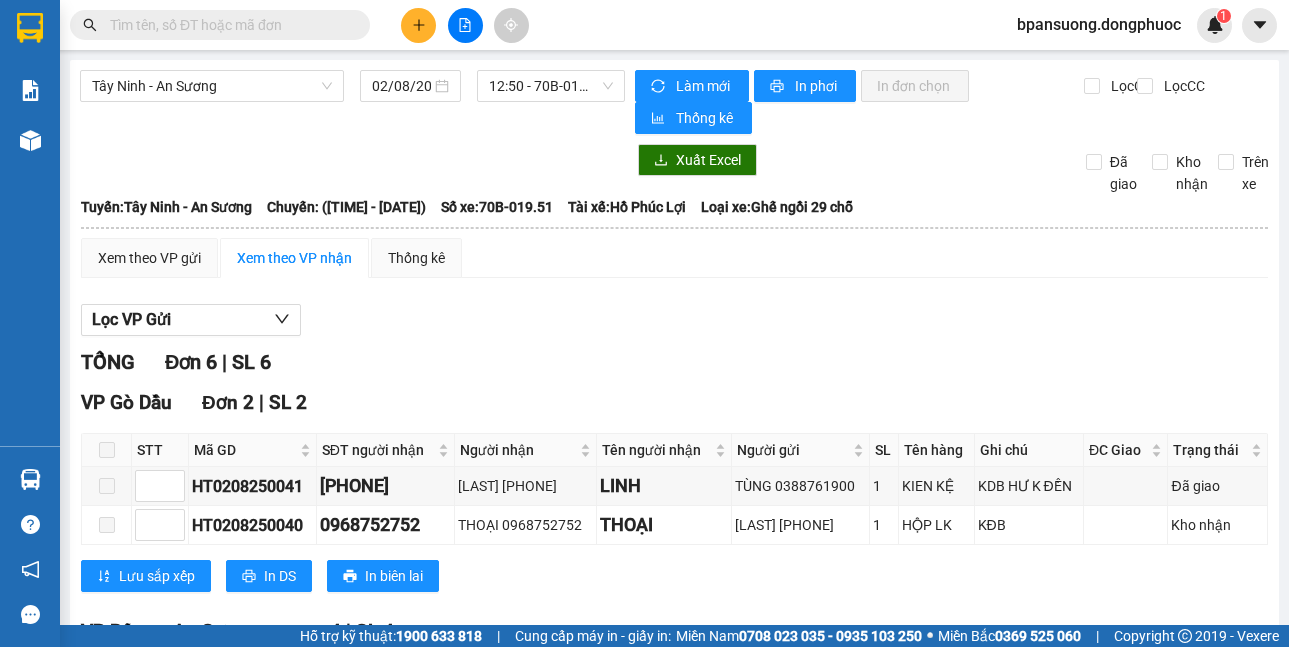 scroll, scrollTop: 364, scrollLeft: 0, axis: vertical 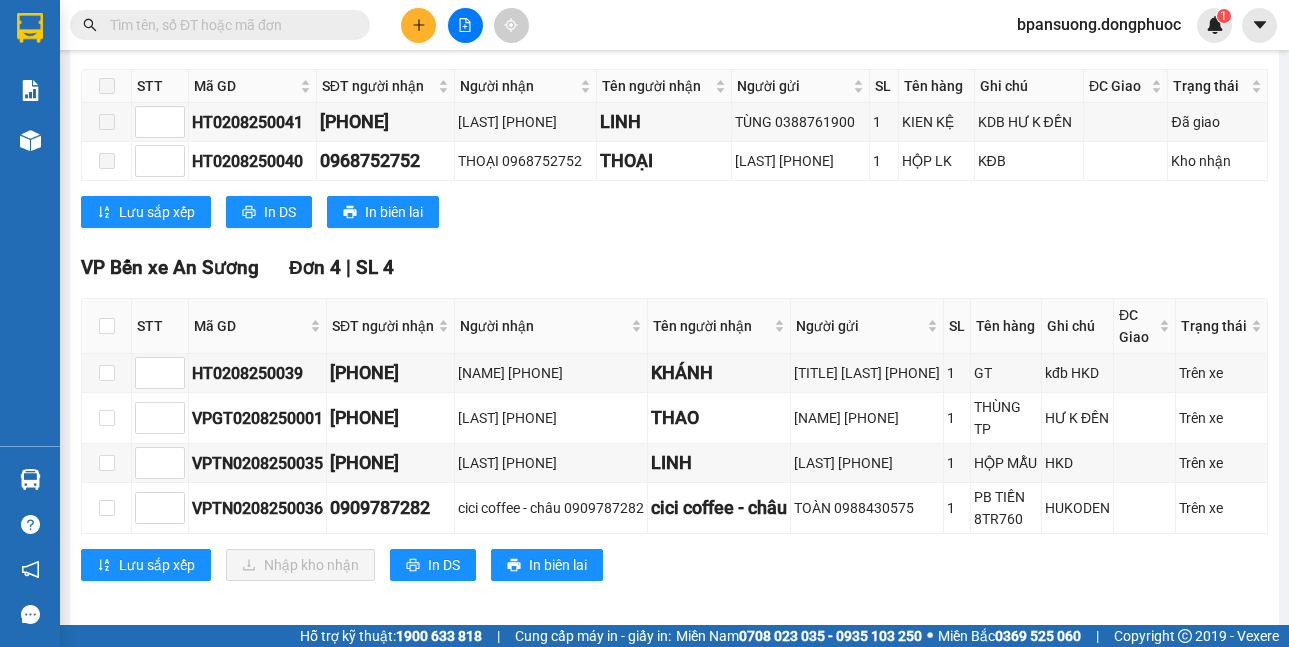 click at bounding box center [107, 326] 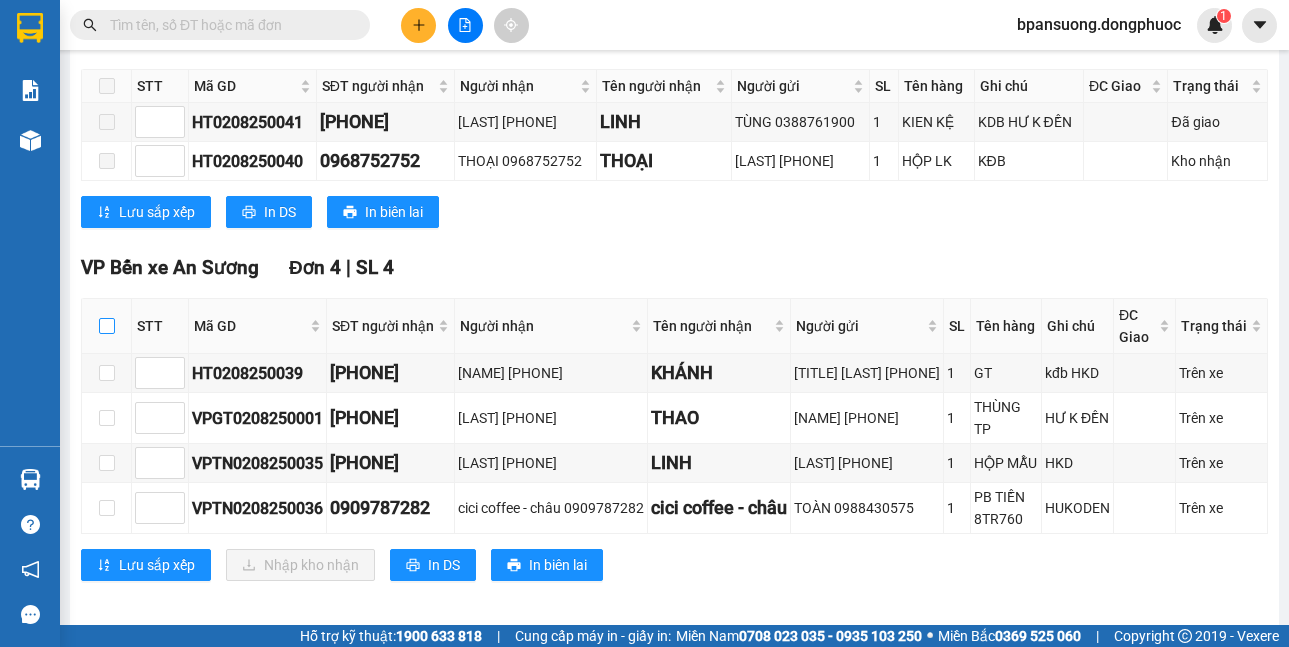 click at bounding box center (107, 326) 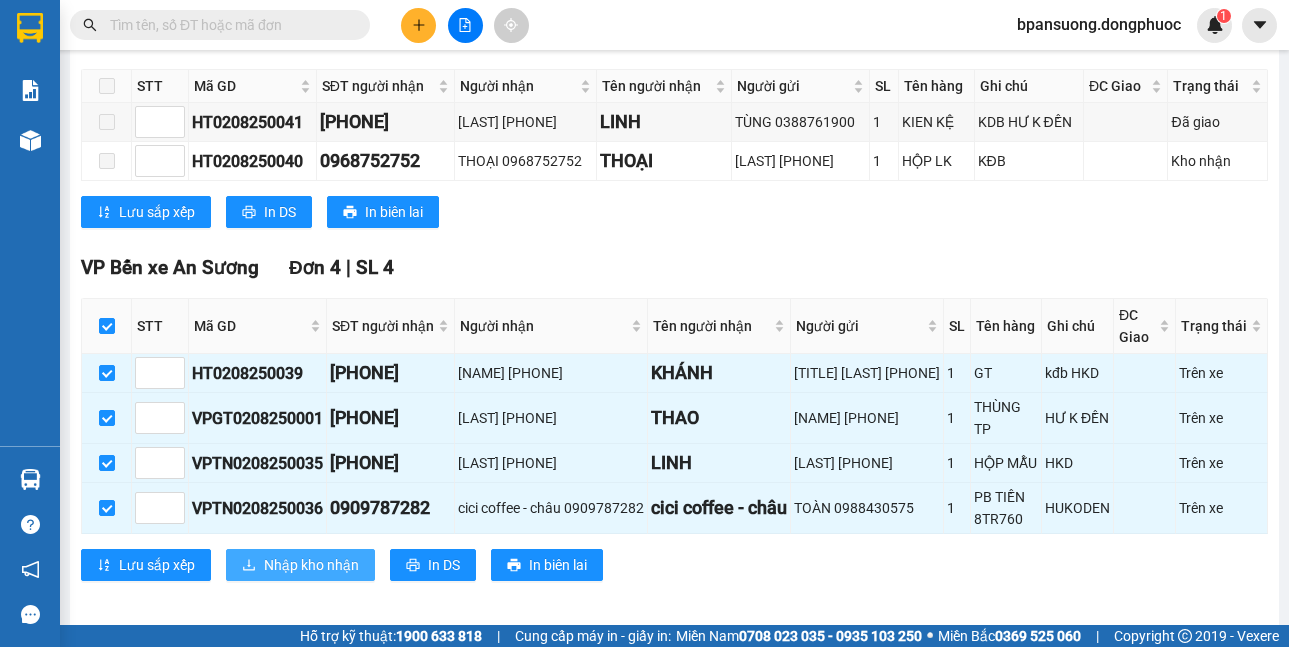 click on "Nhập kho nhận" at bounding box center [311, 565] 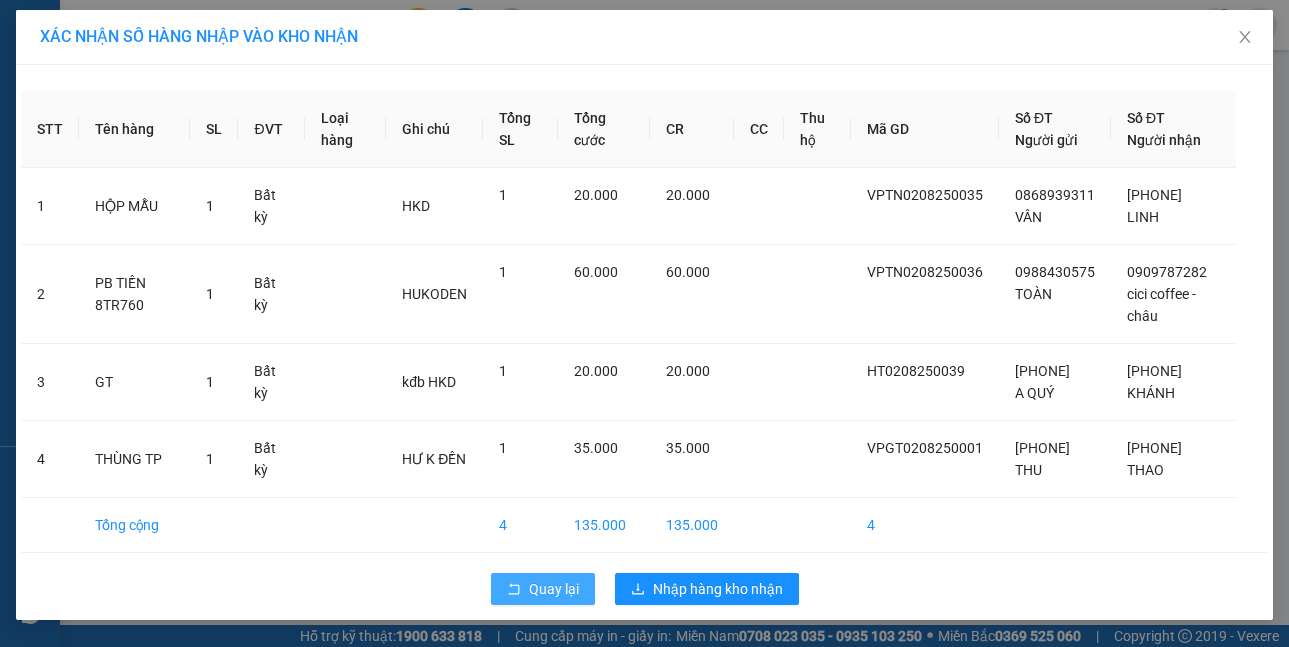 click on "Quay lại" at bounding box center (543, 589) 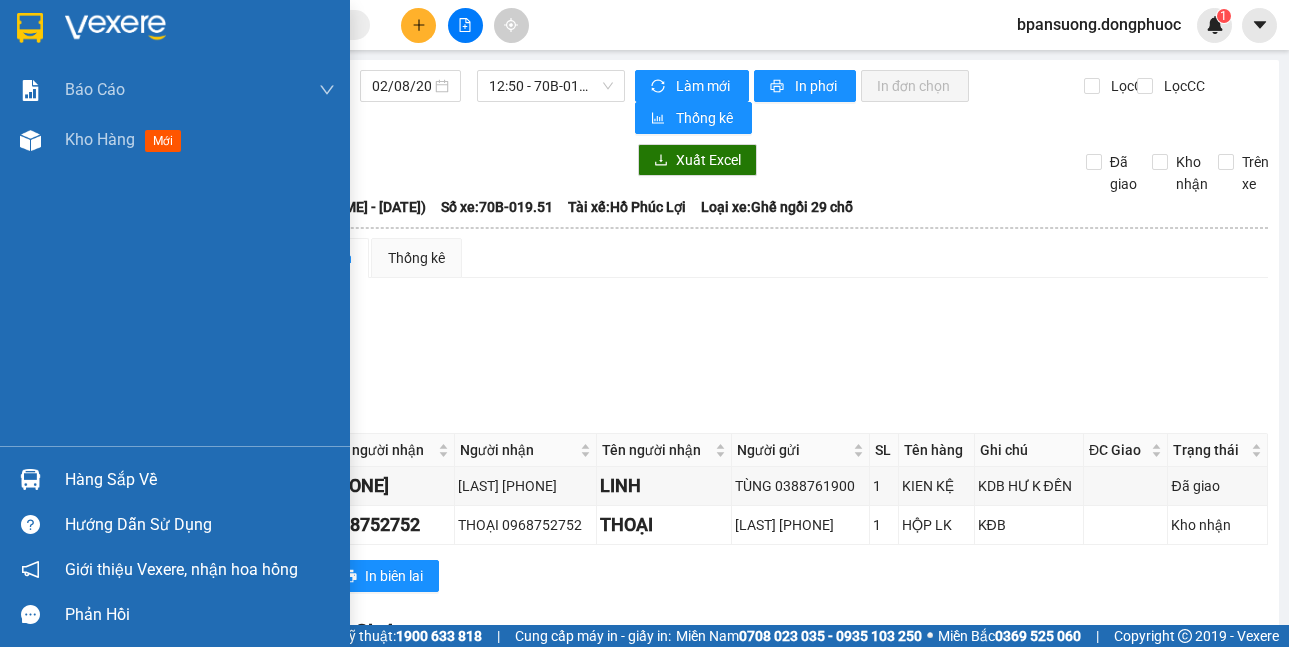 click at bounding box center [30, 479] 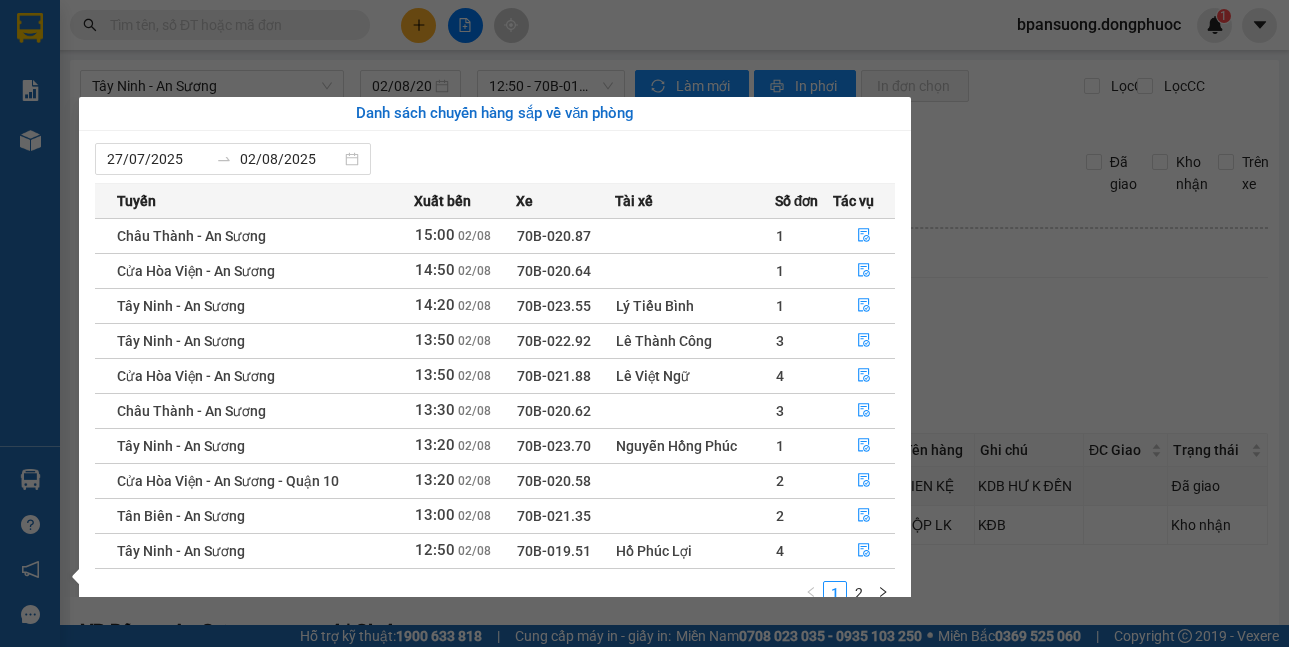 scroll, scrollTop: 32, scrollLeft: 0, axis: vertical 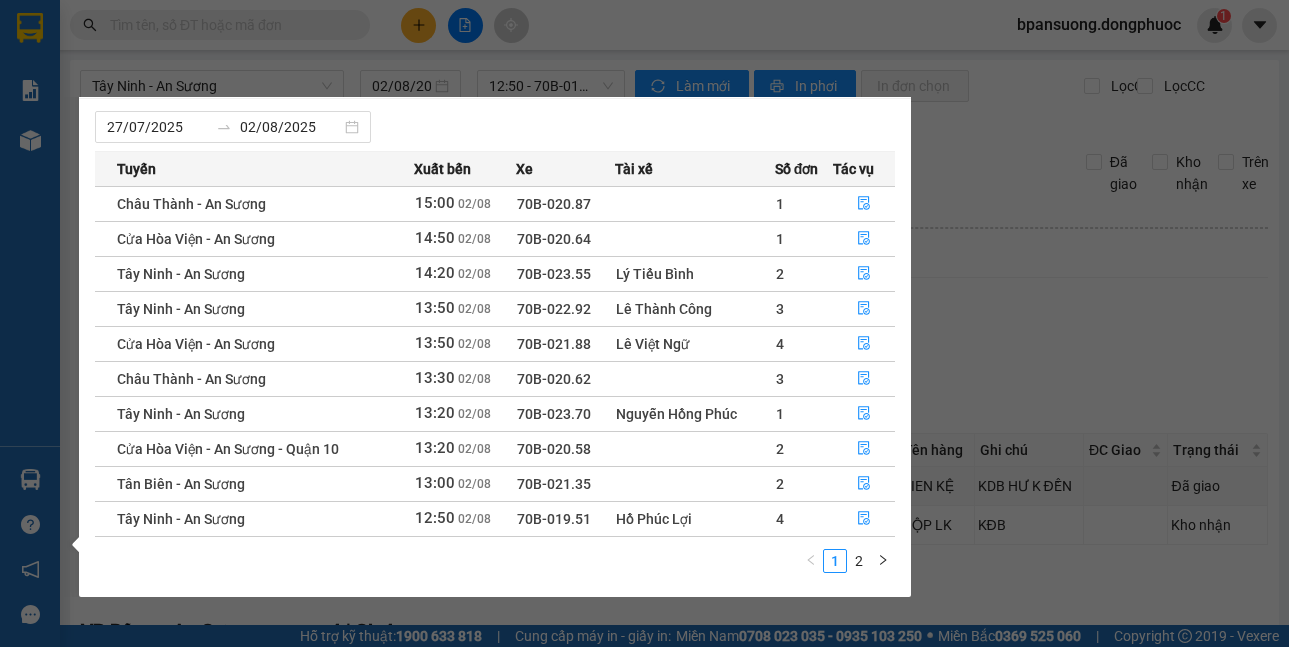 click on "Kết quả tìm kiếm ( 0 )  Bộ lọc  No Data bpansuong.dongphuoc 1     Báo cáo Mẫu 1: Báo cáo dòng tiền theo nhân viên Mẫu 1: Báo cáo dòng tiền theo nhân viên (VP) Mẫu 2: Doanh số tạo đơn theo Văn phòng, nhân viên - Trạm     Kho hàng mới Hàng sắp về Hướng dẫn sử dụng Giới thiệu Vexere, nhận hoa hồng Phản hồi Phần mềm hỗ trợ bạn tốt chứ? Tây Ninh - An Sương [DATE] [TIME]     - 70B-019.51  Làm mới In phơi In đơn chọn Thống kê Lọc  CR Lọc  CC Xuất Excel Đã giao Kho nhận Trên xe Đồng Phước   19001152   Bến xe Tây Ninh, 01 Võ Văn Truyện, KP 1, Phường 2 [TIME] - [DATE] Tuyến:  Tây Ninh - An Sương Chuyến:   ([TIME] - [DATE]) Tài xế:  Hồ Phúc Lợi   Số xe:  70B-019.51 Loại xe:  Ghế ngồi 29 chỗ Tuyến:  Tây Ninh - An Sương Chuyến:   ([TIME] - [DATE]) Số xe:  70B-019.51 Tài xế:  Hồ Phúc Lợi Loại xe:  Ghế ngồi 29 chỗ Xem theo VP gửi   6" at bounding box center (644, 323) 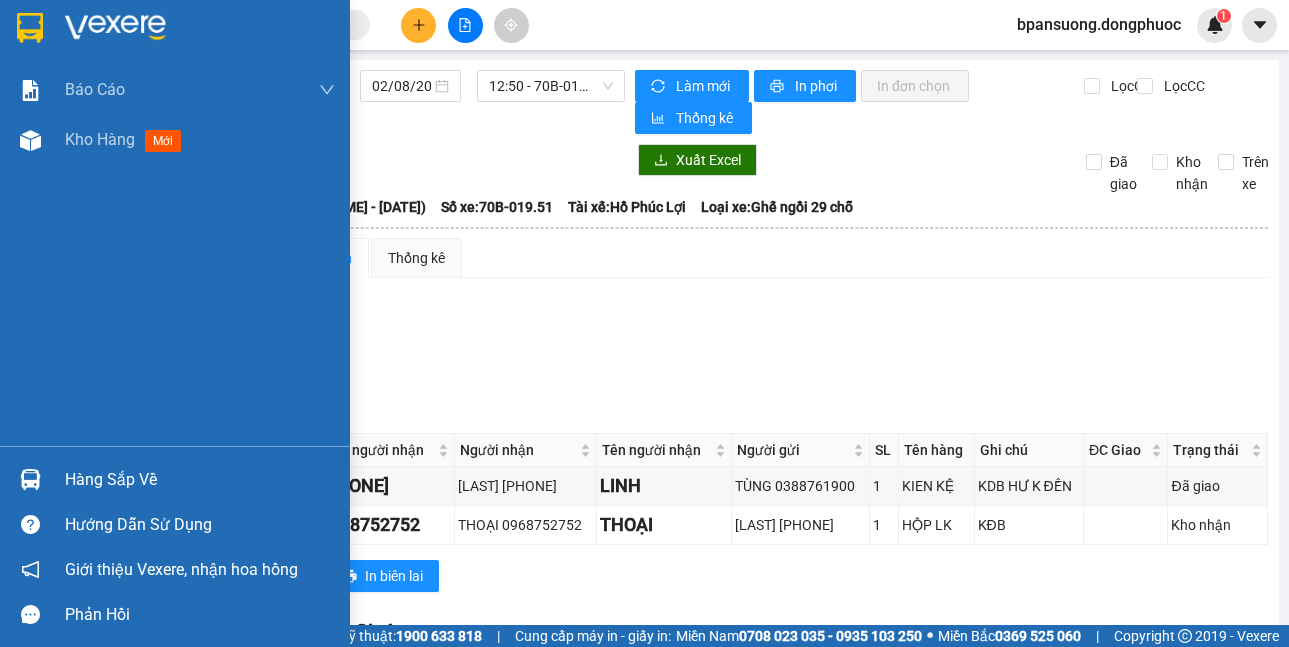 click at bounding box center (30, 479) 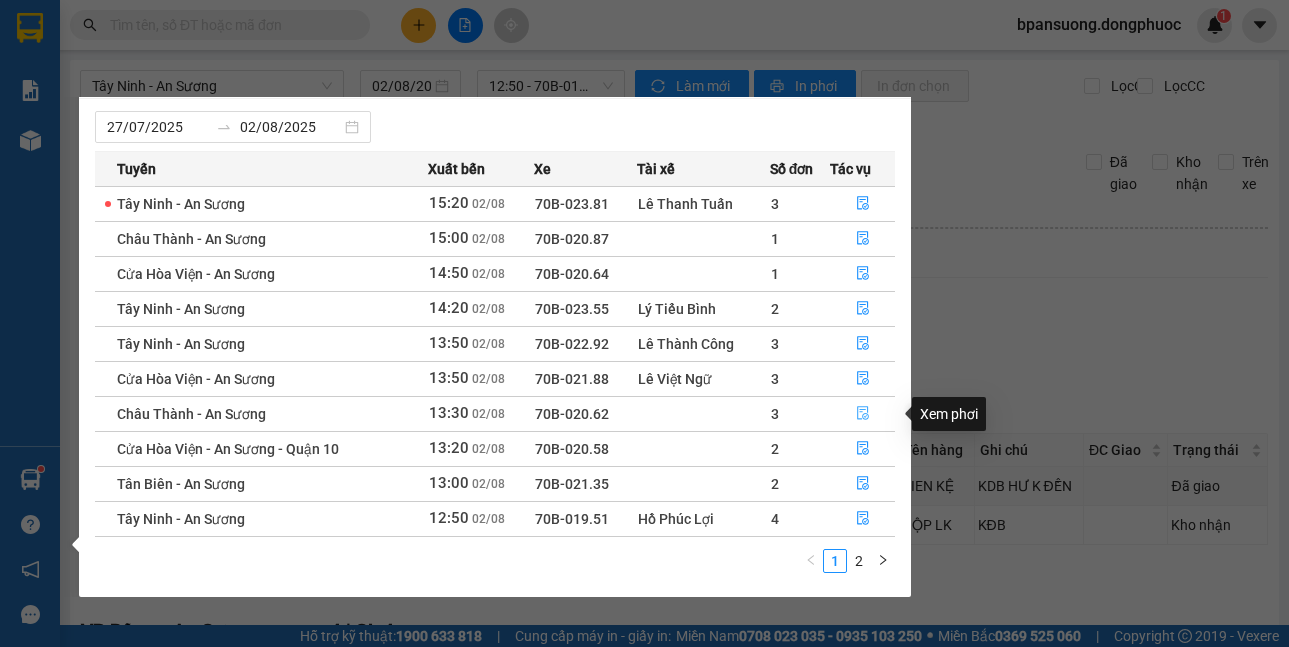 click 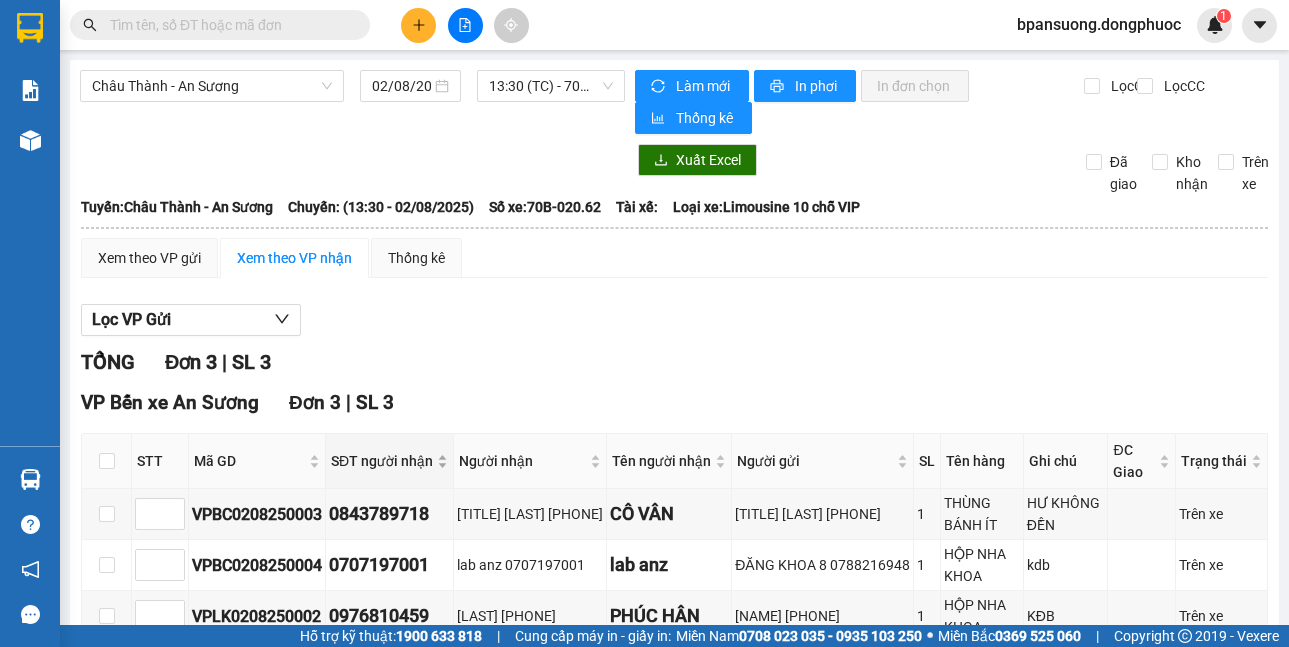 scroll, scrollTop: 142, scrollLeft: 0, axis: vertical 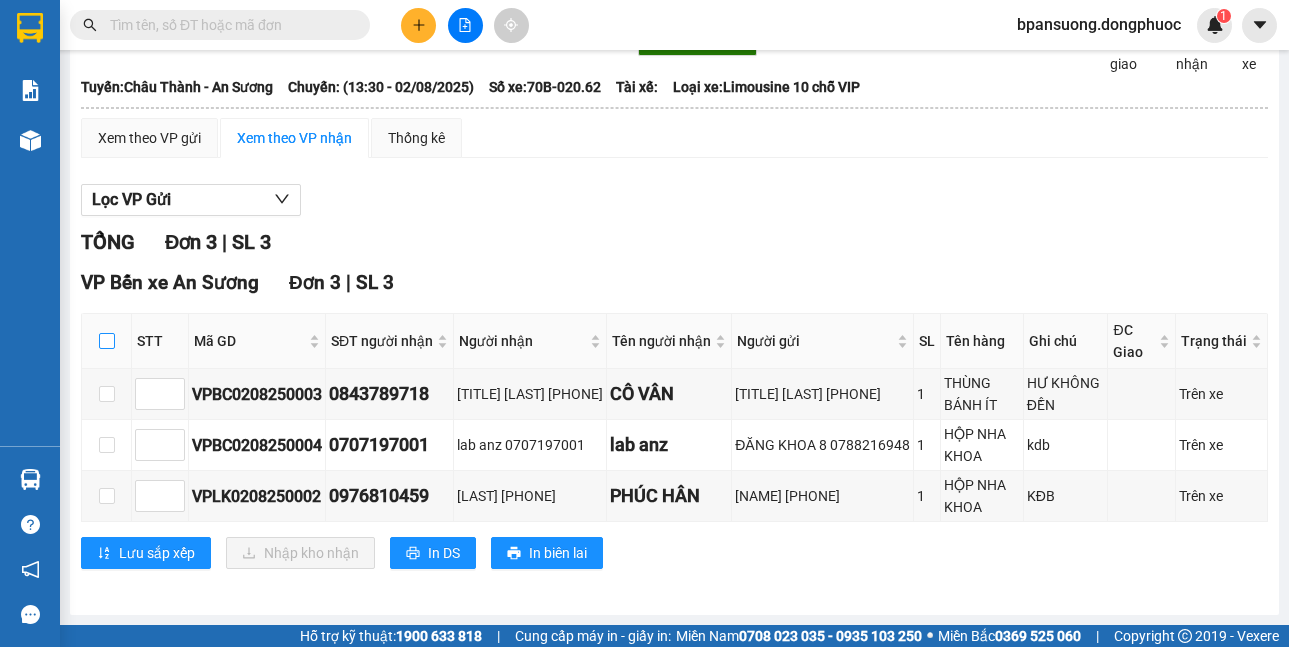 click at bounding box center [107, 341] 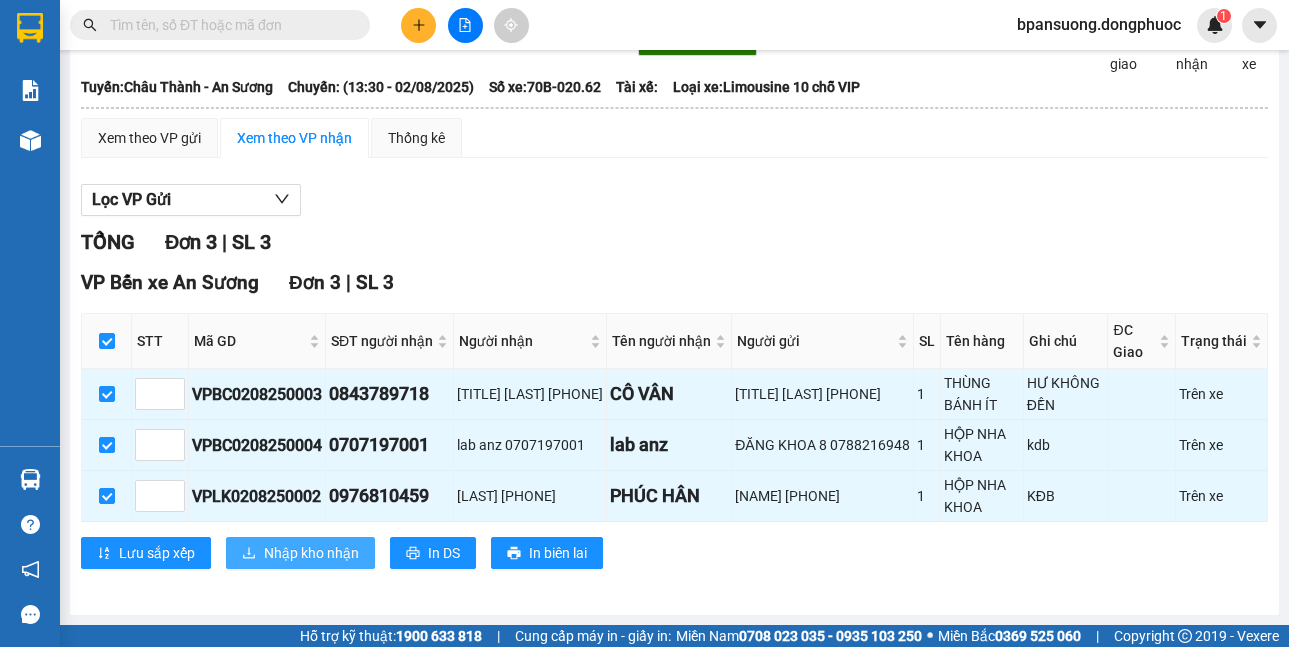 click on "Nhập kho nhận" at bounding box center [311, 553] 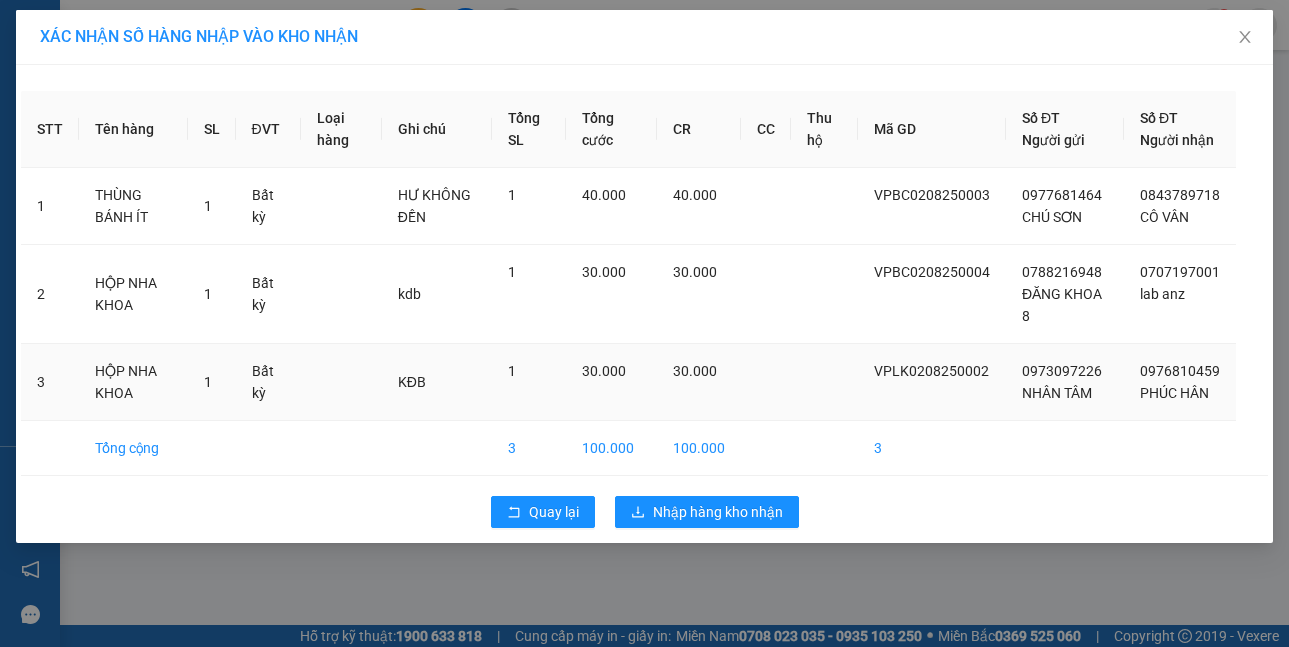 scroll, scrollTop: 0, scrollLeft: 0, axis: both 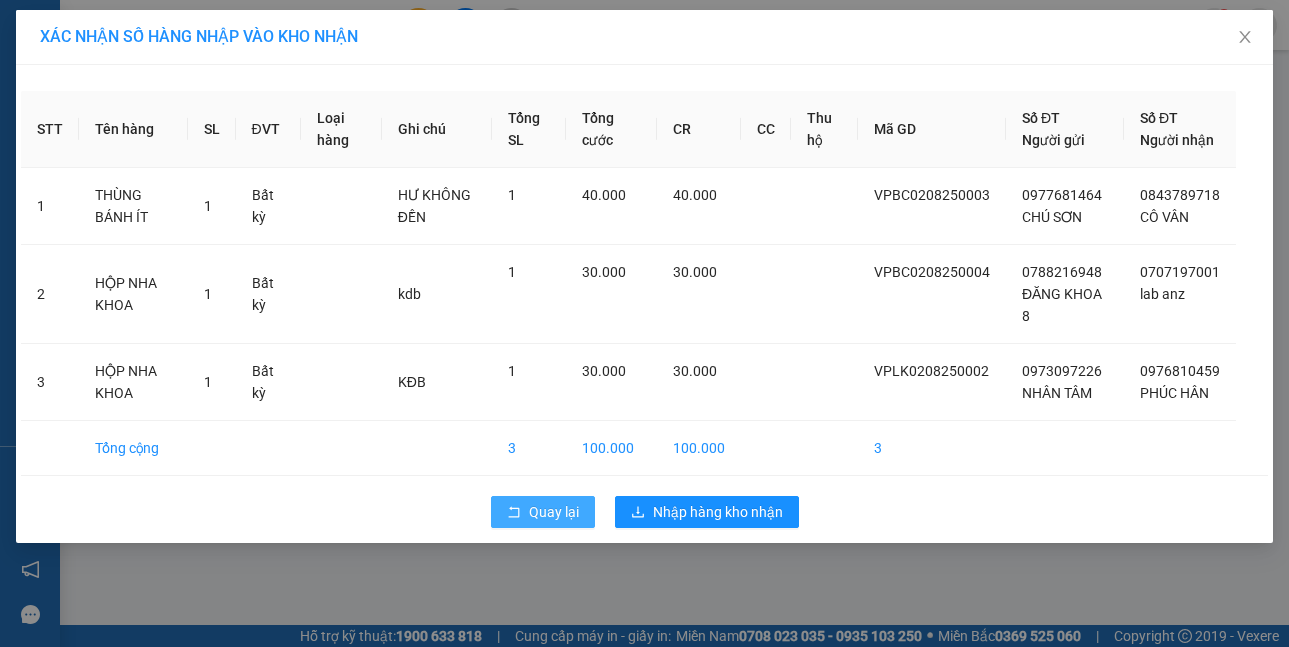 click on "Quay lại" at bounding box center (554, 512) 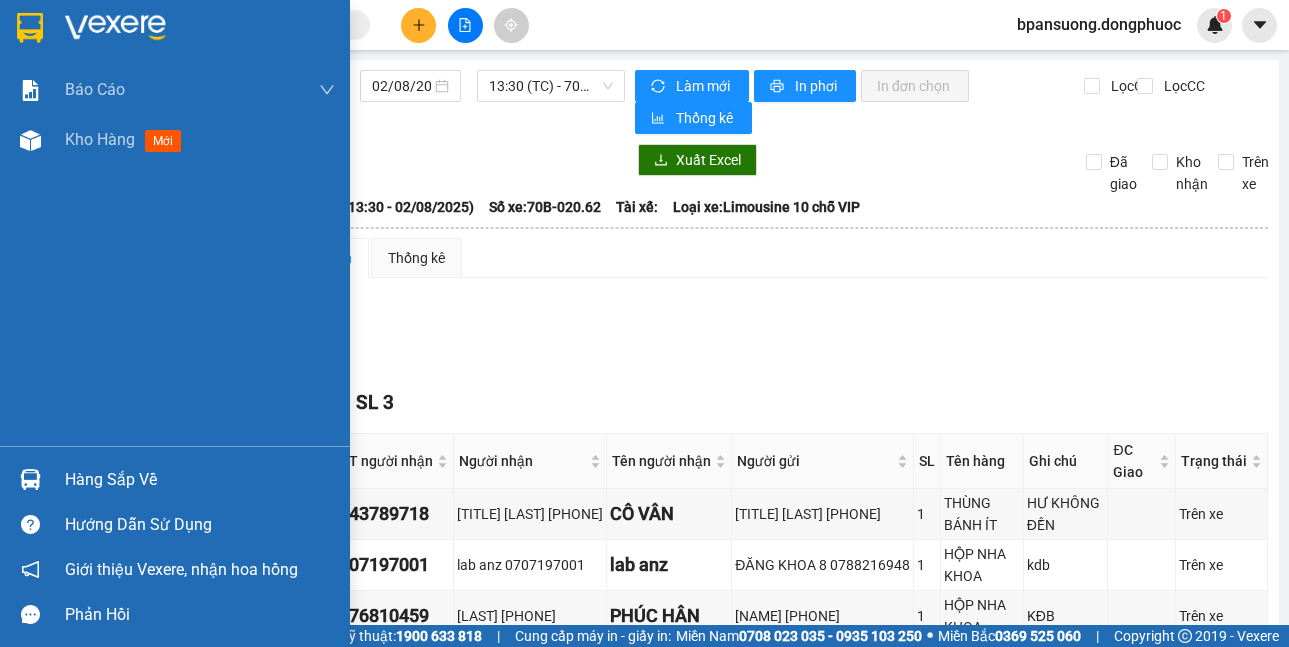 click at bounding box center (30, 479) 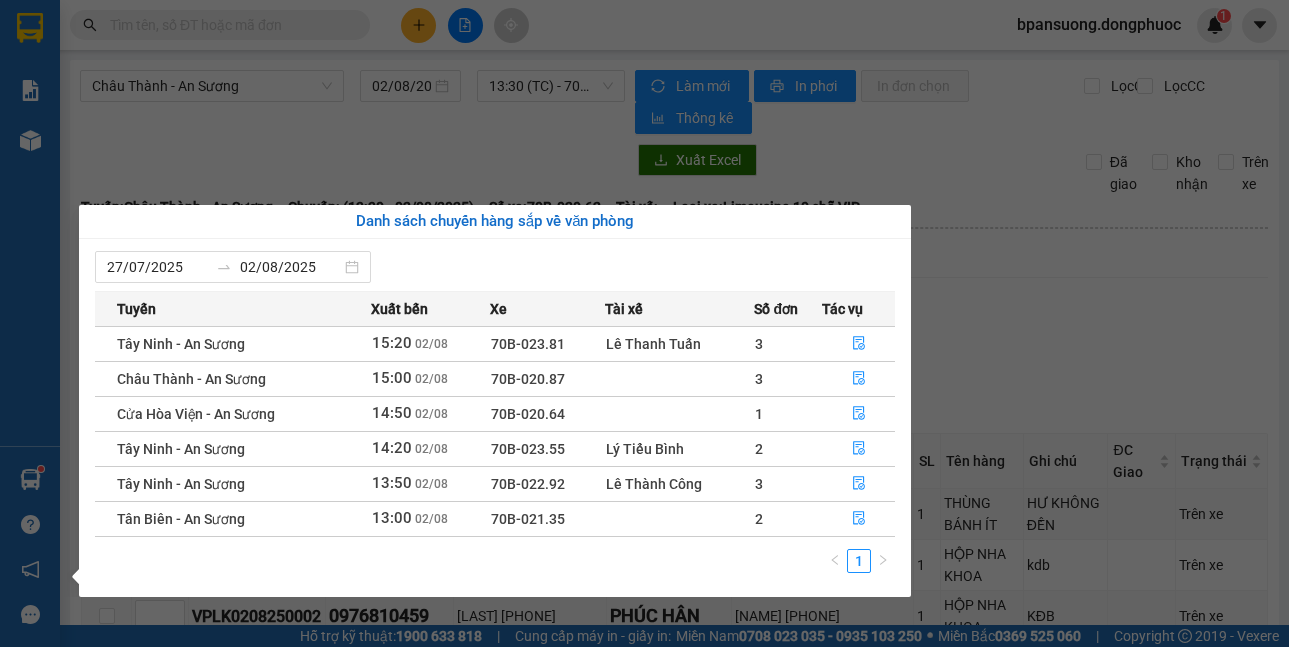 scroll, scrollTop: 0, scrollLeft: 0, axis: both 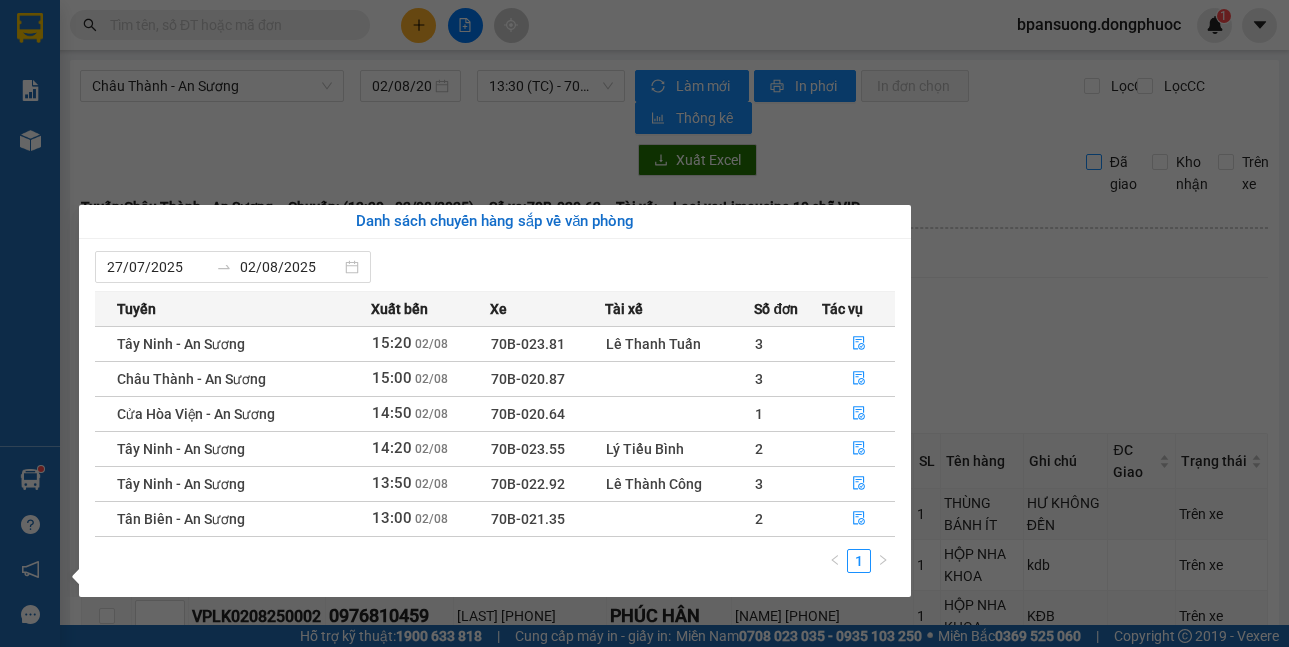 click on "Kết quả tìm kiếm ( 0 )  Bộ lọc  No Data bpansuong.dongphuoc 1     Báo cáo Mẫu 1: Báo cáo dòng tiền theo nhân viên Mẫu 1: Báo cáo dòng tiền theo nhân viên (VP) Mẫu 2: Doanh số tạo đơn theo Văn phòng, nhân viên - Trạm     Kho hàng mới Hàng sắp về Hướng dẫn sử dụng Giới thiệu Vexere, nhận hoa hồng Phản hồi Phần mềm hỗ trợ bạn tốt chứ? Châu Thành - An Sương [DATE] [TIME]   (TC)   - 70B-020.62  Làm mới In phơi In đơn chọn Thống kê Lọc  CR Lọc  CC Xuất Excel Đã giao Kho nhận Trên xe Đồng Phước   19001152   Bến xe Tây Ninh, 01 Võ Văn Truyện, KP 1, Phường 2 [TIME] - [DATE] Tuyến:  Châu Thành - An Sương Chuyến:   ([TIME] - [DATE]) Số xe:  70B-020.62 Loại xe:  Limousine 10 chỗ VIP Tuyến:  Châu Thành - An Sương Chuyến:   ([TIME] - [DATE]) Số xe:  70B-020.62 Tài xế:  Loại xe:  Limousine 10 chỗ VIP Xem theo VP gửi Xem theo VP nhận Thống kê Đơn" at bounding box center [644, 323] 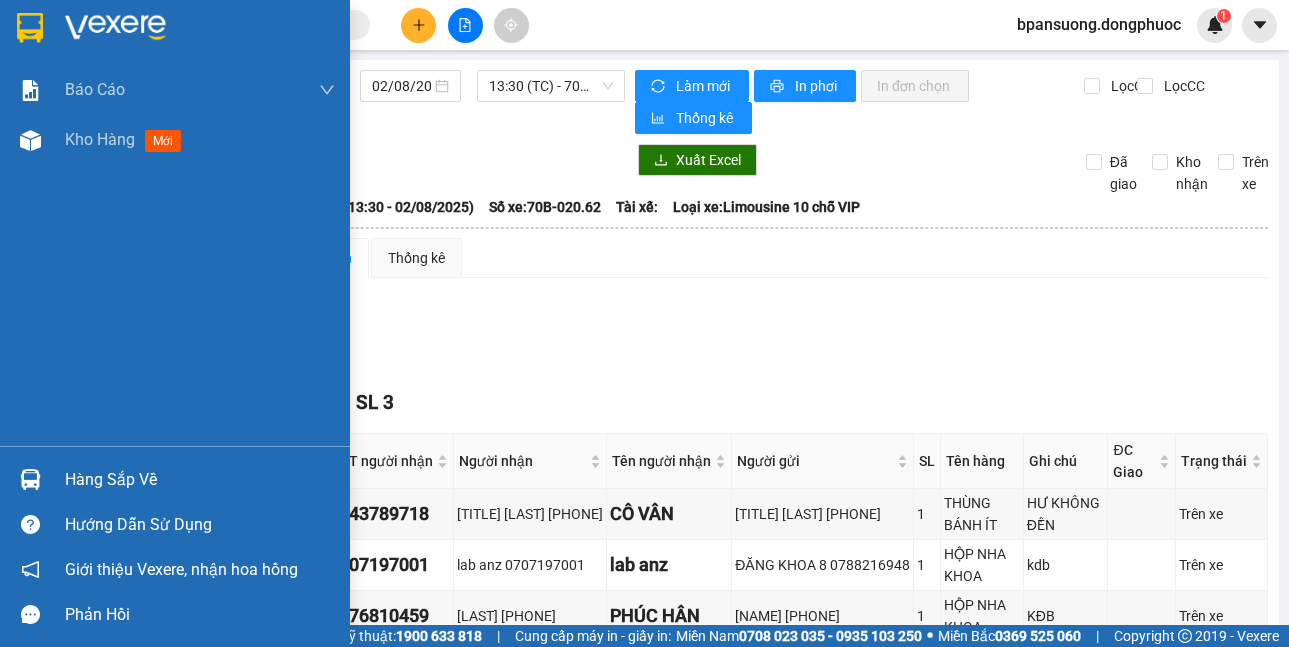 click at bounding box center (30, 479) 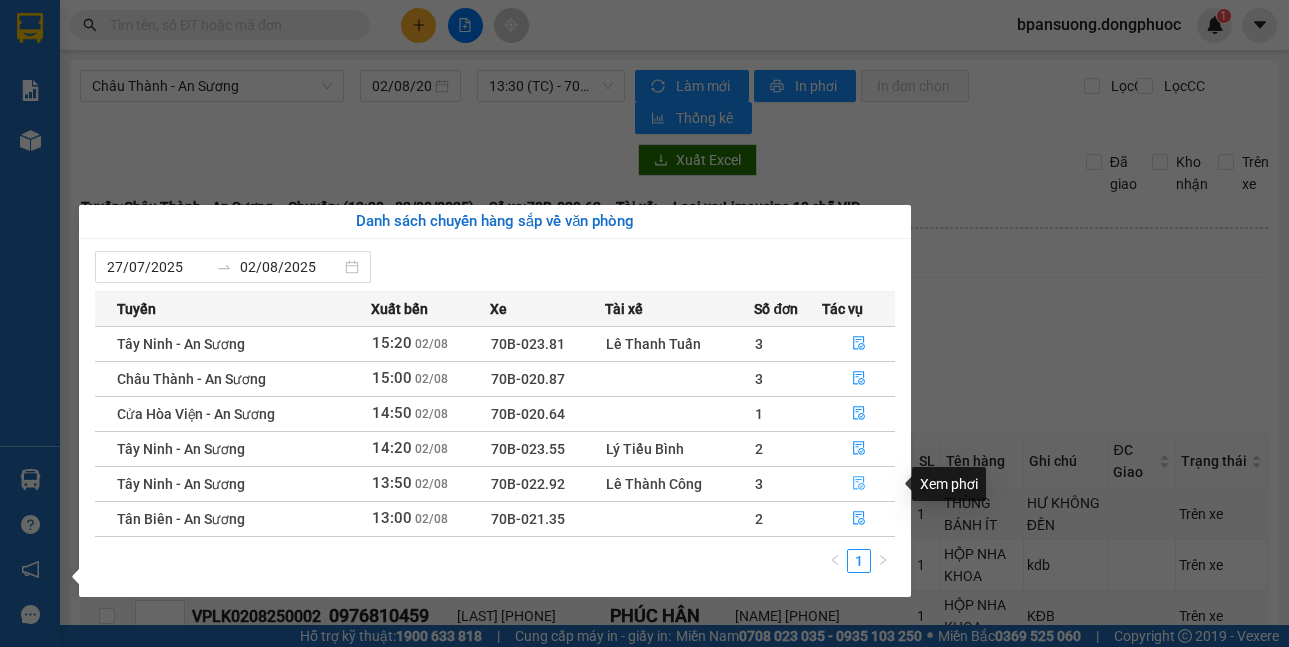 click 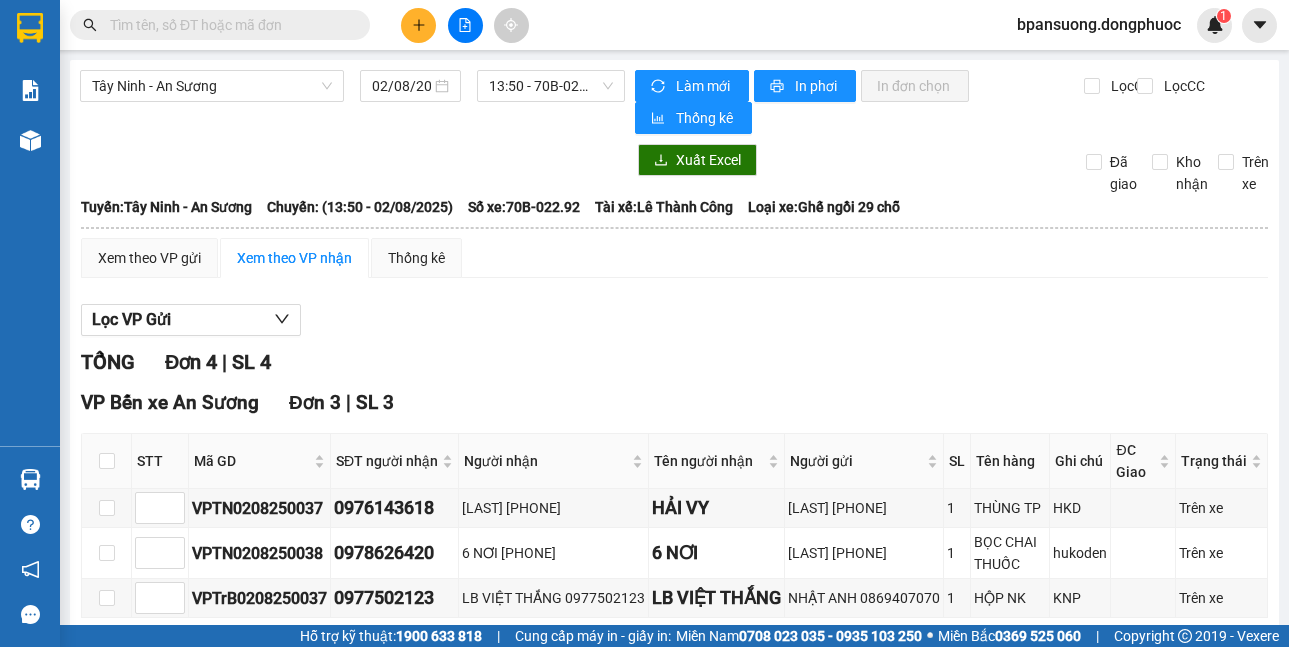 scroll, scrollTop: 142, scrollLeft: 0, axis: vertical 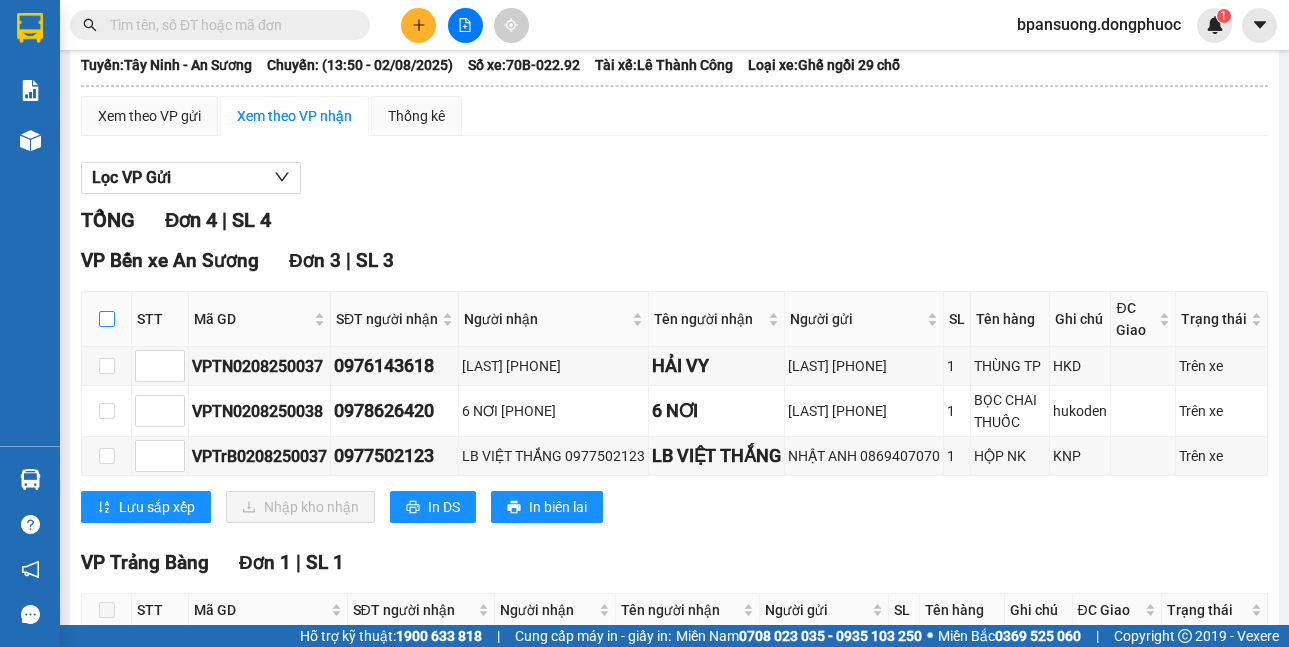click at bounding box center [107, 319] 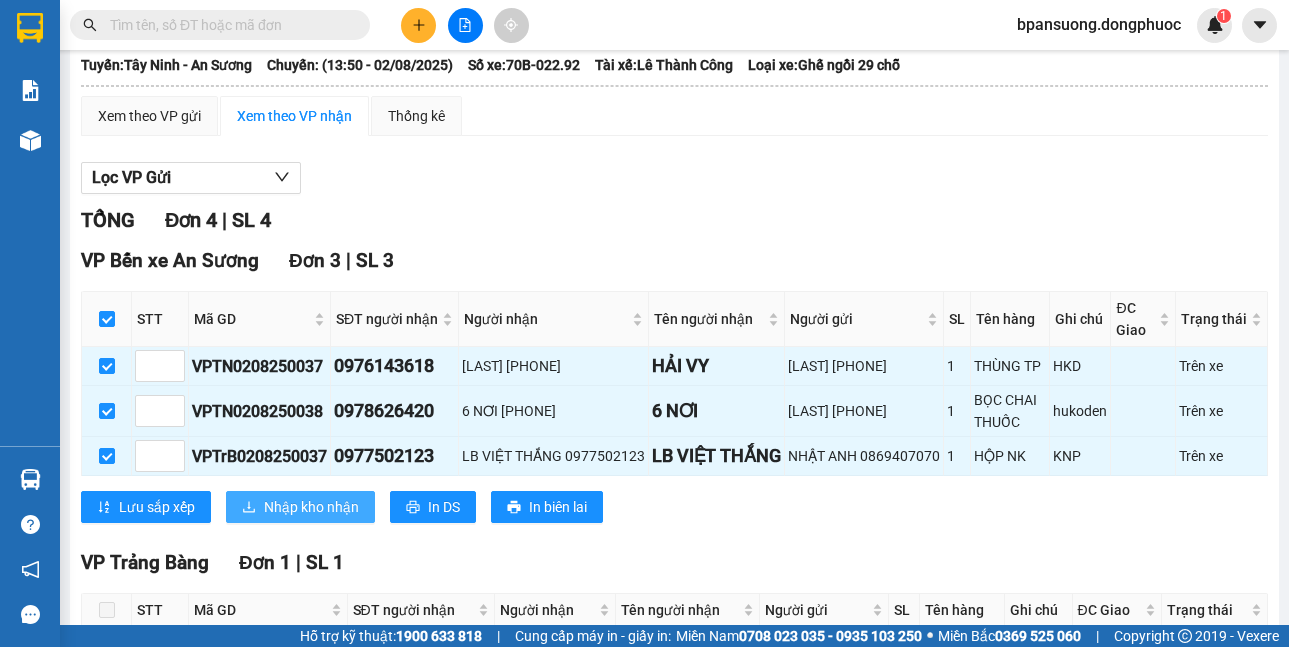 click on "Nhập kho nhận" at bounding box center (311, 507) 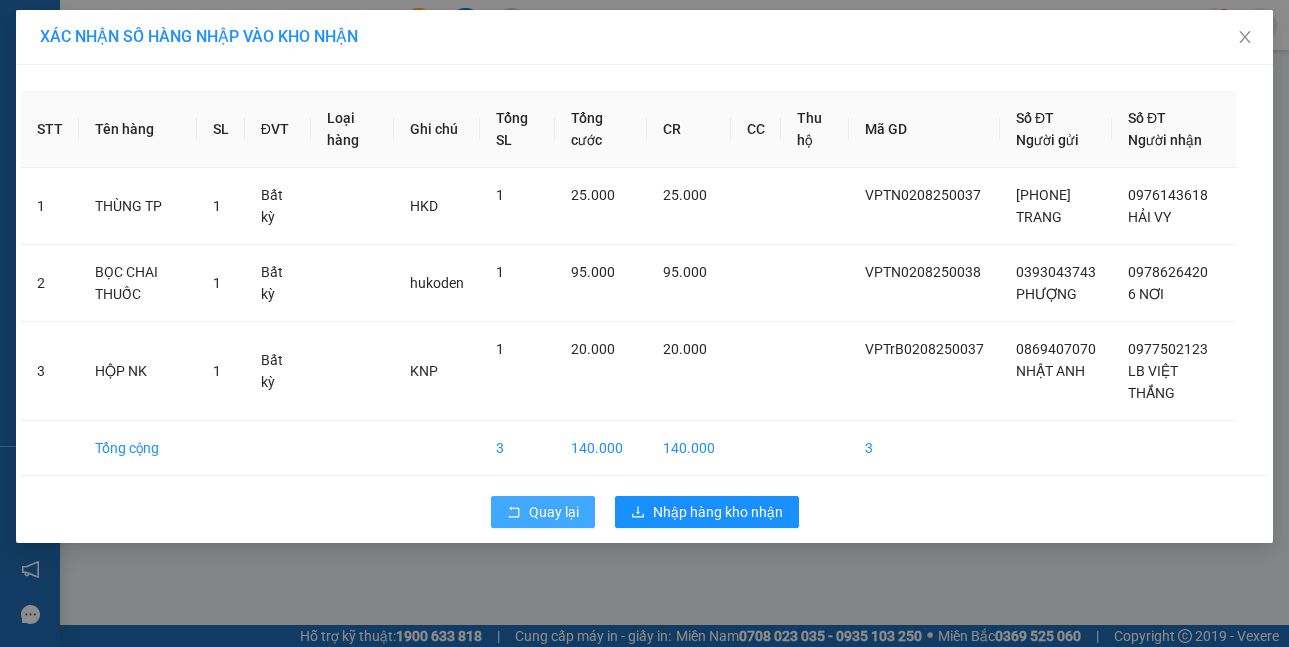 click on "Quay lại" at bounding box center (554, 512) 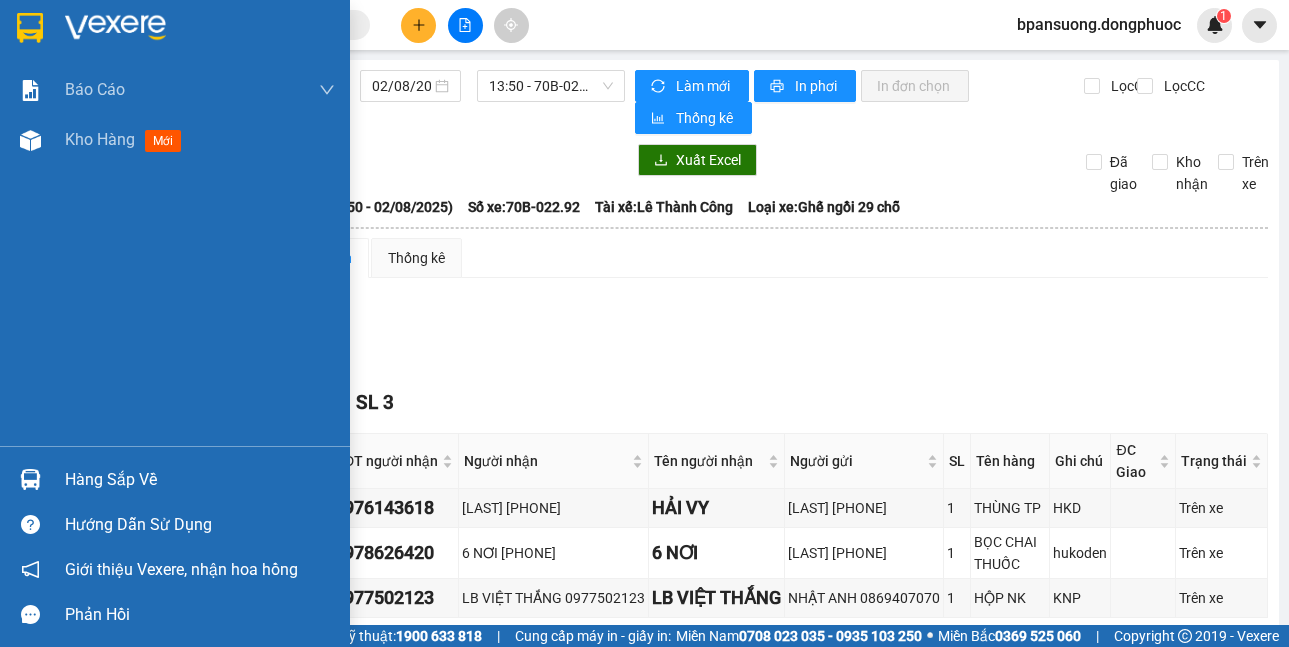 click at bounding box center [30, 479] 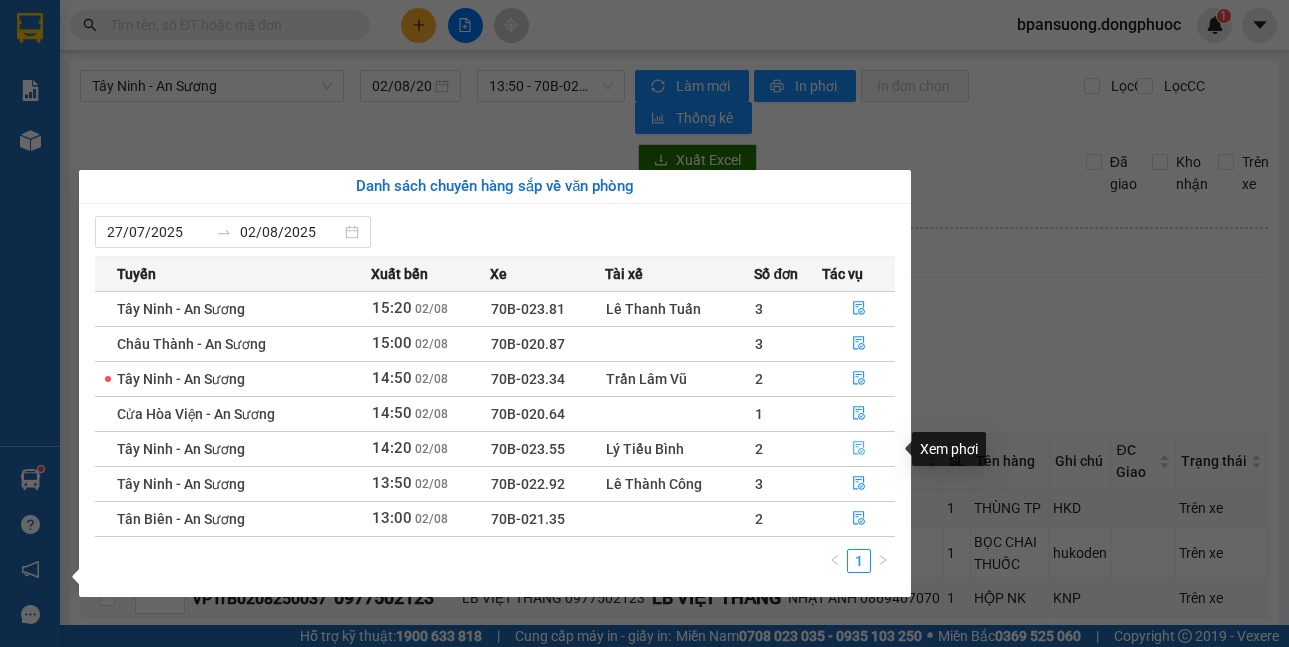 click 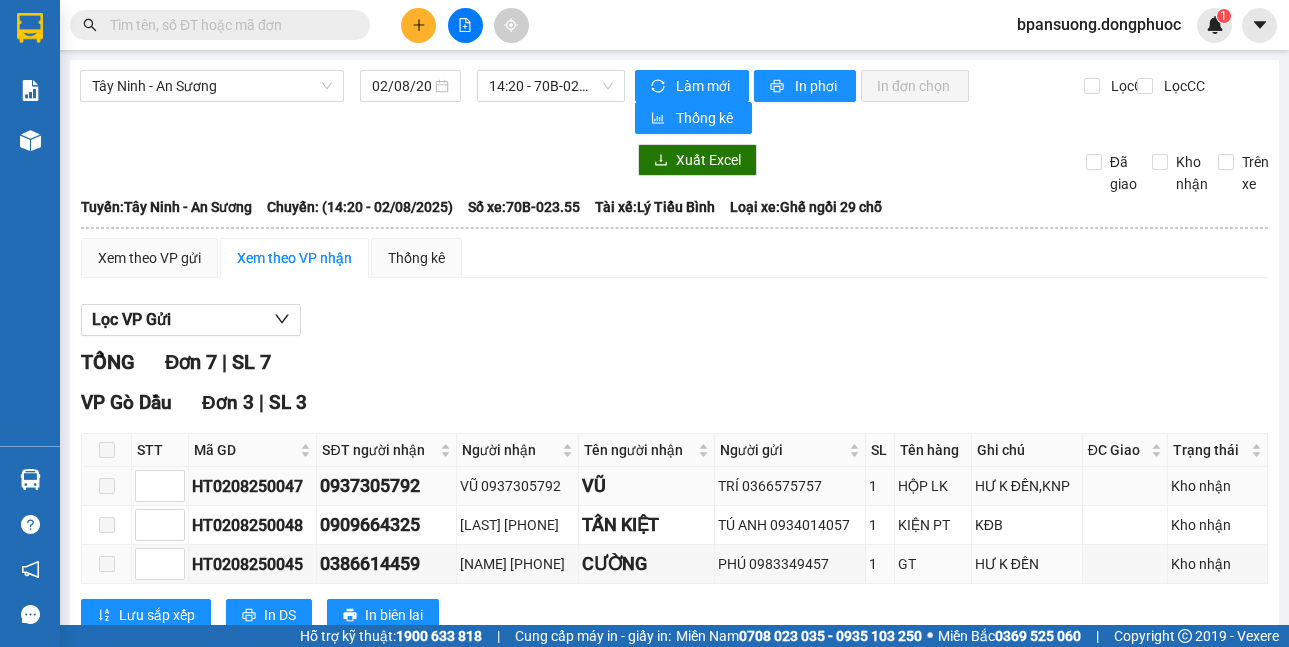 scroll, scrollTop: 200, scrollLeft: 0, axis: vertical 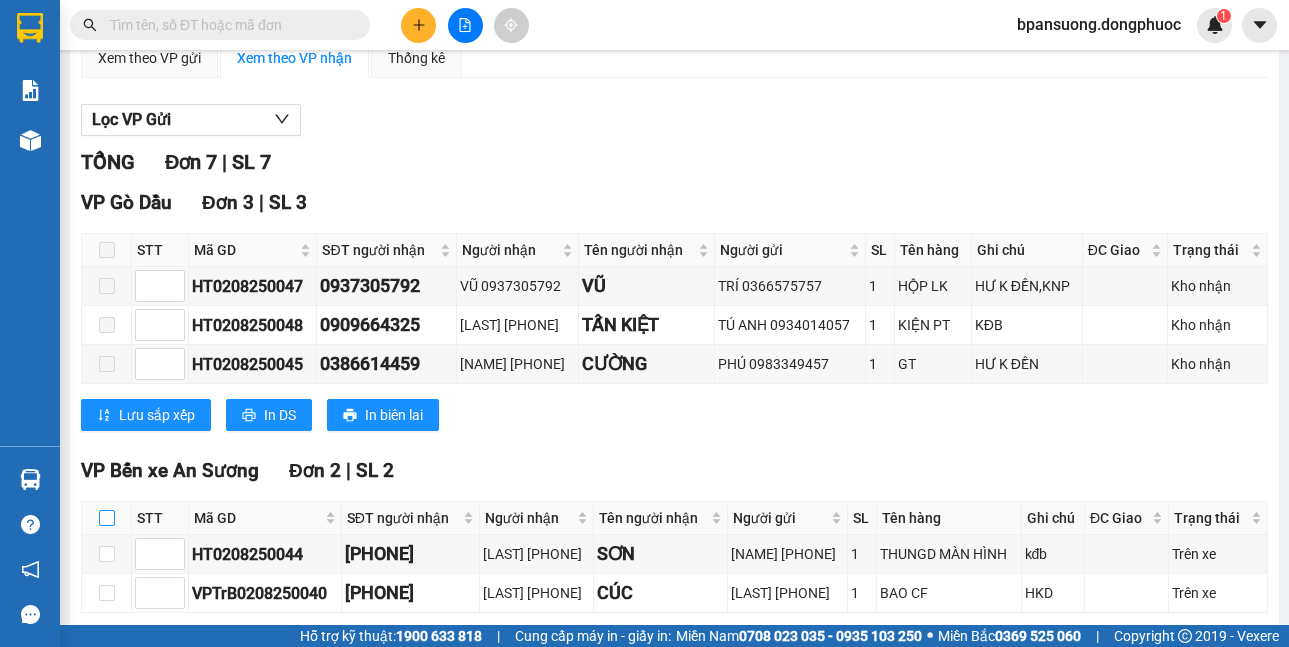 click at bounding box center (107, 518) 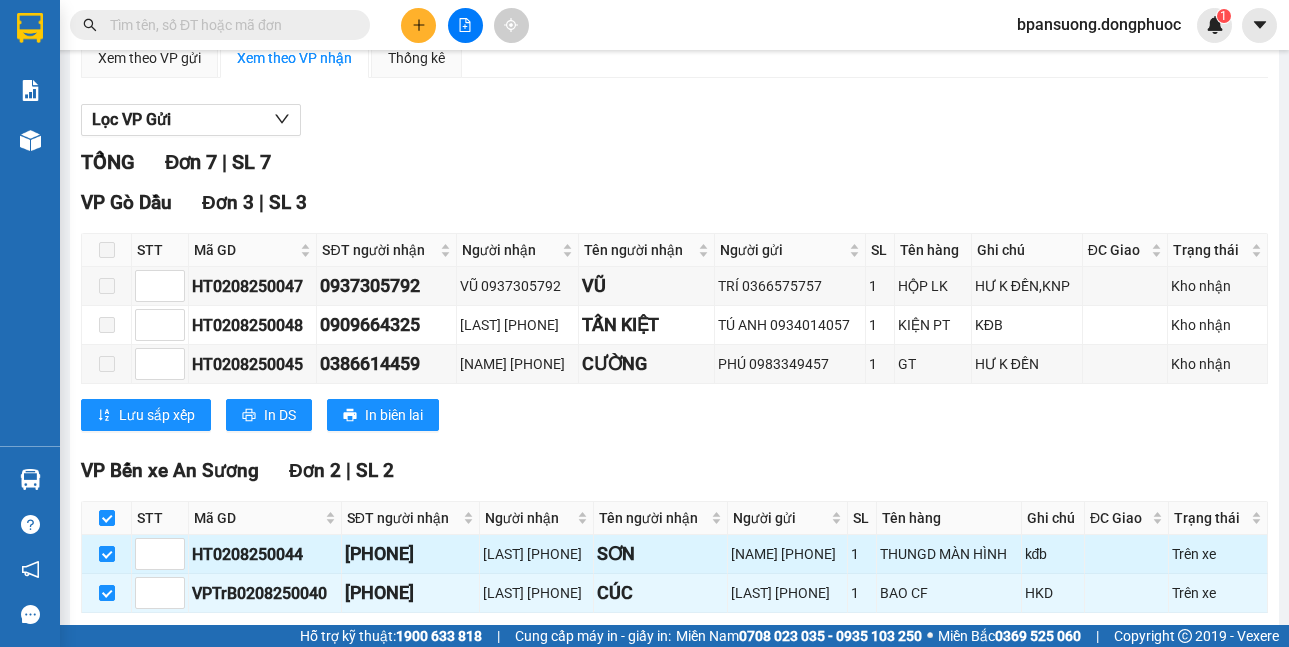 scroll, scrollTop: 400, scrollLeft: 0, axis: vertical 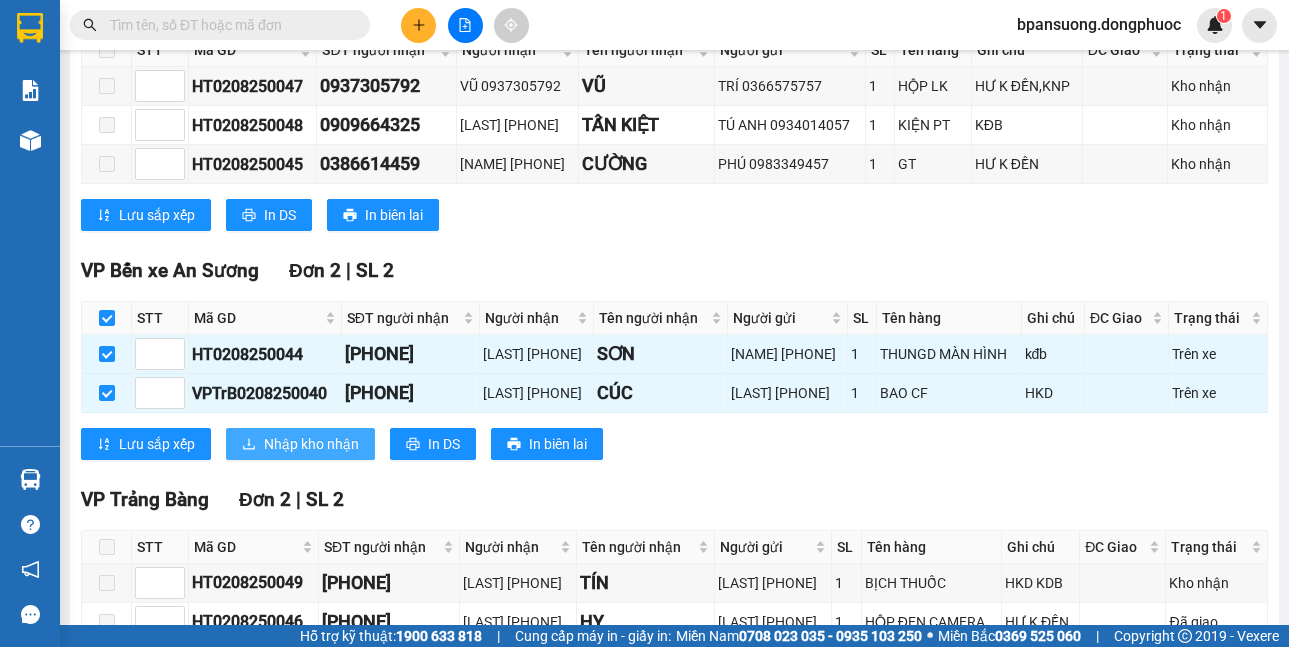 click on "Nhập kho nhận" at bounding box center [311, 444] 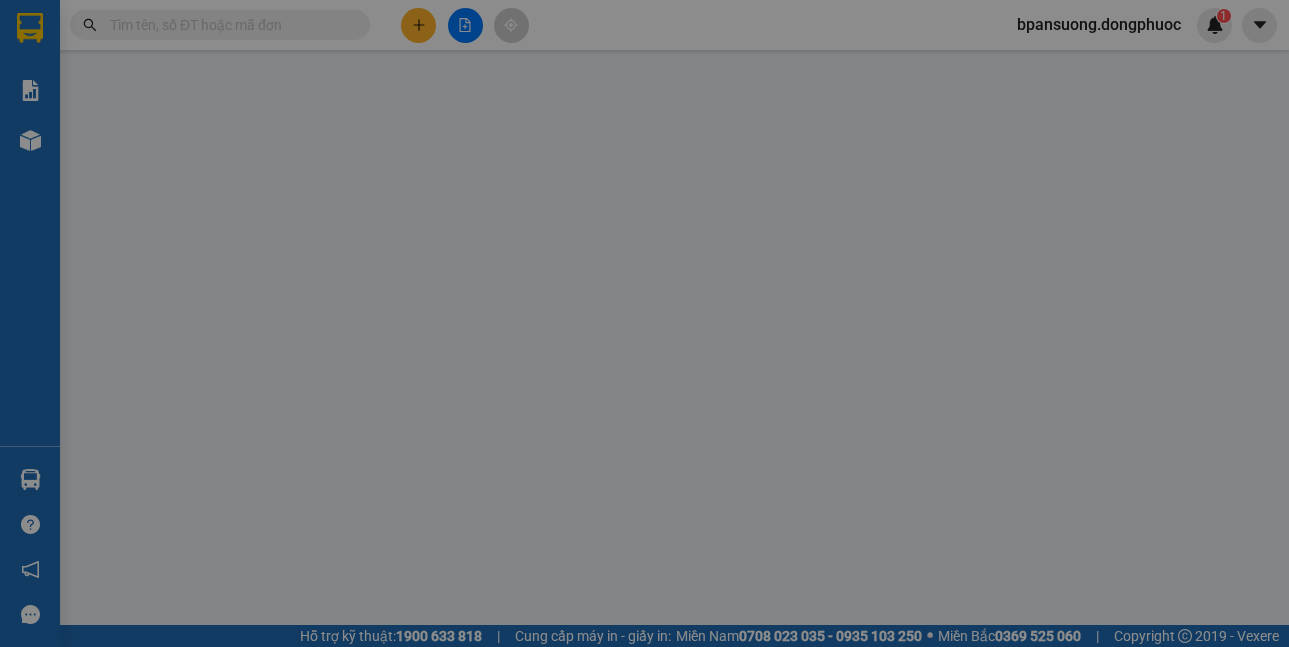 scroll, scrollTop: 0, scrollLeft: 0, axis: both 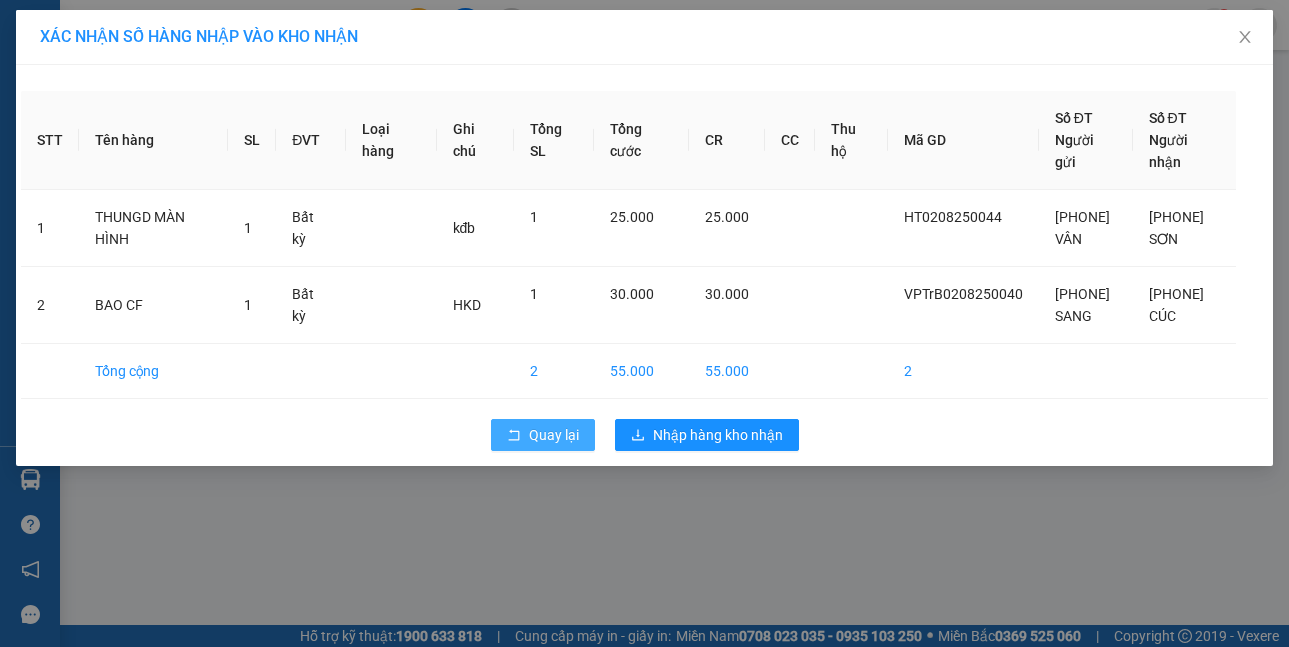 click on "Quay lại" at bounding box center [554, 435] 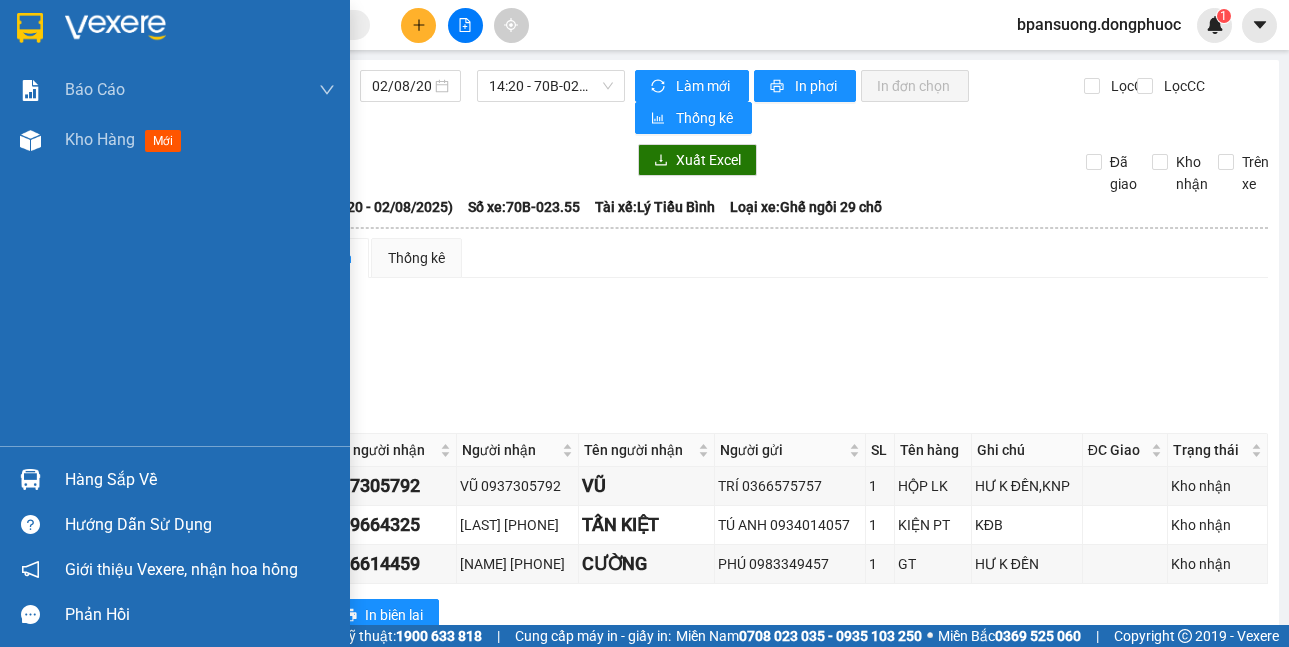 click on "Hàng sắp về" at bounding box center (175, 479) 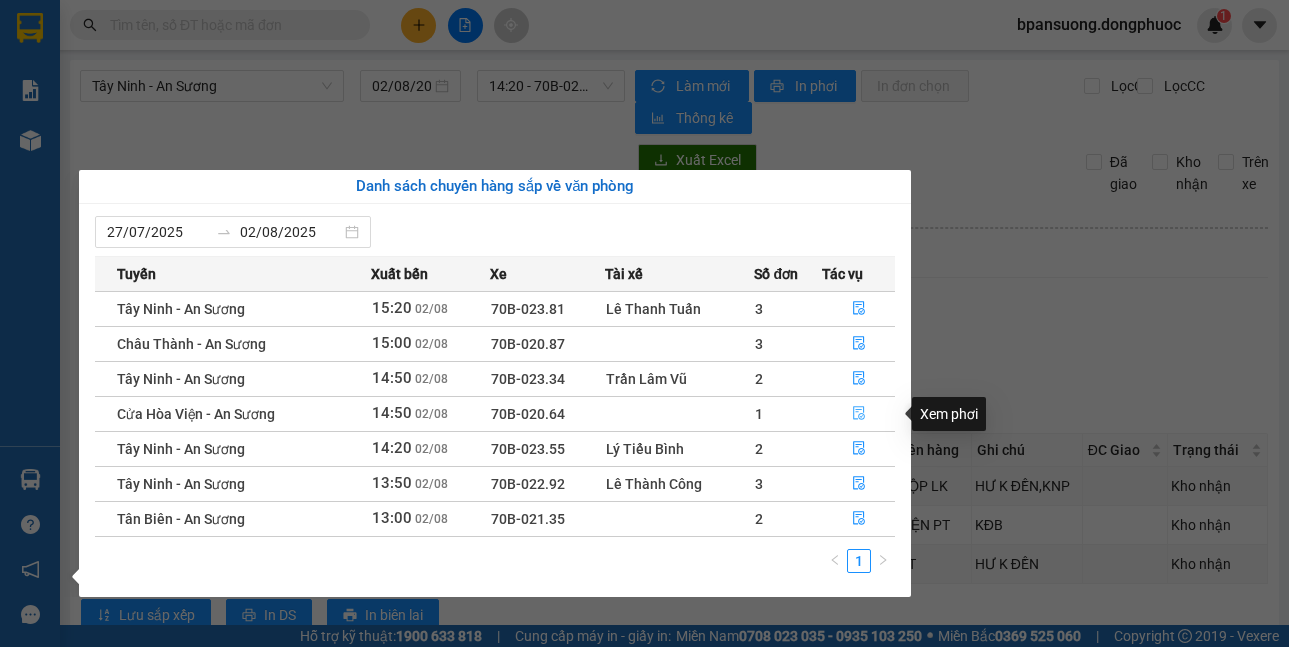 click 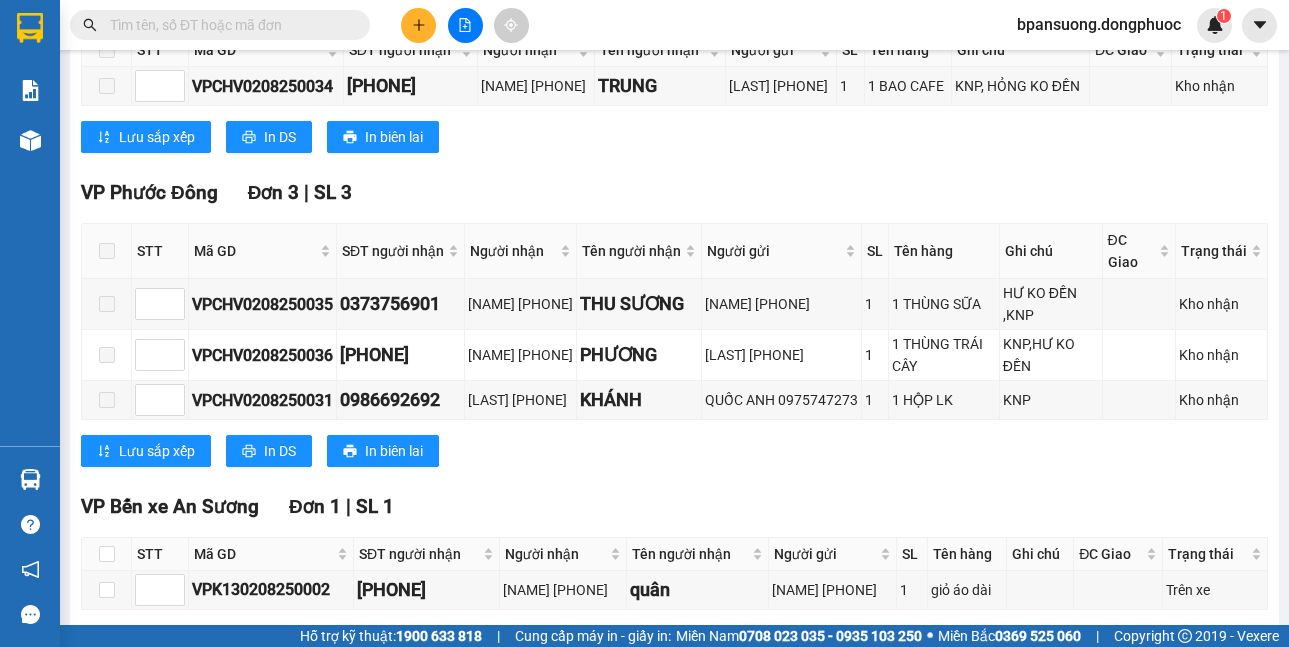 scroll, scrollTop: 600, scrollLeft: 0, axis: vertical 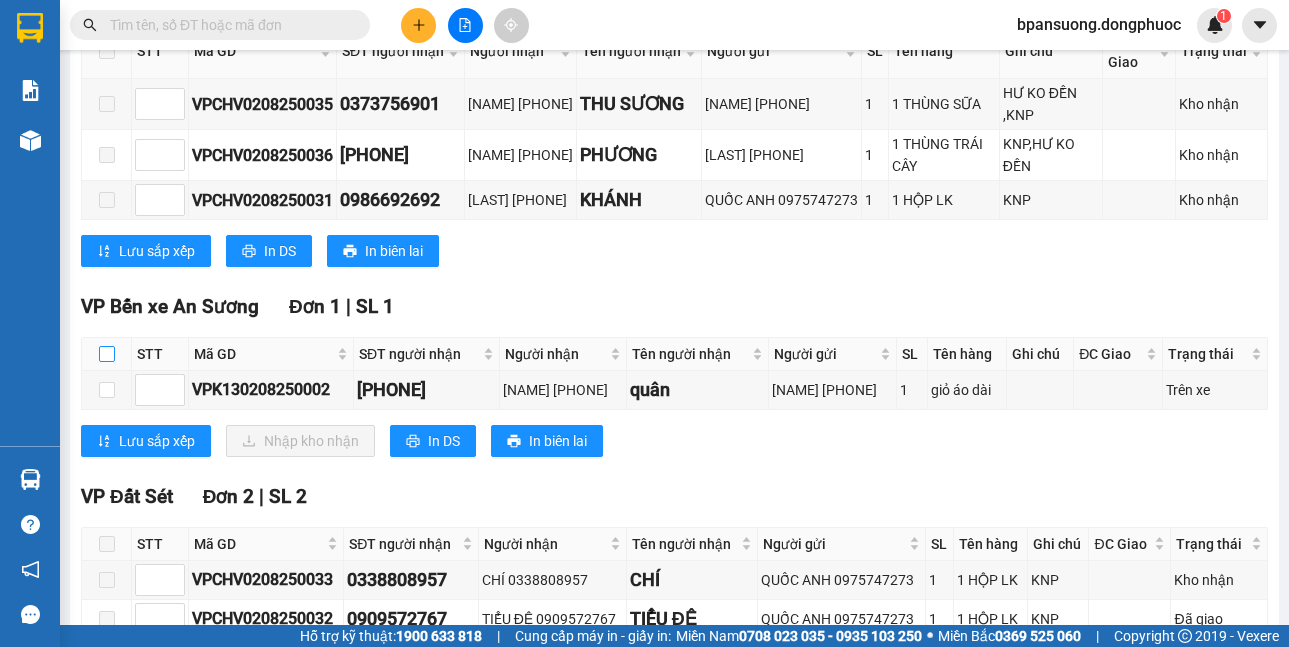 click at bounding box center [107, 354] 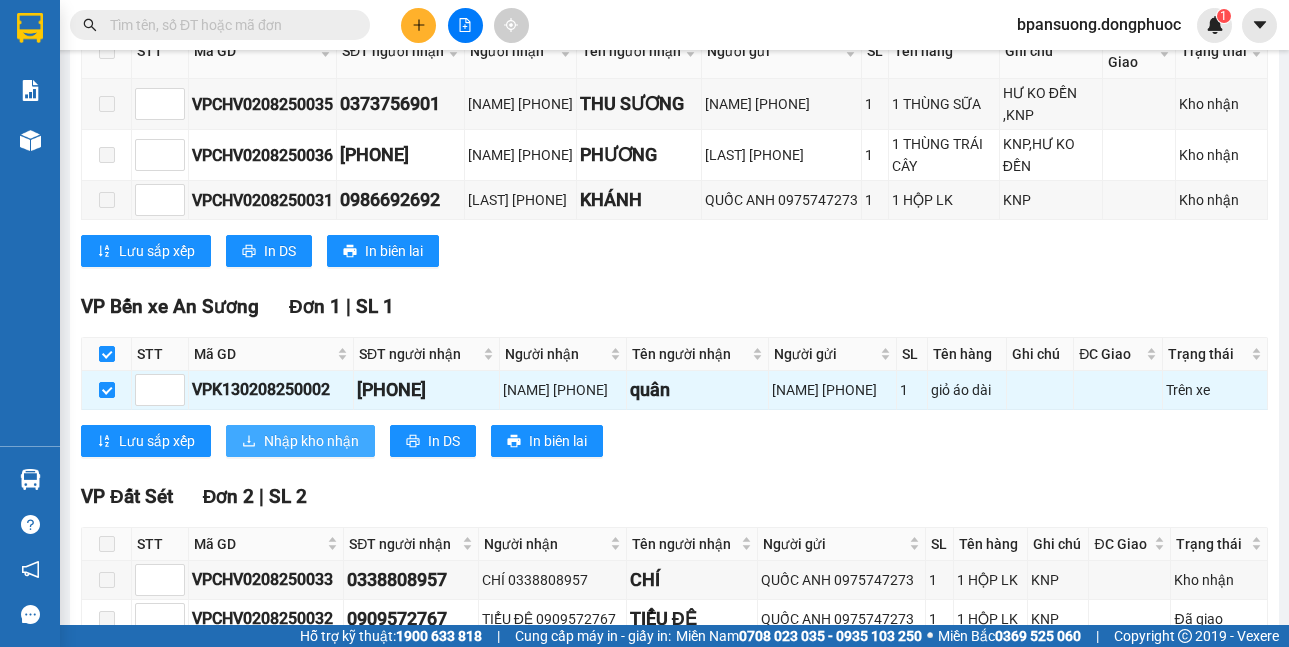 click on "Nhập kho nhận" at bounding box center [311, 441] 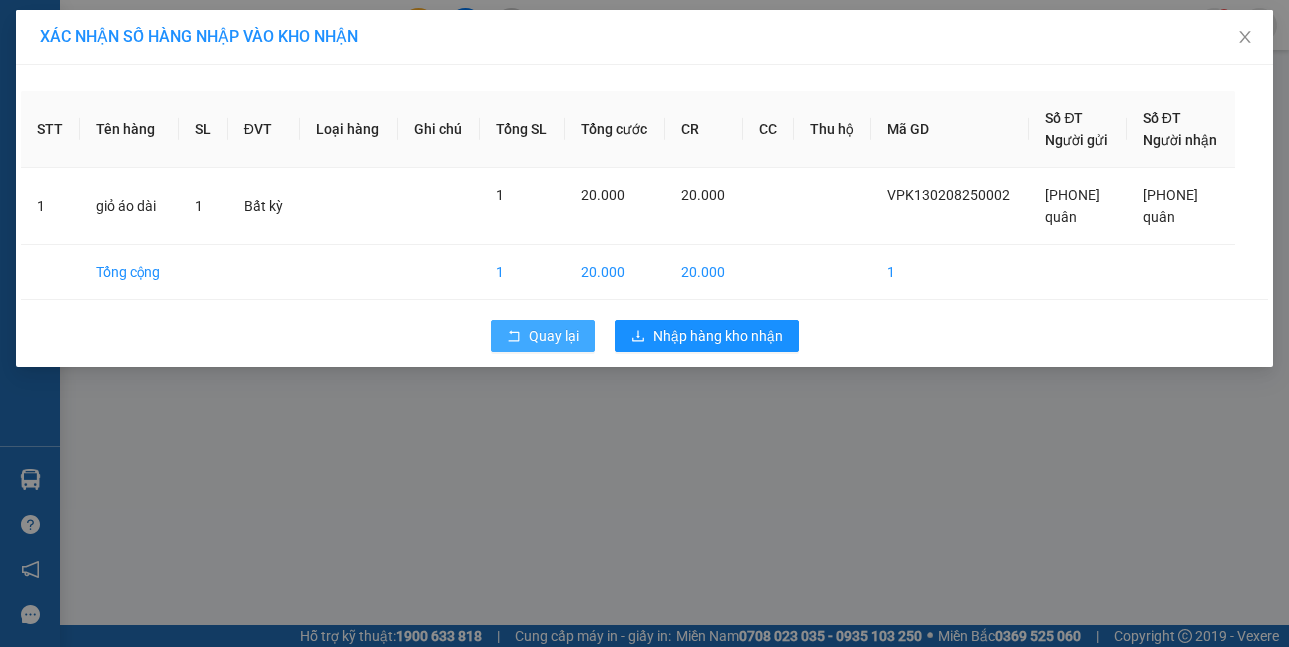 click on "Quay lại" at bounding box center (554, 336) 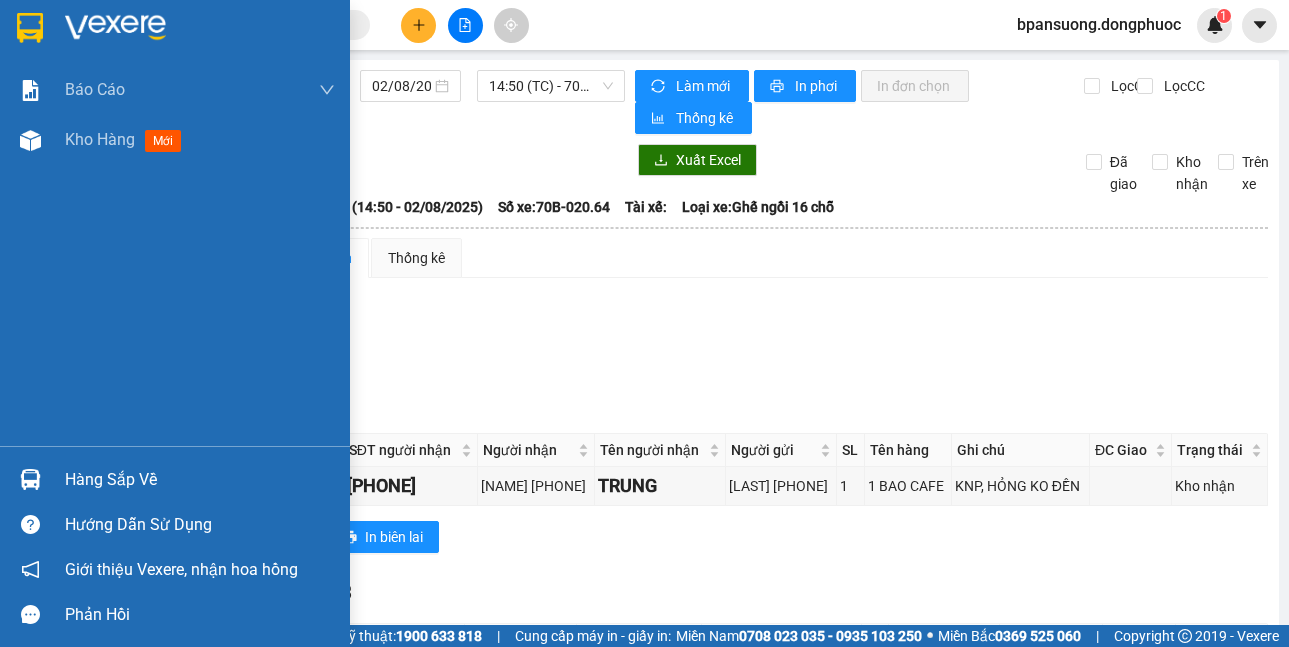 click at bounding box center [30, 479] 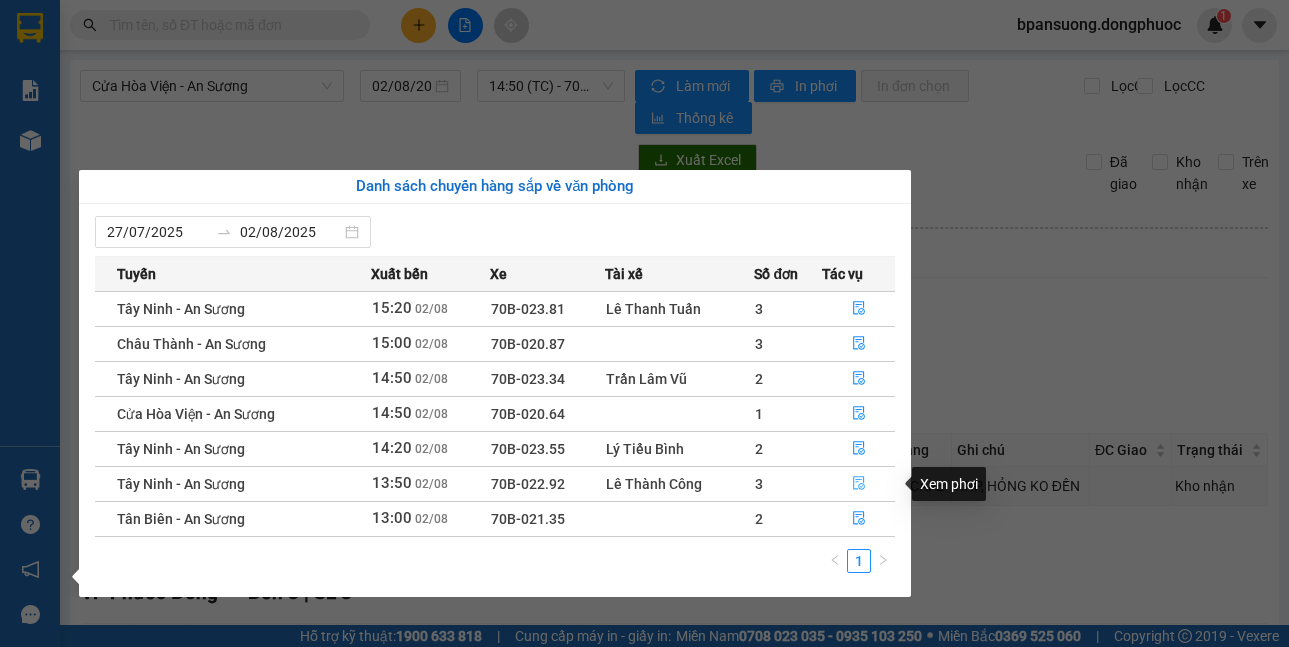 click 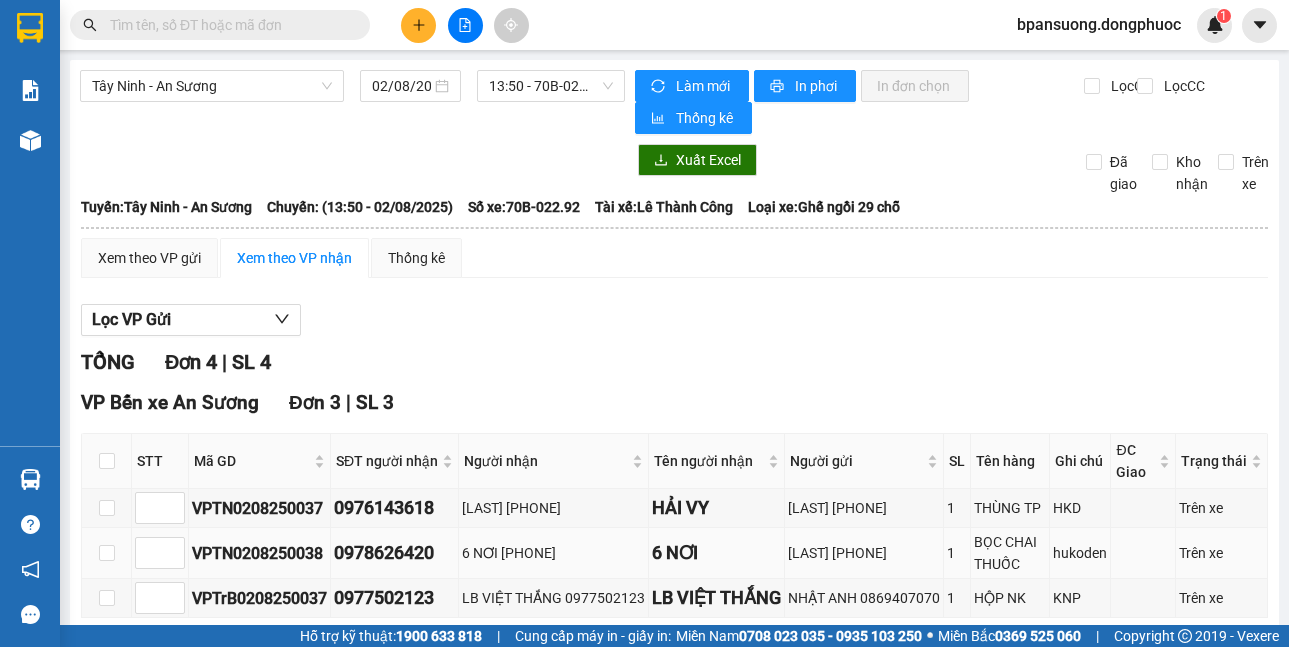 scroll, scrollTop: 286, scrollLeft: 0, axis: vertical 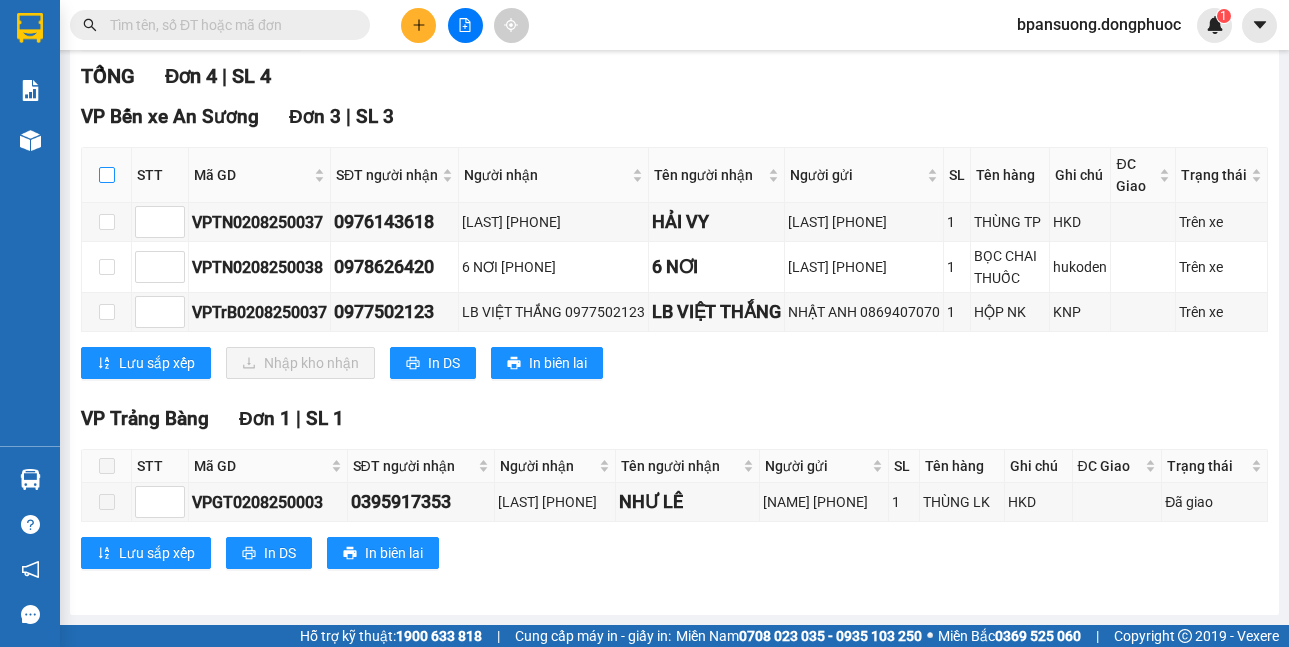 click at bounding box center (107, 175) 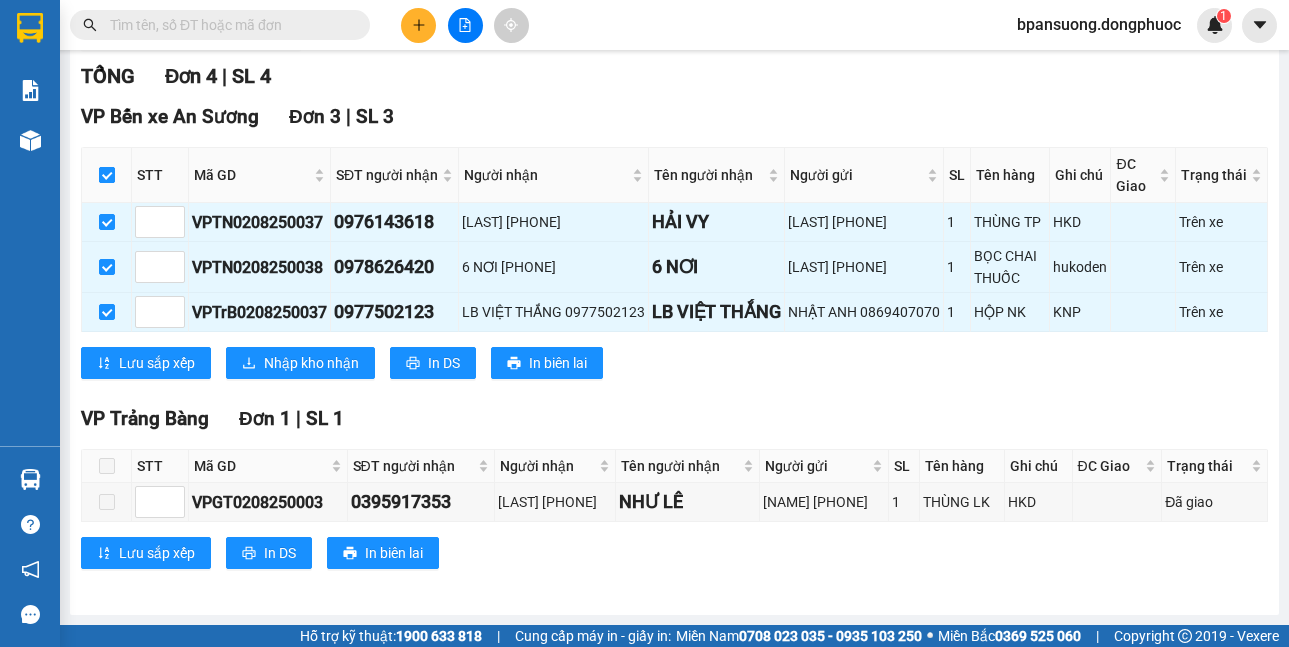 checkbox on "true" 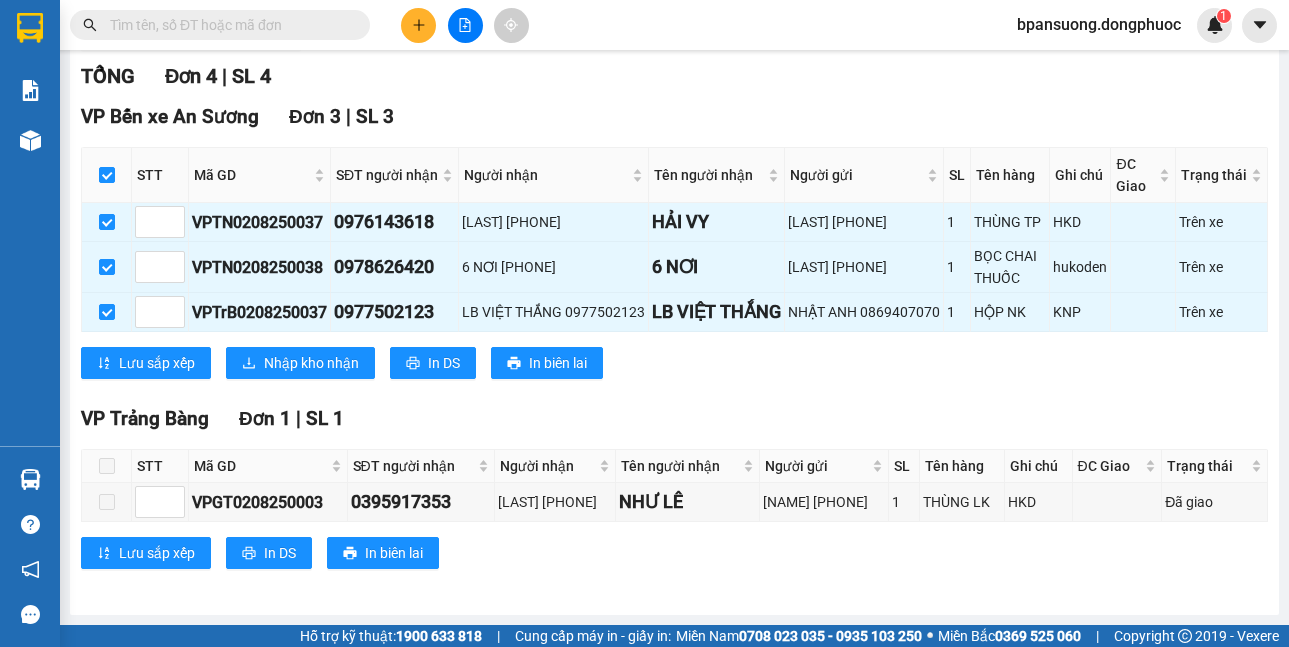click on "VP Bến xe An Sương Đơn   3 | SL   3 STT Mã GD SĐT người nhận Người nhận Tên người nhận Người gửi SL Tên hàng Ghi chú ĐC Giao Trạng thái Ký nhận                           VPTN0208250037 [PHONE] HẢI VY  [PHONE] HẢI VY  TRANG [PHONE] 1 THÙNG TP HKD Trên xe VPTN0208250038 [PHONE] 6 NƠI [PHONE] 6 NƠI PHƯỢNG [PHONE] 1  BỌC CHAI THUỐC hukoden Trên xe VPTrB0208250037 [PHONE] LB VIỆT THẮNG [PHONE] LB VIỆT THẮNG NHẬT ANH [PHONE] 1 HỘP NK KNP Trên xe Lưu sắp xếp Nhập kho nhận In DS In biên lai Đồng Phước   19001152   Bến xe Tây Ninh, 01 Võ Văn Truyện, KP 1, Phường 2 VP Bến xe An Sương  -  [TIME] - [DATE] Tuyến:  Tây Ninh - An Sương Chuyến:   ([TIME] - [DATE]) Tài xế:  Lê Thành Công   Số xe:  70B-022.92   Loại xe:  Ghế ngồi 29 chỗ STT Mã GD SĐT người nhận Người nhận Tên người nhận Người gửi SL Tên hàng Ghi chú ĐC Giao Ký nhận" at bounding box center (674, 248) 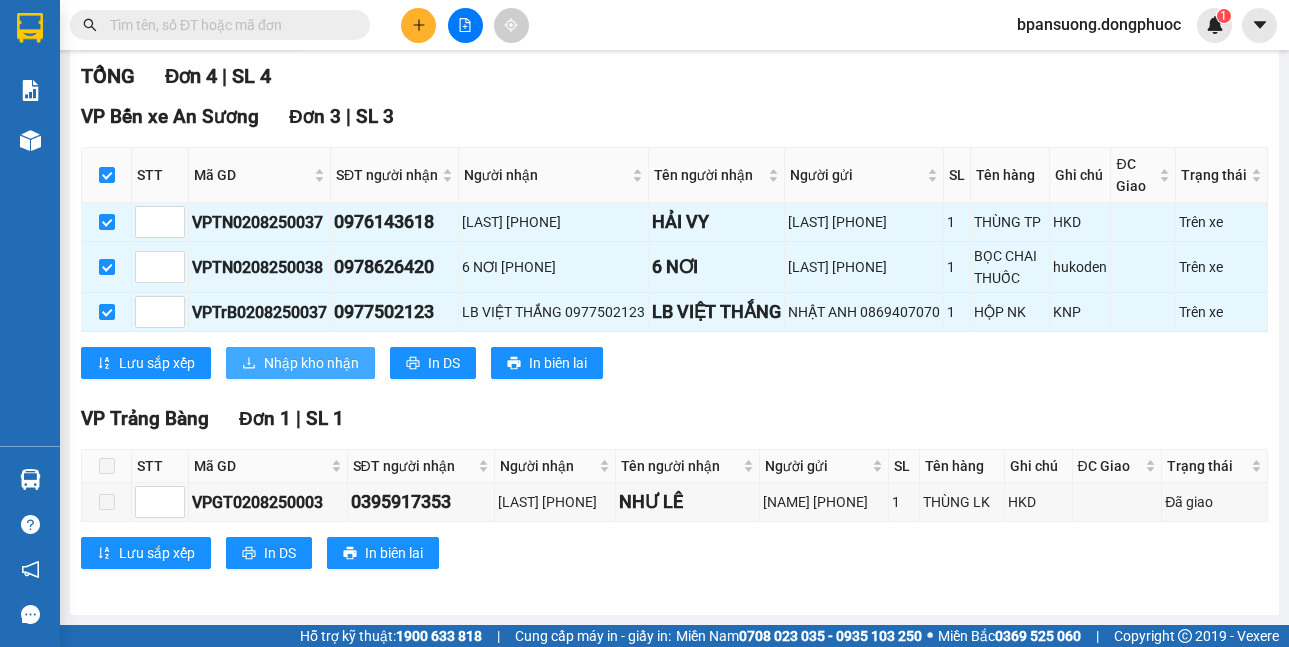 click on "Nhập kho nhận" at bounding box center [311, 363] 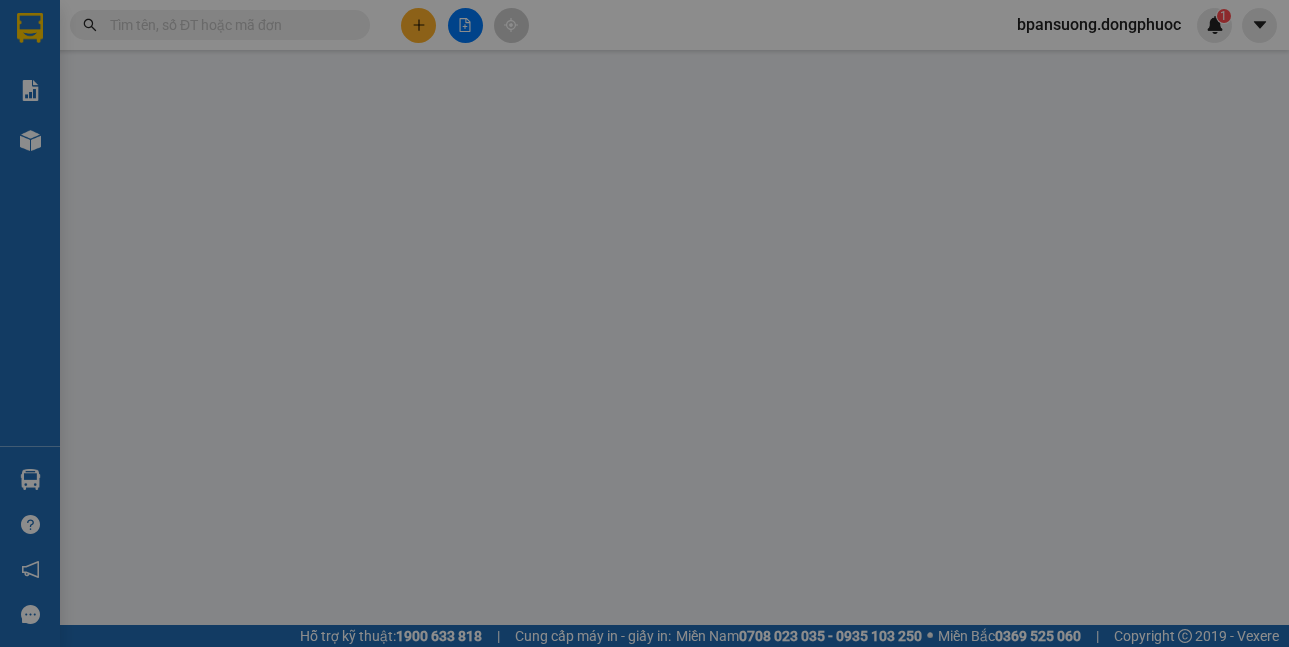 scroll, scrollTop: 0, scrollLeft: 0, axis: both 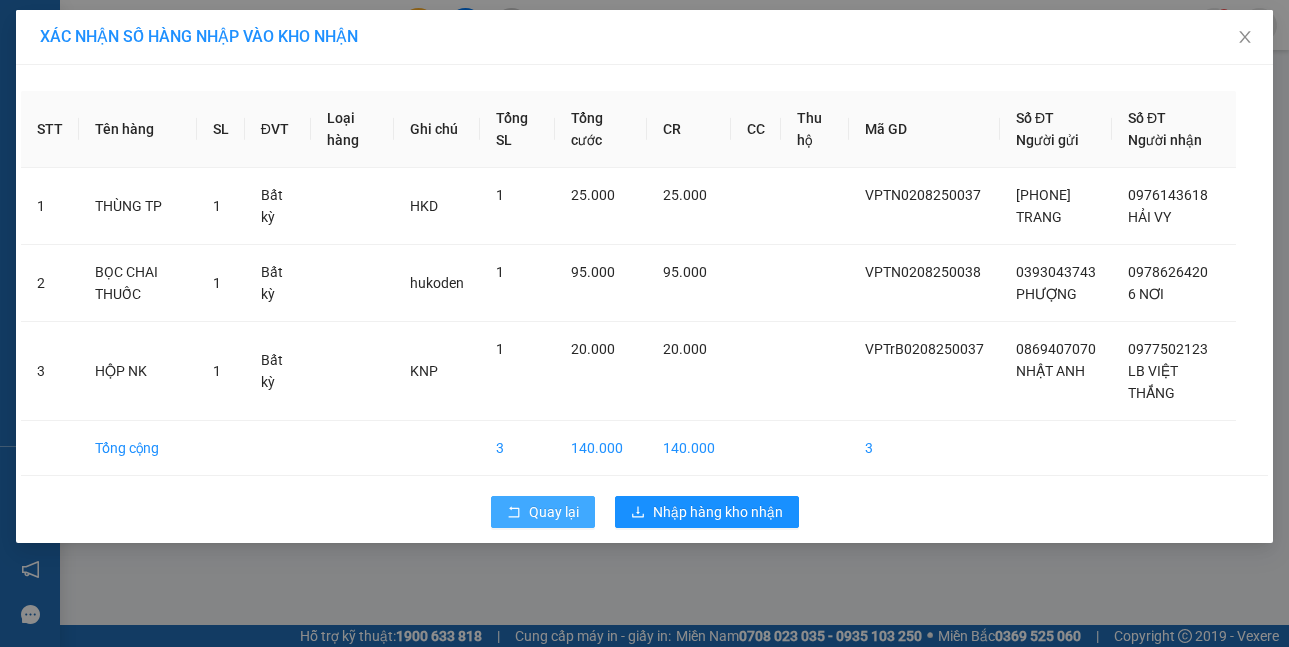 click 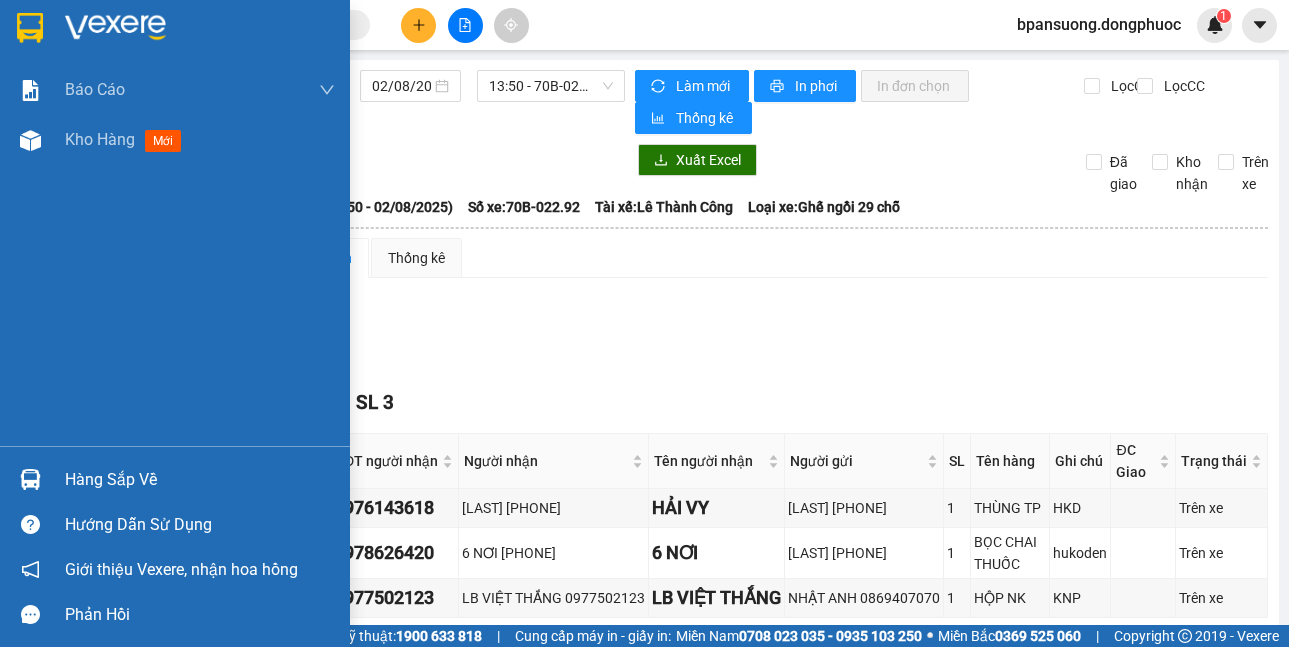click at bounding box center [30, 479] 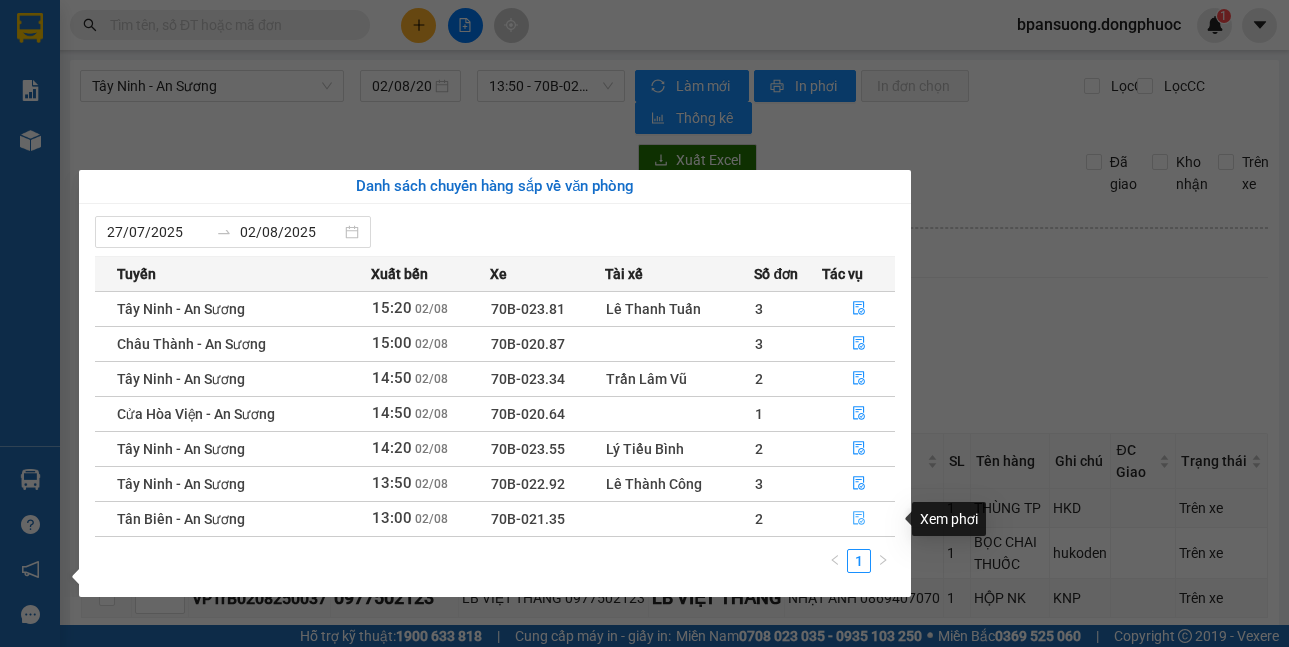 click 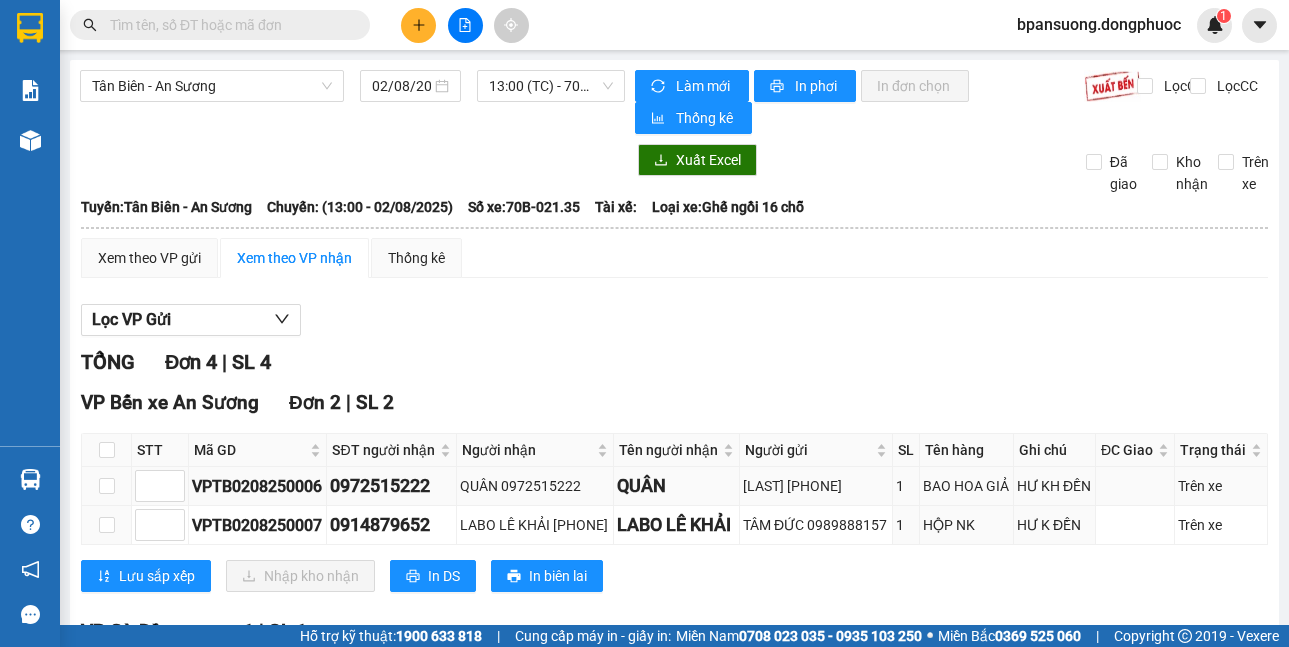 scroll, scrollTop: 200, scrollLeft: 0, axis: vertical 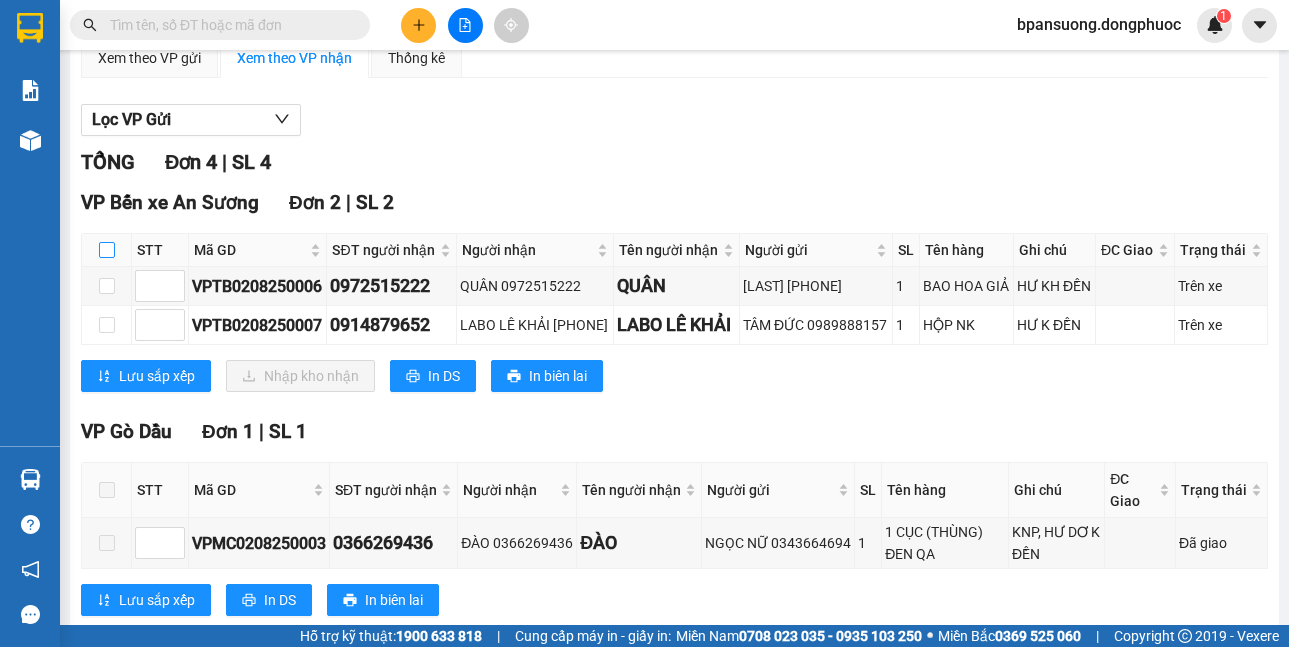 click at bounding box center [107, 250] 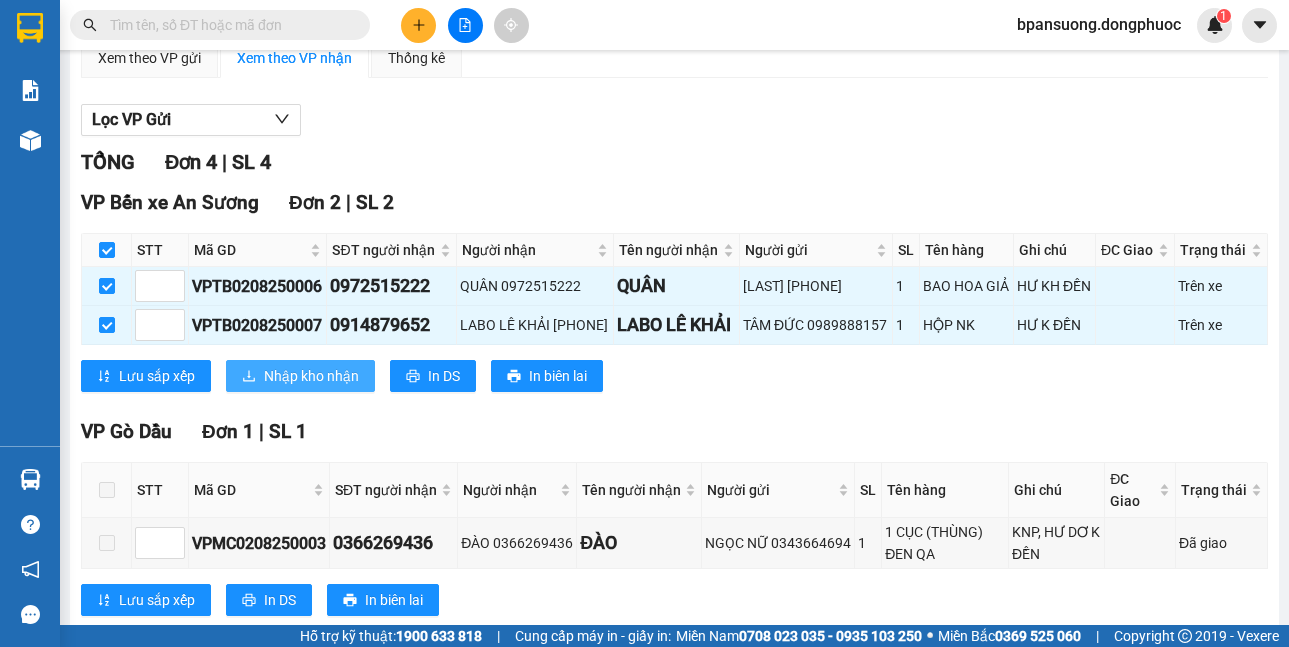 click on "Nhập kho nhận" at bounding box center [311, 376] 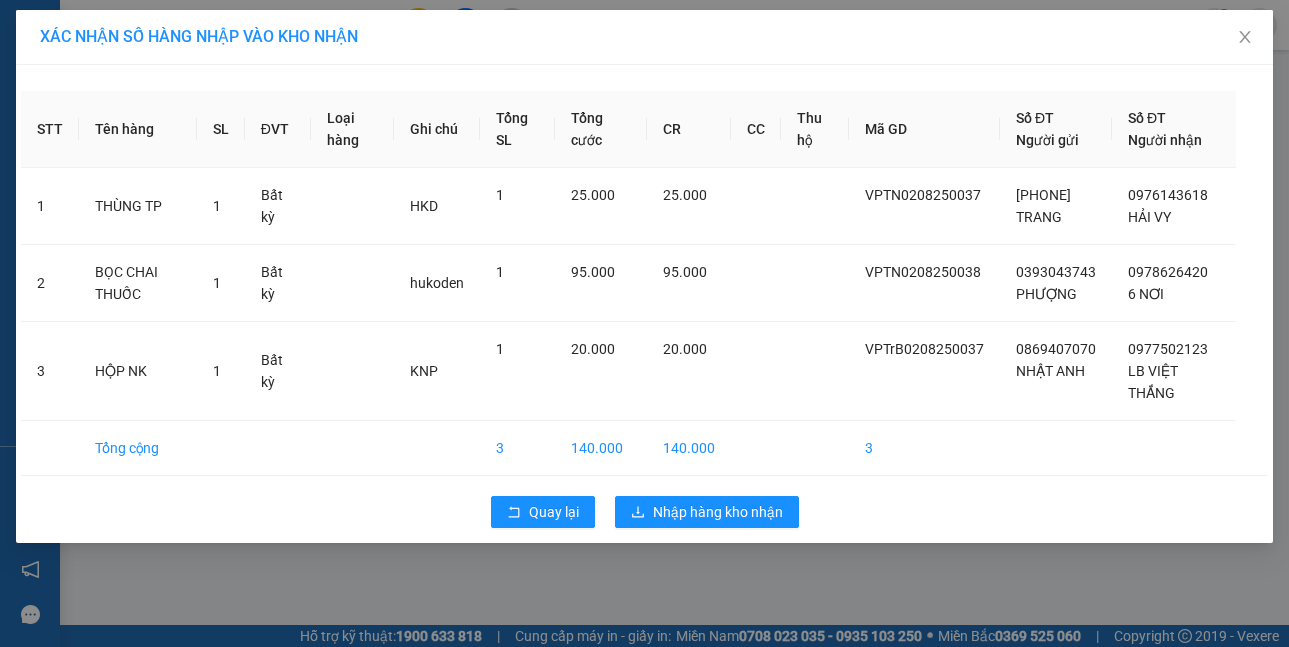 scroll, scrollTop: 0, scrollLeft: 0, axis: both 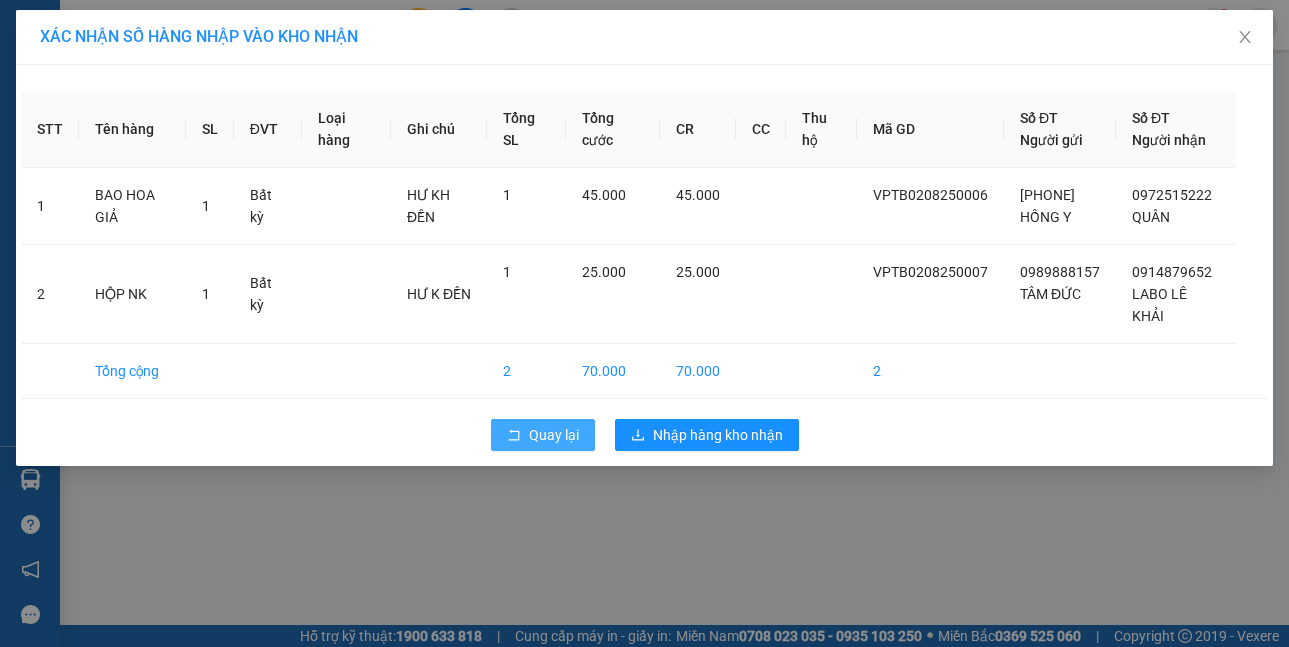 click on "Quay lại" at bounding box center [554, 435] 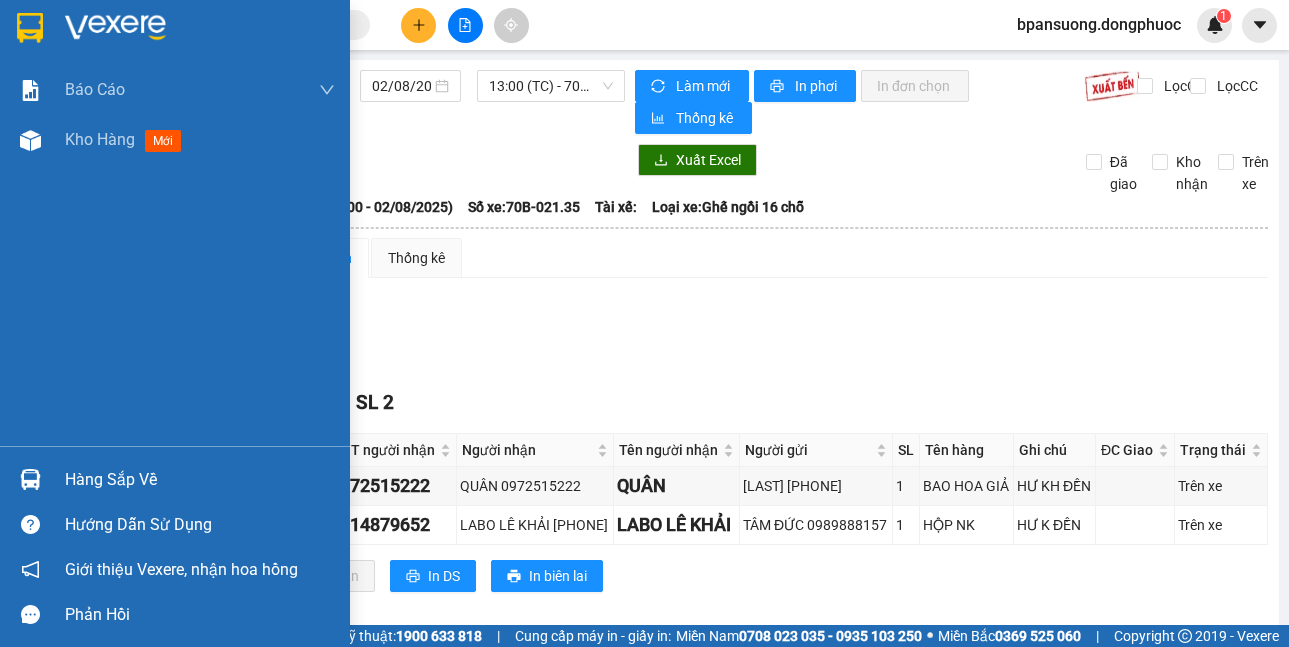 click at bounding box center [30, 479] 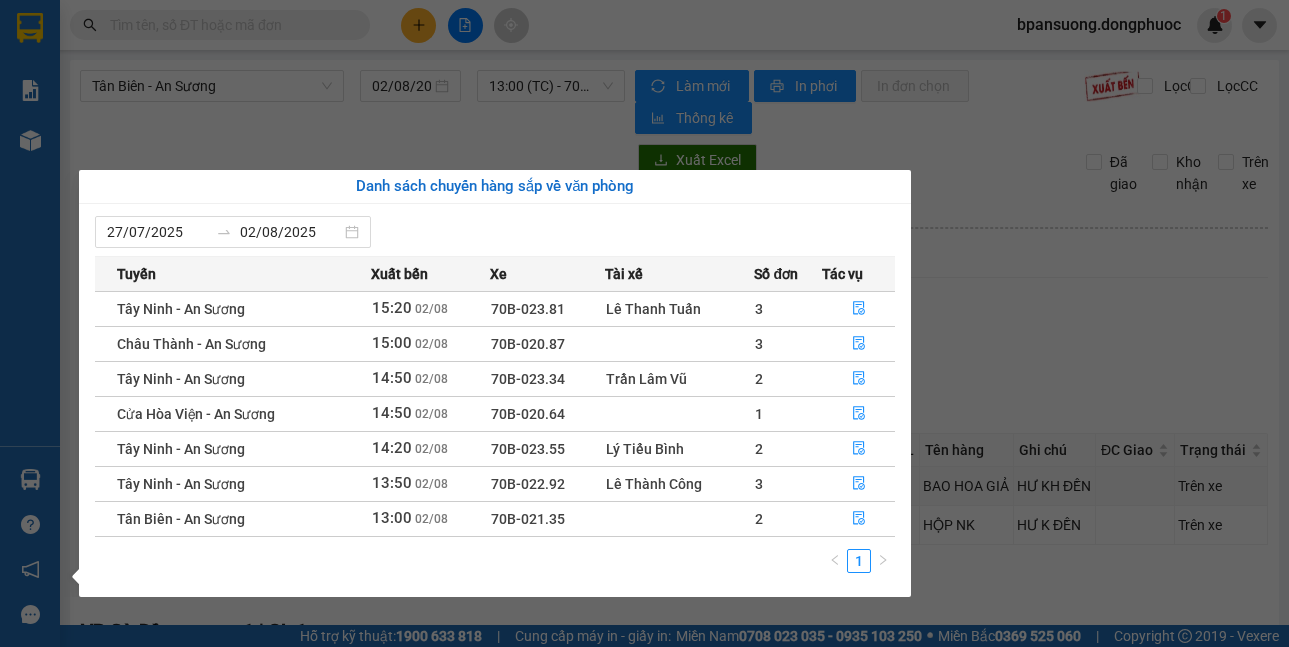 click on "Kết quả tìm kiếm ( 0 )  Bộ lọc  No Data bpansuong.dongphuoc 1     Báo cáo Mẫu 1: Báo cáo dòng tiền theo nhân viên Mẫu 1: Báo cáo dòng tiền theo nhân viên (VP) Mẫu 2: Doanh số tạo đơn theo Văn phòng, nhân viên - Trạm     Kho hàng mới Hàng sắp về Hướng dẫn sử dụng Giới thiệu Vexere, nhận hoa hồng Phản hồi Phần mềm hỗ trợ bạn tốt chứ? Tân Biên - An Sương [DATE] [TIME]   (TC)   - 70B-021.35  Làm mới In phơi In đơn chọn Thống kê Lọc  CR Lọc  CC Xuất Excel Đã giao Kho nhận Trên xe Đồng Phước   19001152   Bến xe Tây Ninh, 01 Võ Văn Truyện, KP 1, Phường 2 [TIME] - [DATE] Tuyến:  Tân Biên - An Sương Chuyến:   ([TIME] - [DATE]) Số xe:  70B-021.35 Loại xe:  Ghế ngồi 16 chỗ Tuyến:  Tân Biên - An Sương Chuyến:   ([TIME] - [DATE]) Số xe:  70B-021.35 Tài xế:  Loại xe:  Ghế ngồi 16 chỗ Xem theo VP gửi Xem theo VP nhận Thống kê TỔNG Đơn" at bounding box center [644, 323] 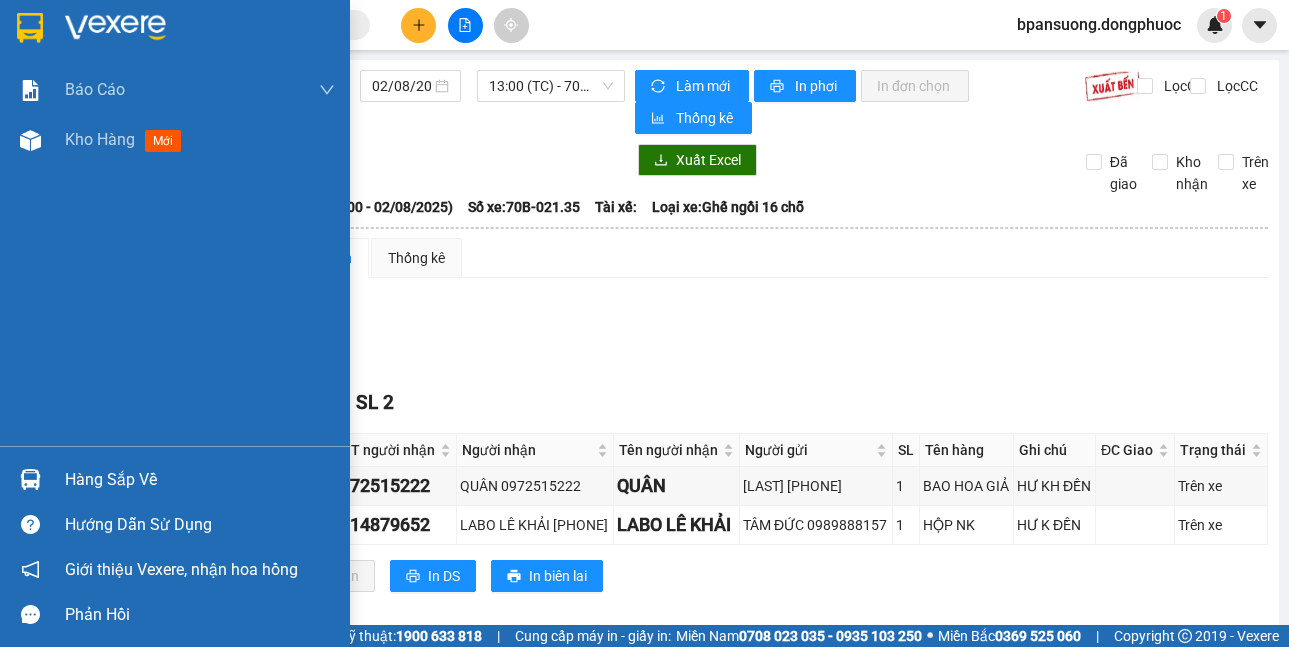 click on "Hàng sắp về" at bounding box center [175, 479] 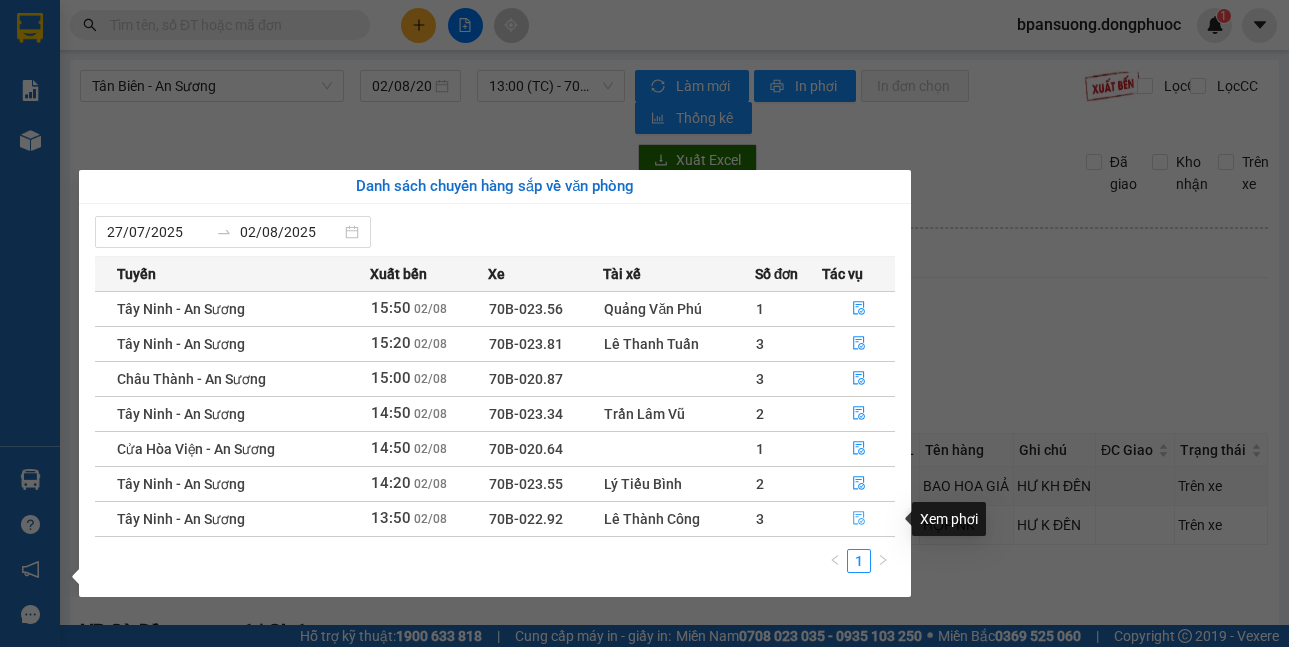 click at bounding box center (858, 519) 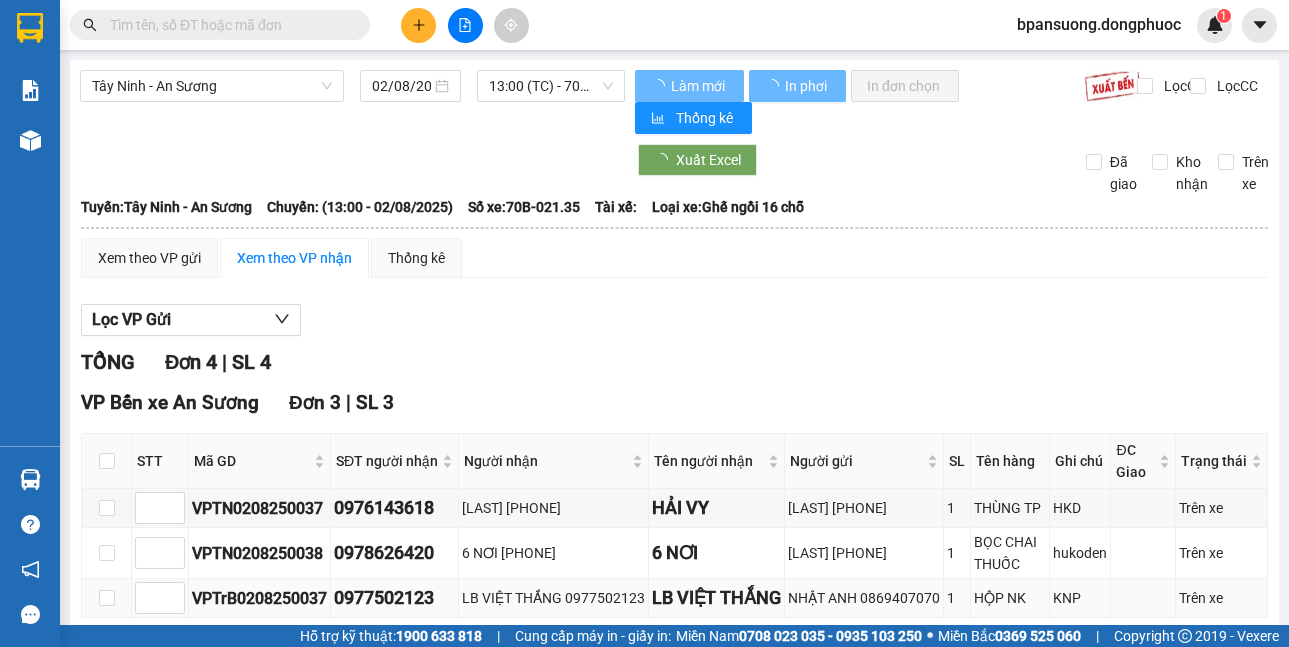 scroll, scrollTop: 286, scrollLeft: 0, axis: vertical 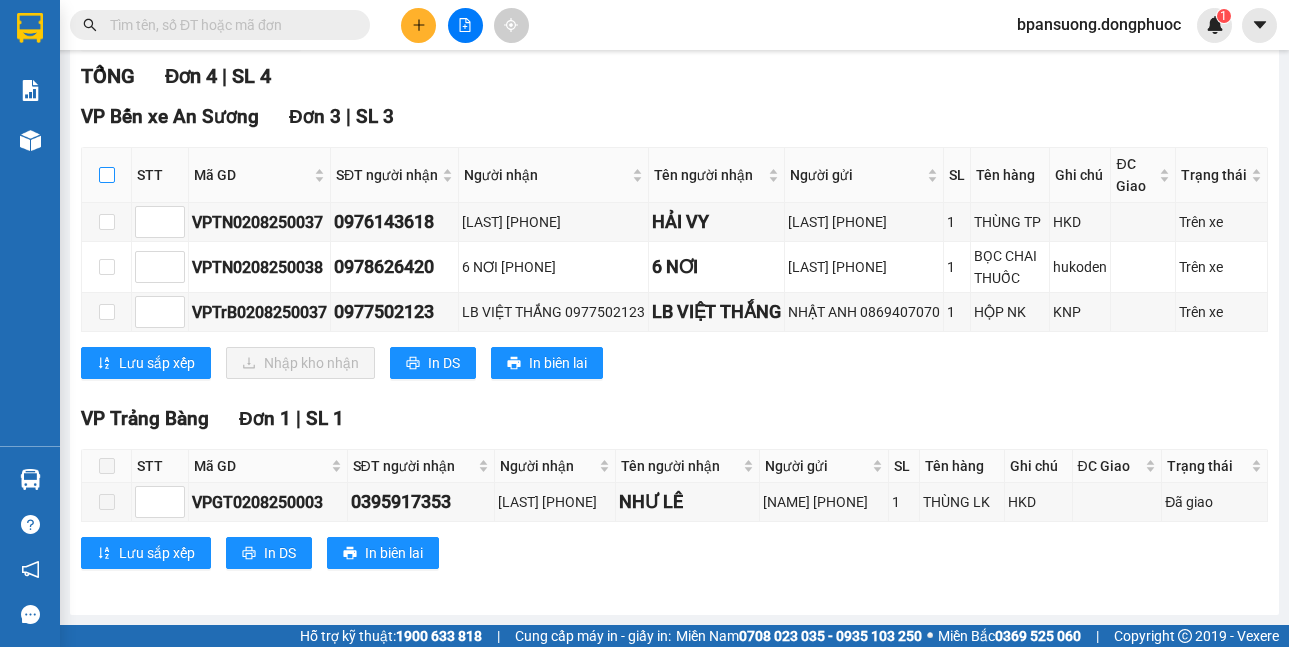 click at bounding box center [107, 175] 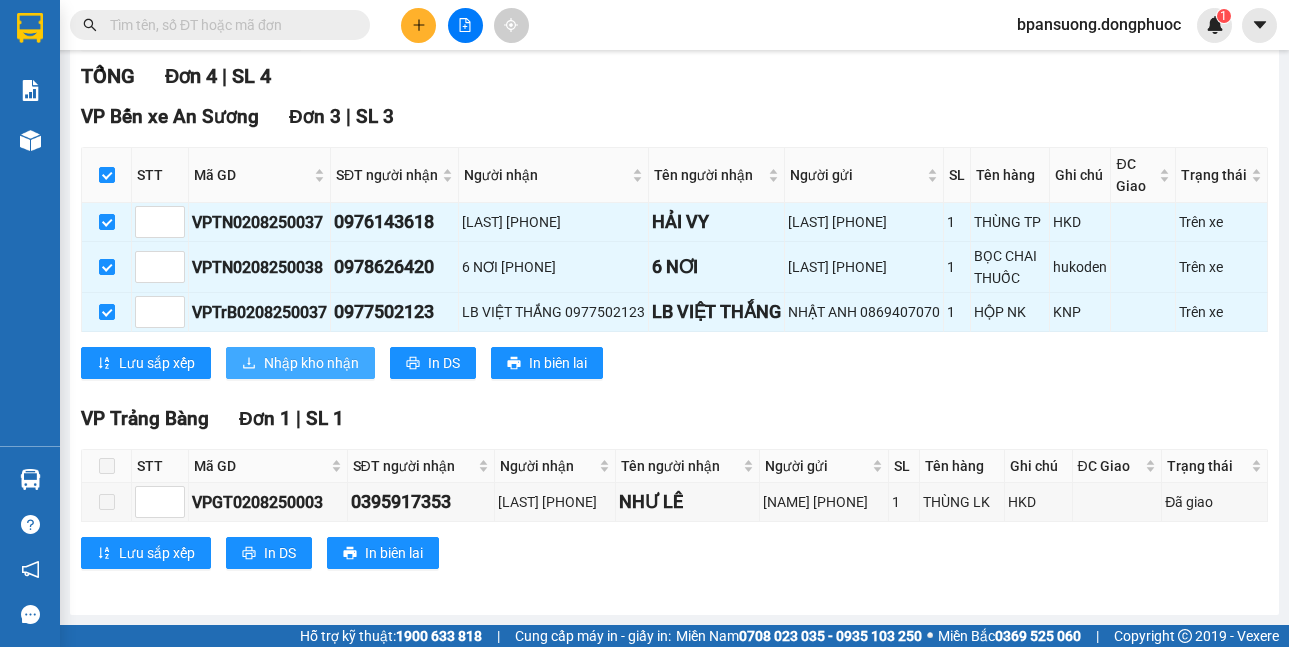 click on "Nhập kho nhận" at bounding box center (311, 363) 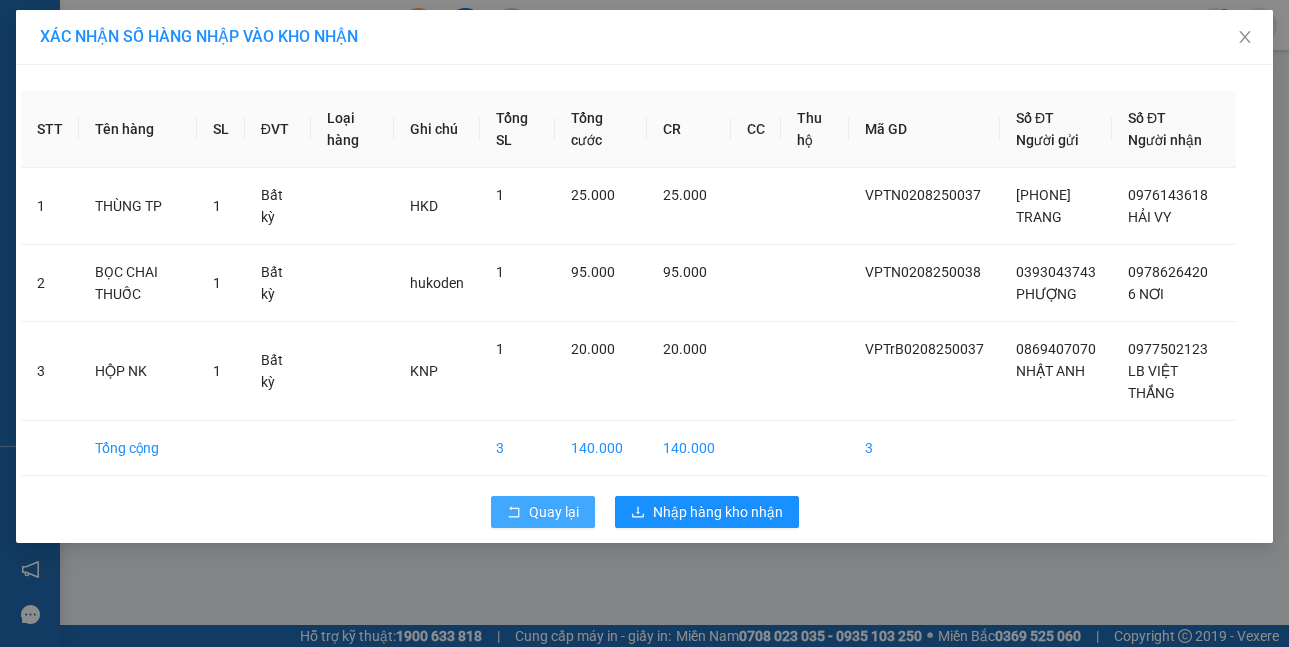 click on "Quay lại" at bounding box center (554, 512) 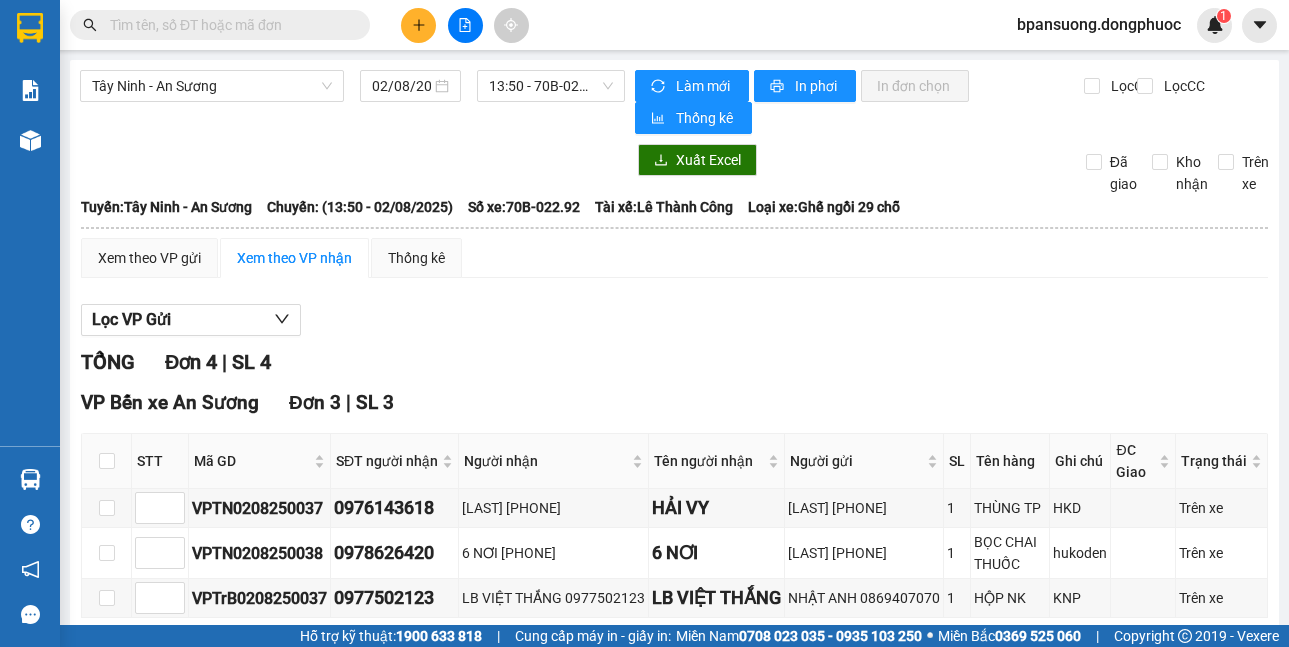 scroll, scrollTop: 286, scrollLeft: 0, axis: vertical 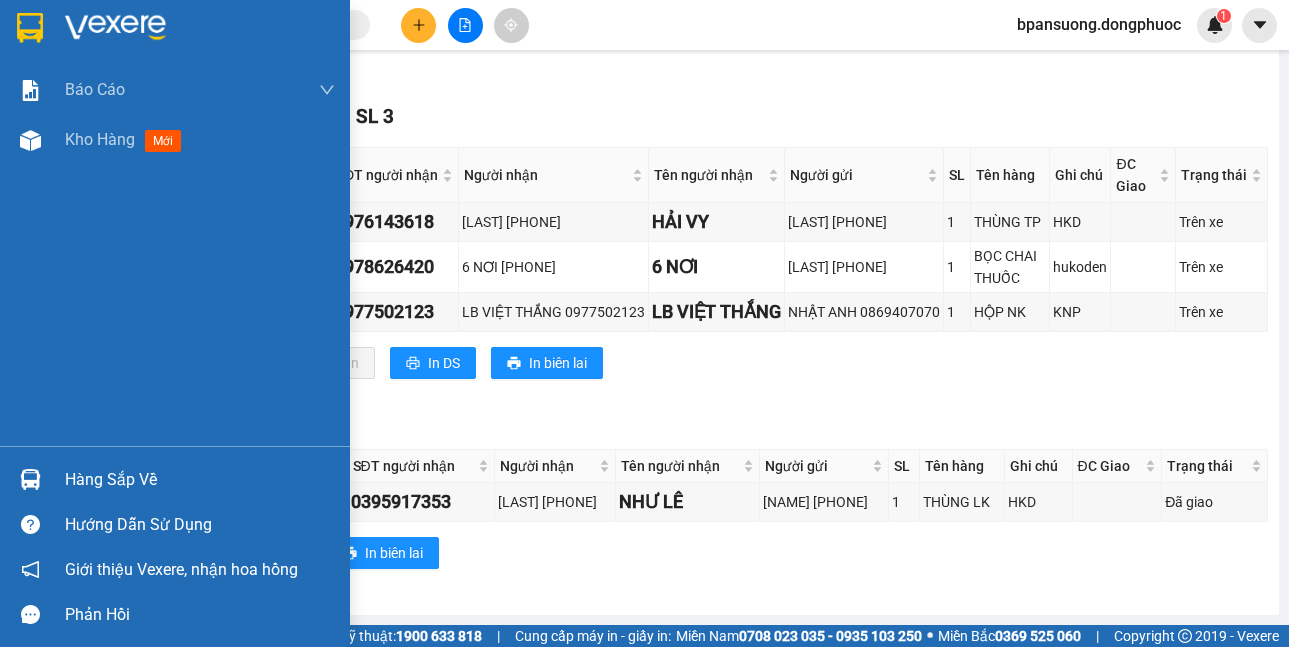 click on "Hàng sắp về" at bounding box center [200, 480] 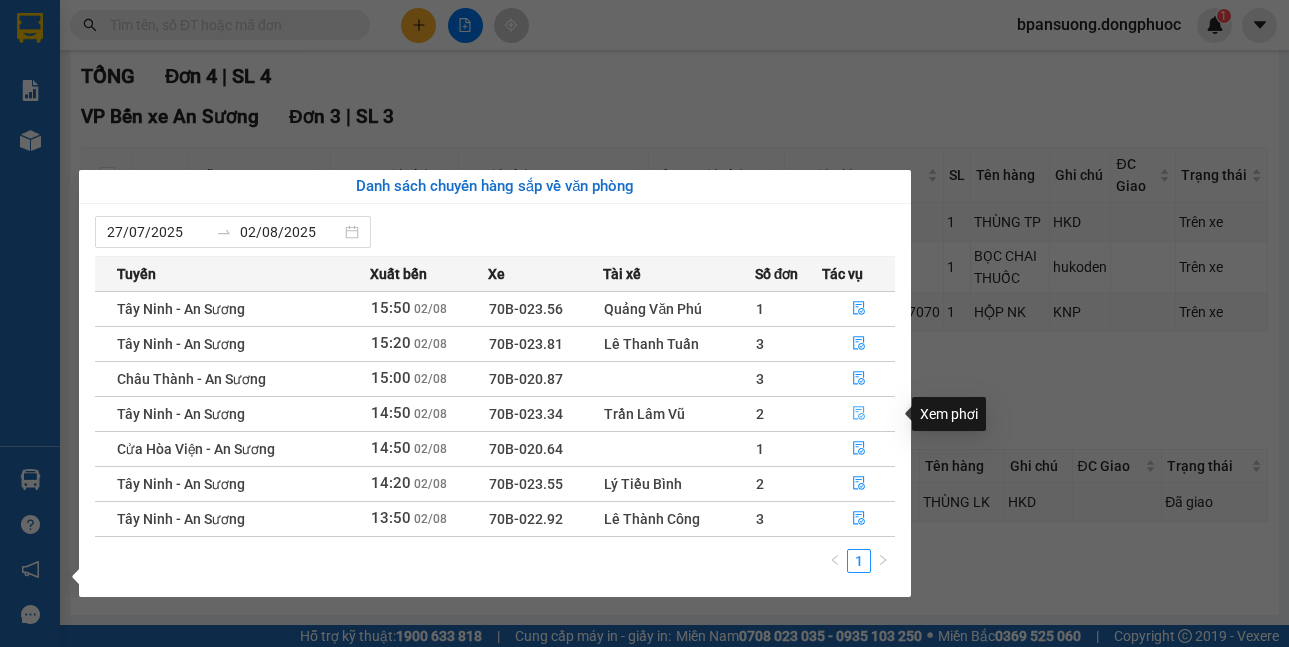 click at bounding box center (858, 414) 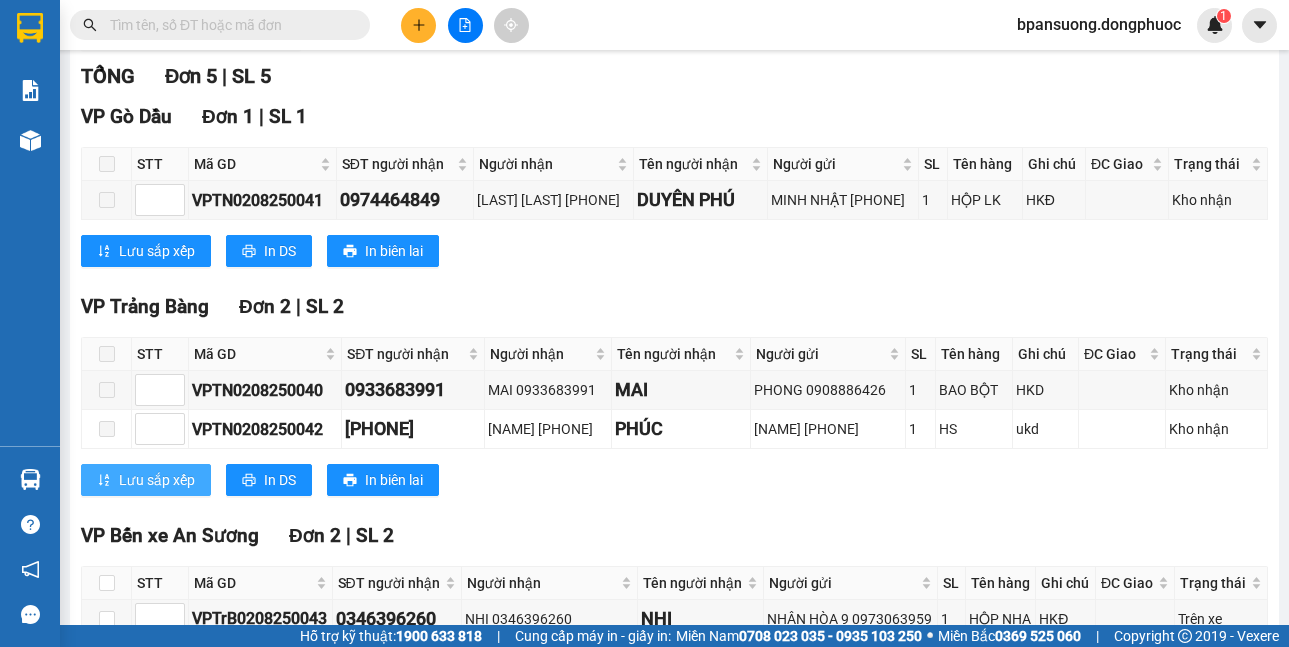 scroll, scrollTop: 442, scrollLeft: 0, axis: vertical 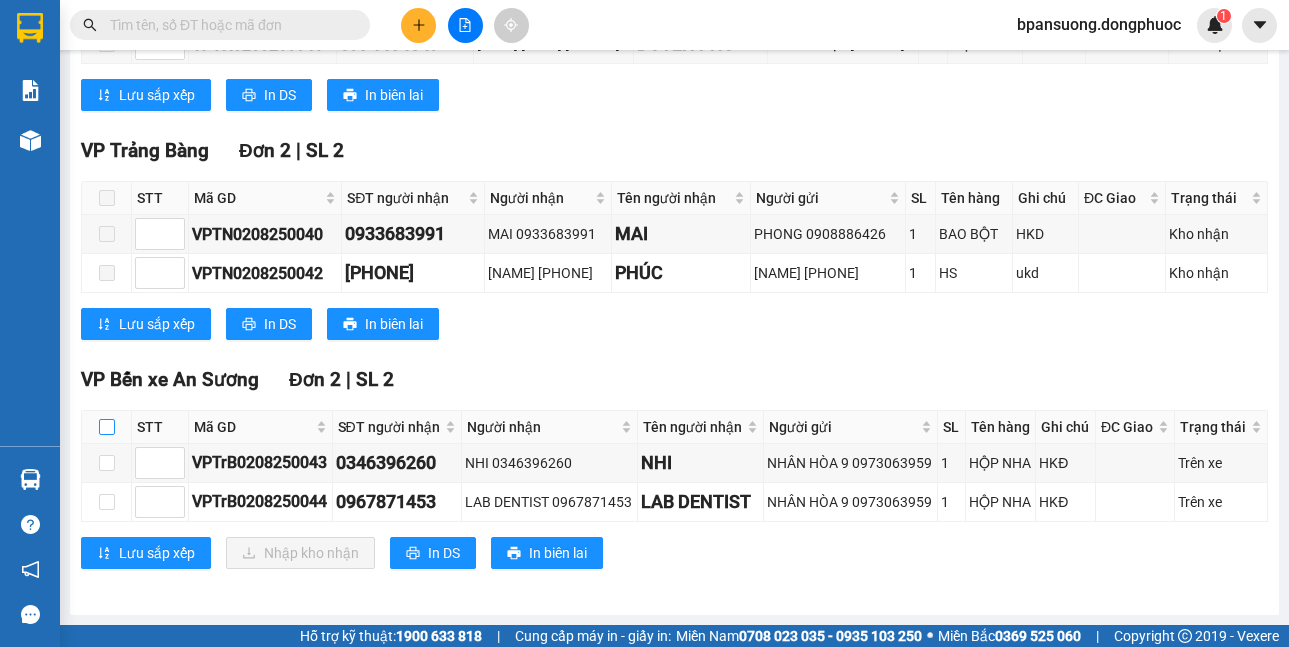 drag, startPoint x: 110, startPoint y: 427, endPoint x: 191, endPoint y: 526, distance: 127.91403 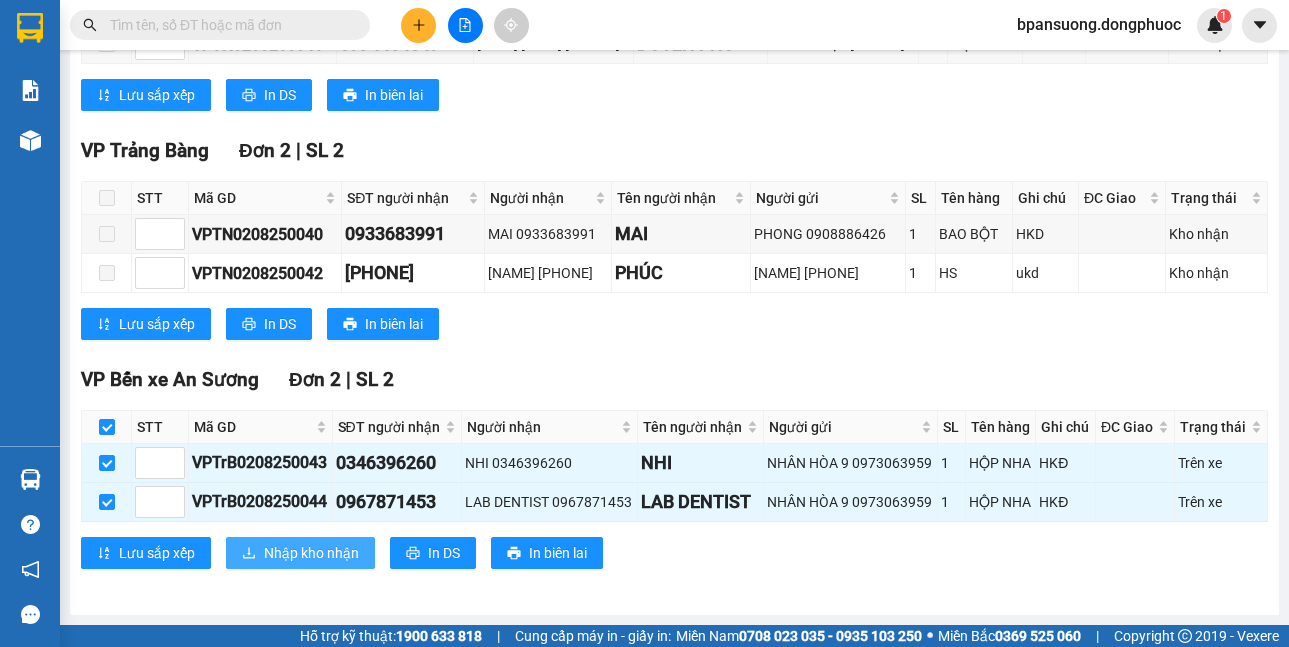 click on "Nhập kho nhận" at bounding box center (311, 553) 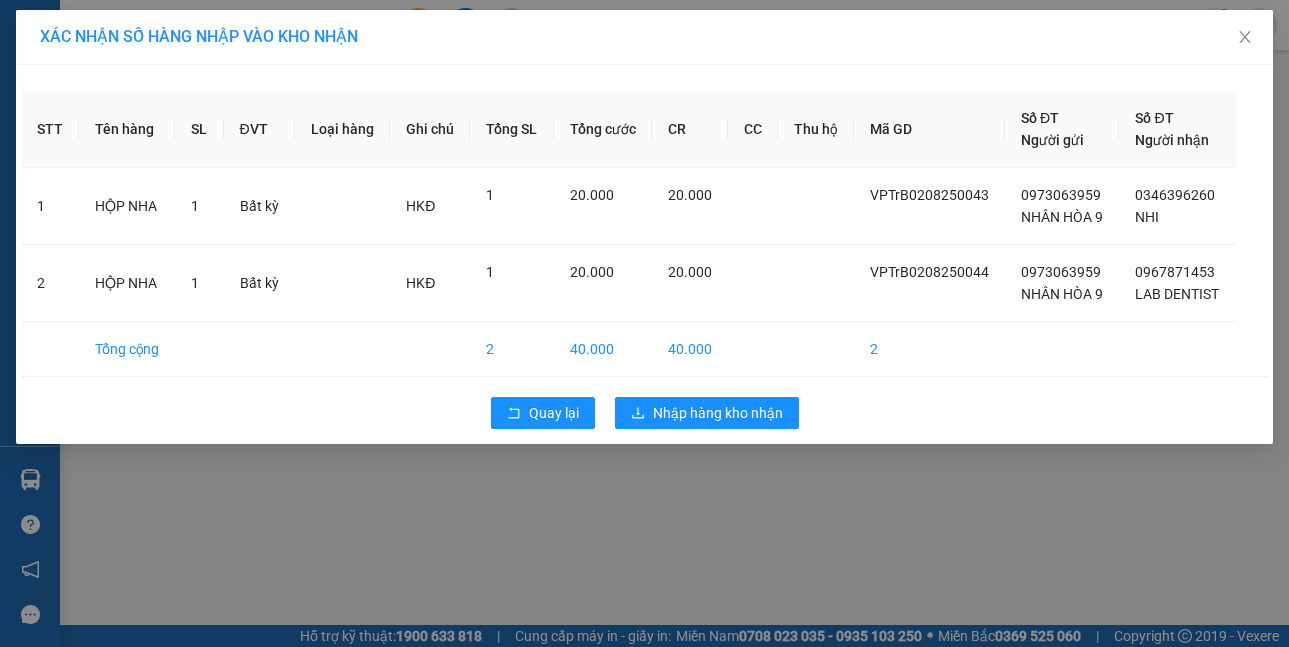 scroll, scrollTop: 0, scrollLeft: 0, axis: both 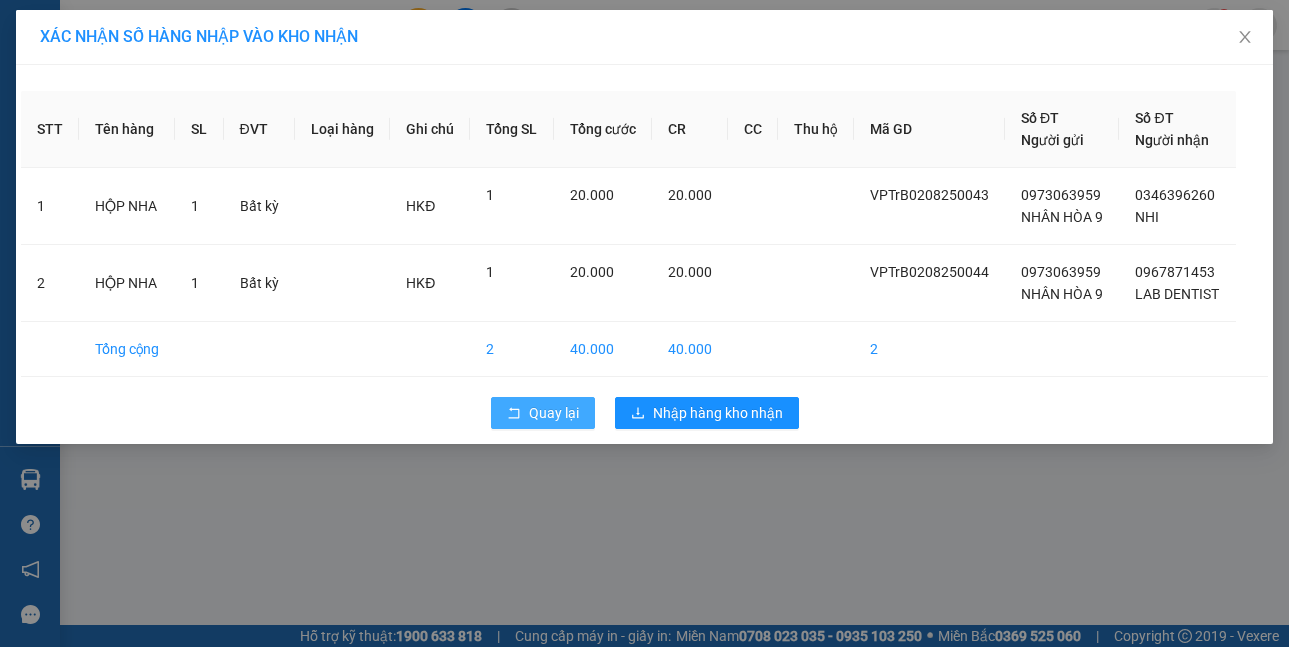 click on "Quay lại" at bounding box center [554, 413] 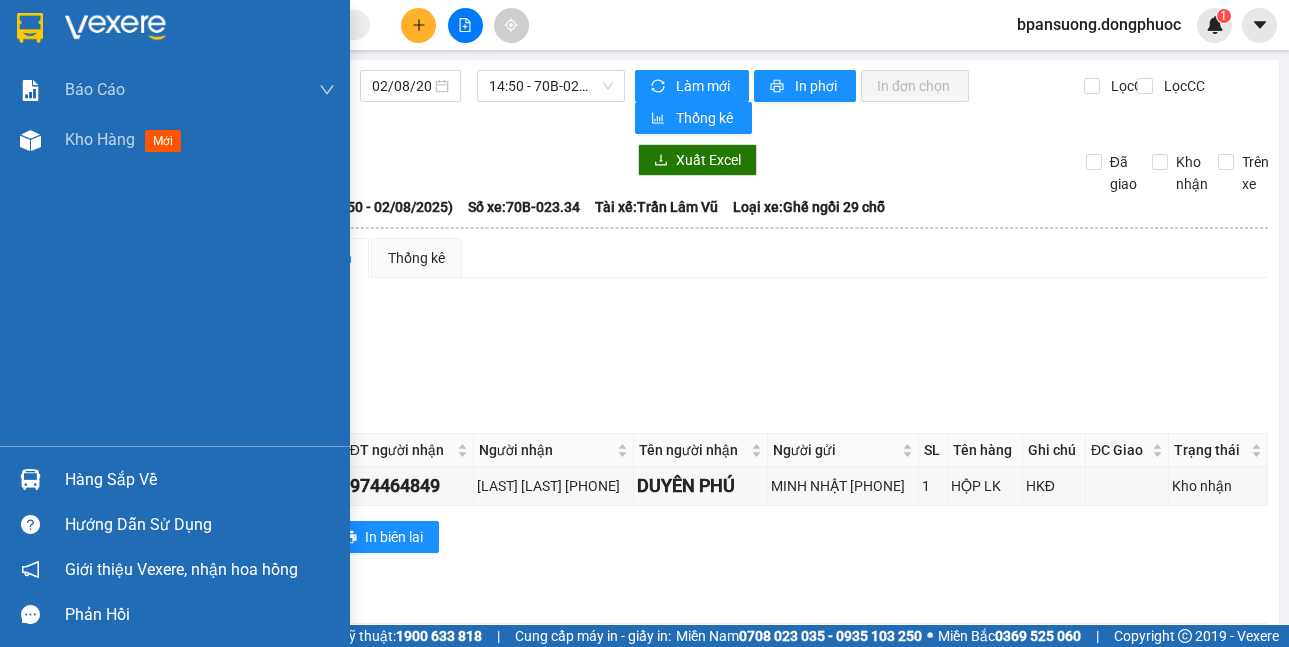 click on "Hàng sắp về" at bounding box center [175, 479] 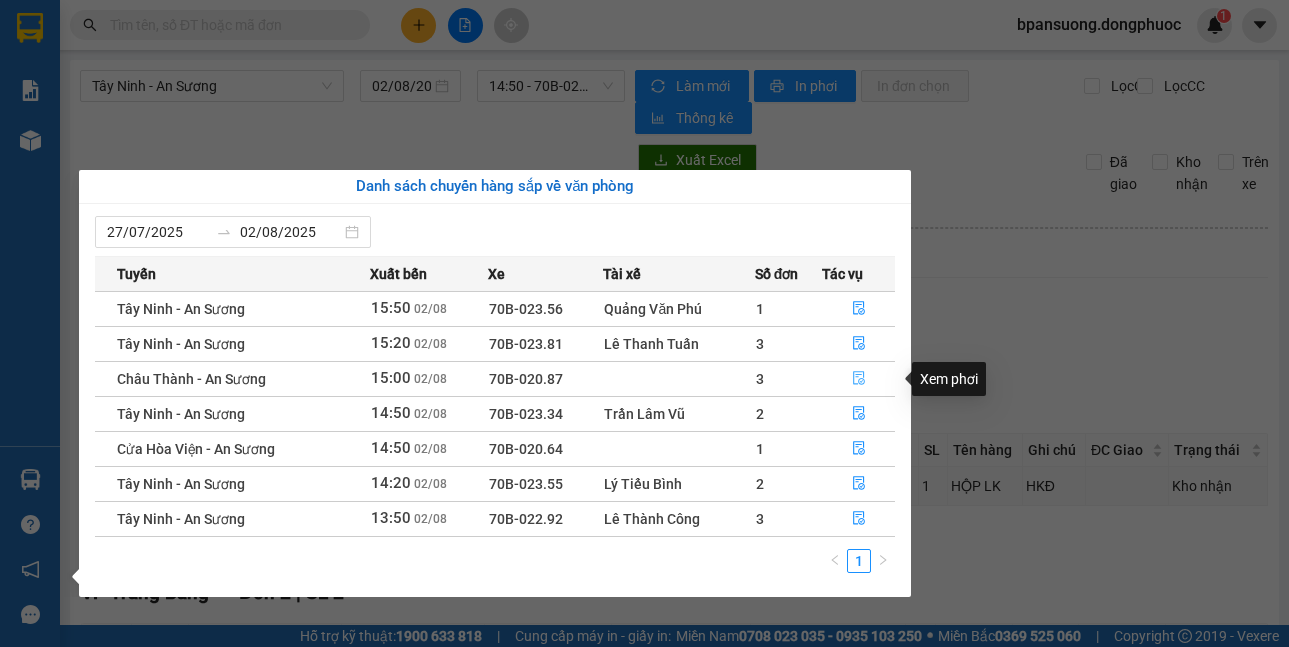 click at bounding box center [858, 379] 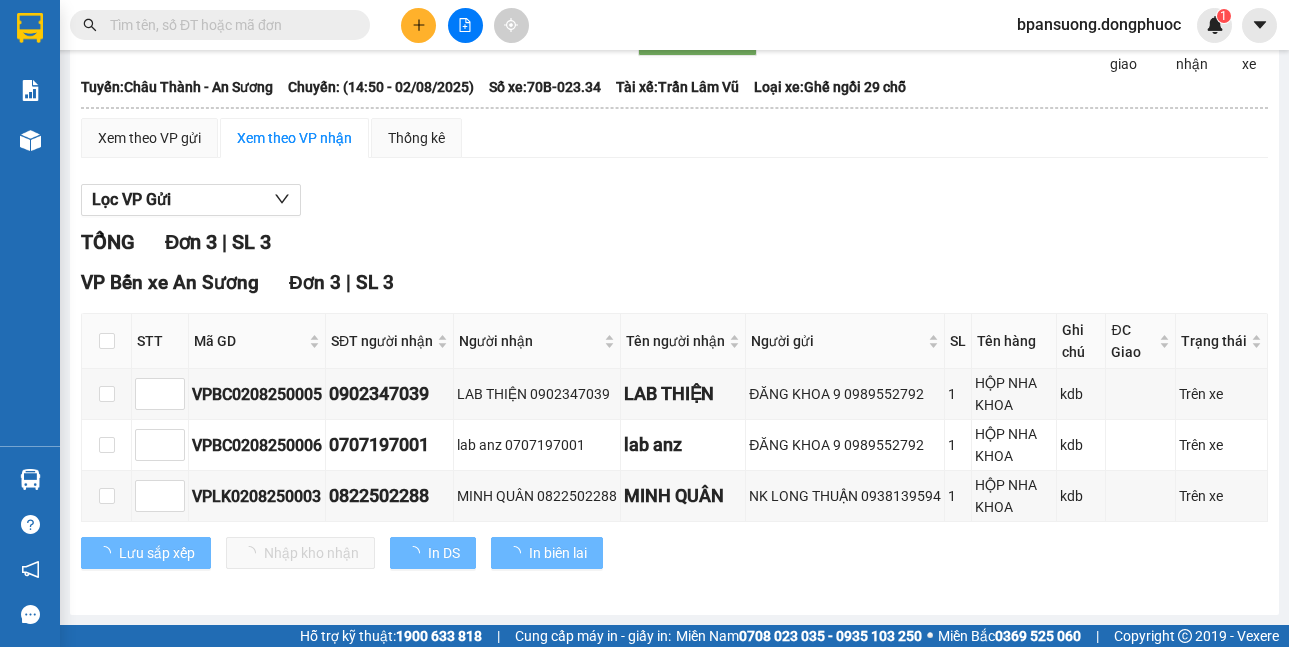 scroll, scrollTop: 120, scrollLeft: 0, axis: vertical 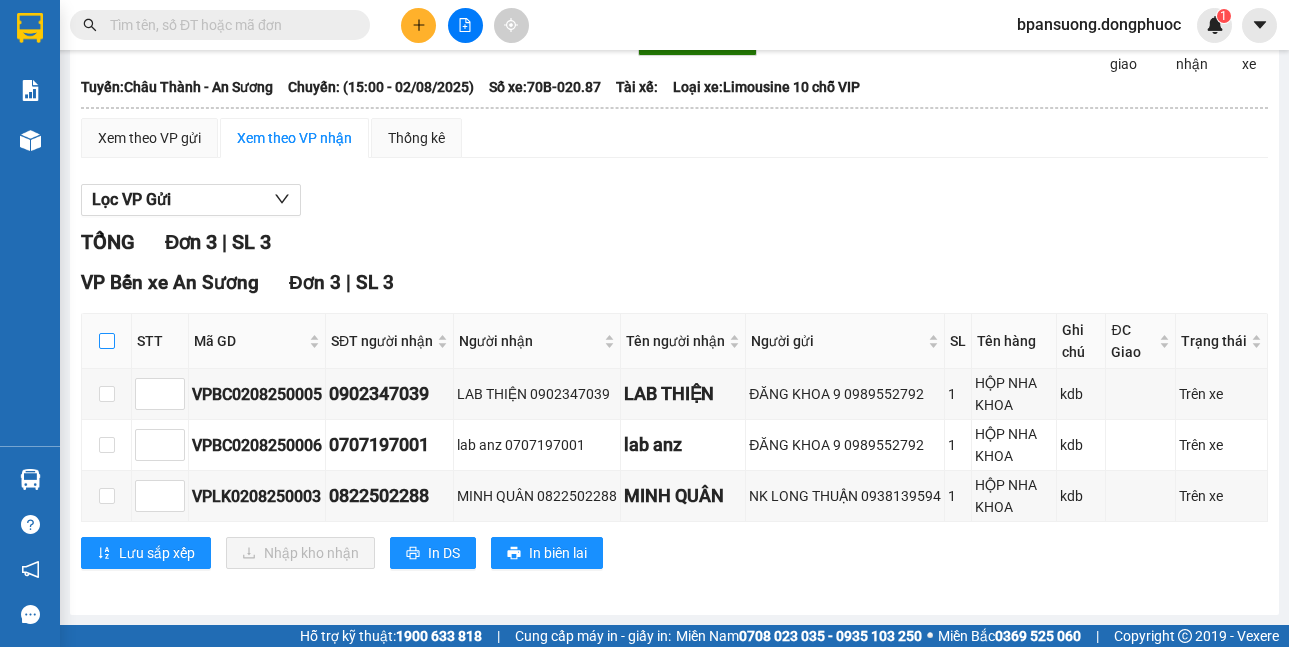 click at bounding box center [107, 341] 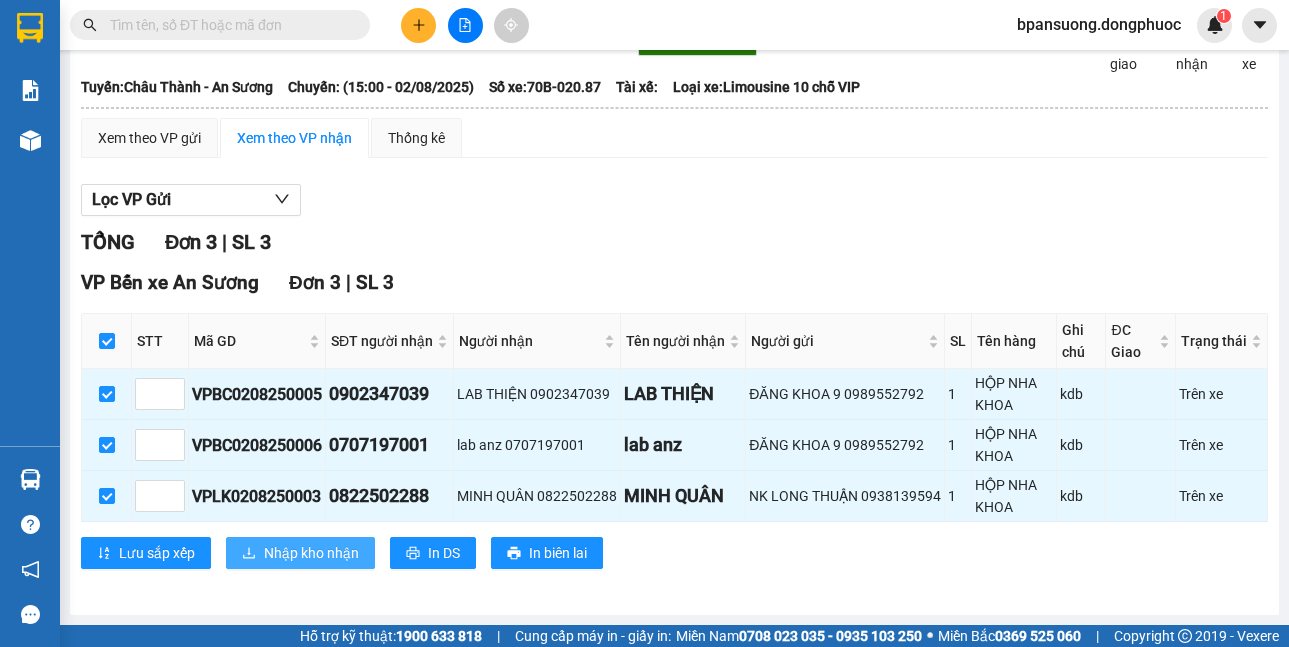 click on "Nhập kho nhận" at bounding box center (311, 553) 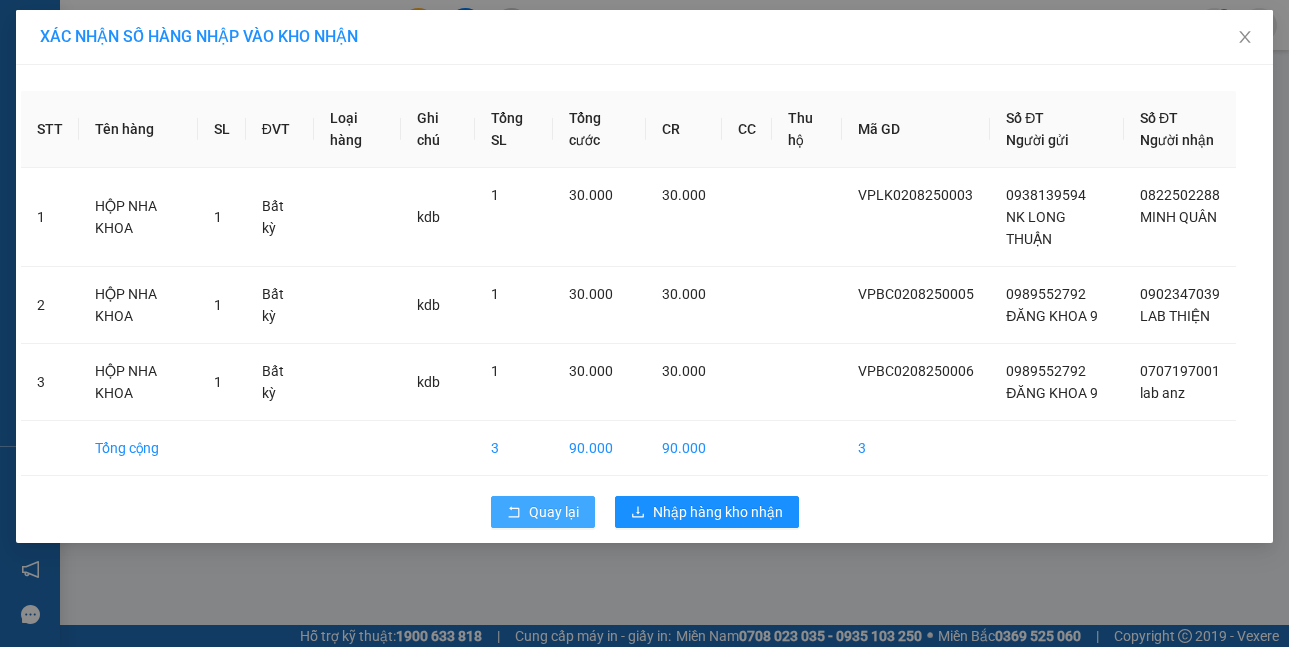 click on "Quay lại" at bounding box center [554, 512] 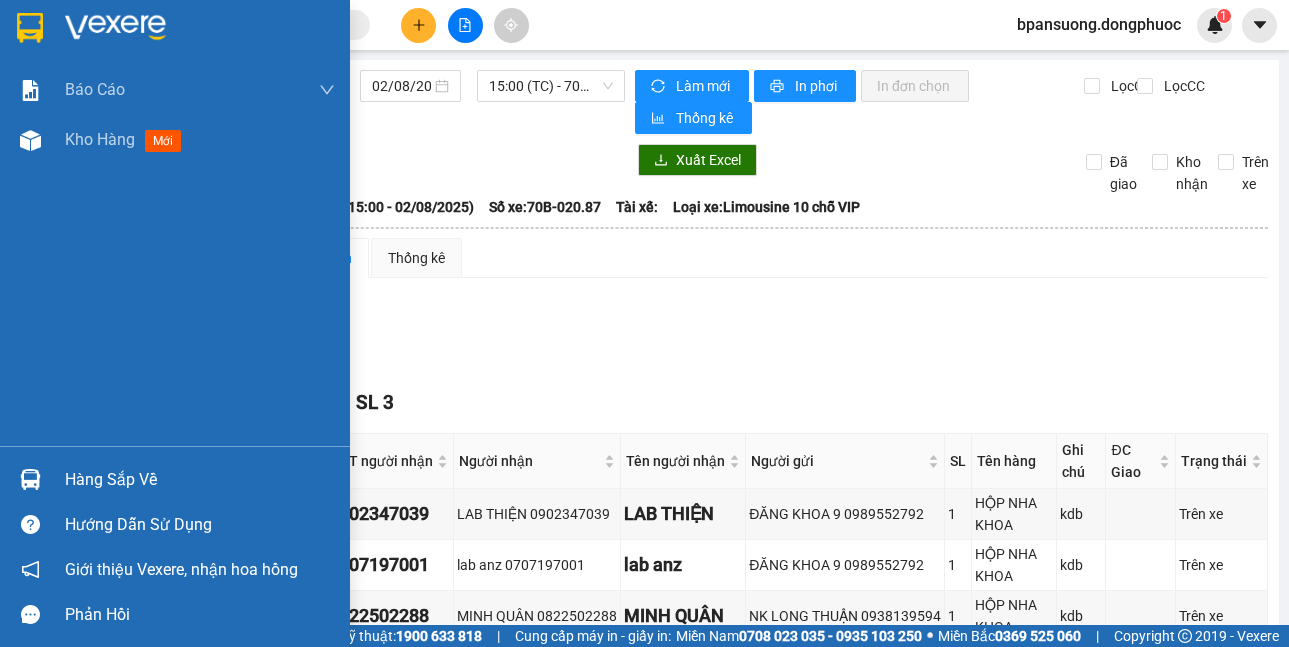 click at bounding box center (30, 479) 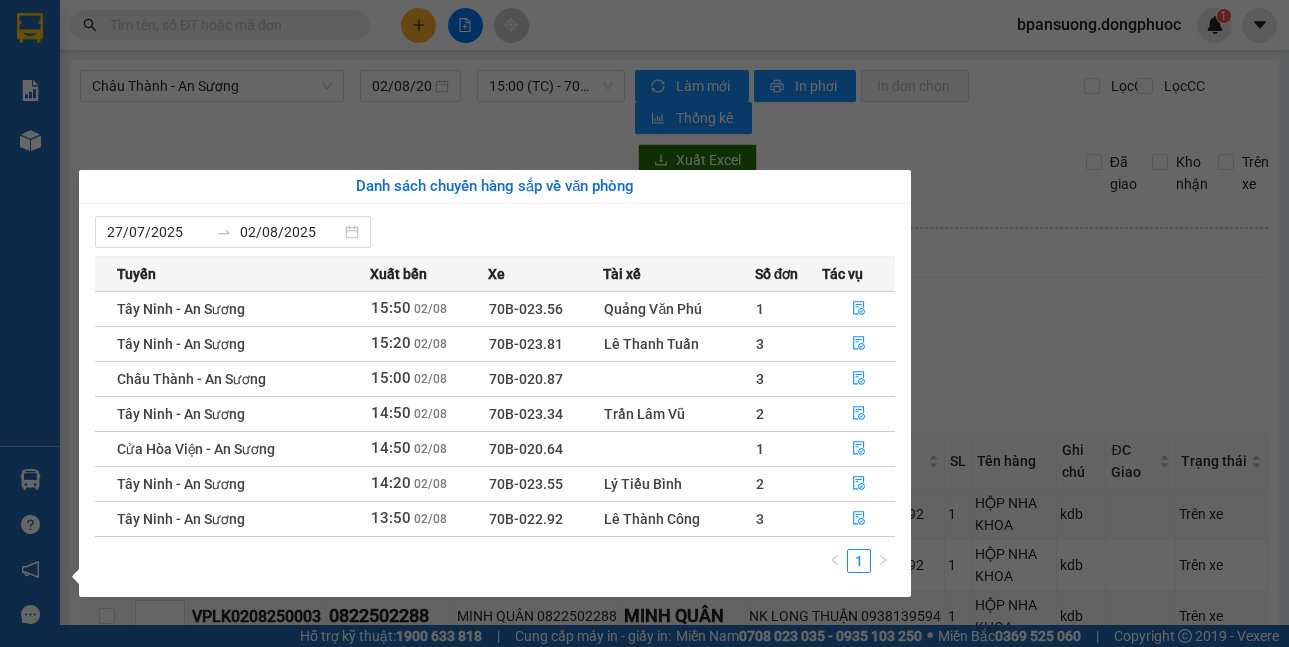 click on "Kết quả tìm kiếm ( 0 )  Bộ lọc  No Data bpansuong.dongphuoc 1     Báo cáo Mẫu 1: Báo cáo dòng tiền theo nhân viên Mẫu 1: Báo cáo dòng tiền theo nhân viên (VP) Mẫu 2: Doanh số tạo đơn theo Văn phòng, nhân viên - Trạm     Kho hàng mới Hàng sắp về Hướng dẫn sử dụng Giới thiệu Vexere, nhận hoa hồng Phản hồi Phần mềm hỗ trợ bạn tốt chứ? Châu Thành - An Sương [DATE] [TIME]   (TC)   - 70B-020.87  Làm mới In phơi In đơn chọn Thống kê Lọc  CR Lọc  CC Xuất Excel Đã giao Kho nhận Trên xe Đồng Phước   19001152   Bến xe Tây Ninh, 01 Võ Văn Truyện, KP 1, Phường 2 [TIME] - [DATE] Tuyến:  Châu Thành - An Sương Chuyến:   ([TIME] - [DATE]) Số xe:  70B-020.87 Loại xe:  Limousine 10 chỗ VIP Tuyến:  Châu Thành - An Sương Chuyến:   ([TIME] - [DATE]) Số xe:  70B-020.87 Tài xế:  Loại xe:  Limousine 10 chỗ VIP Xem theo VP gửi Xem theo VP nhận Thống kê Đơn" at bounding box center [644, 323] 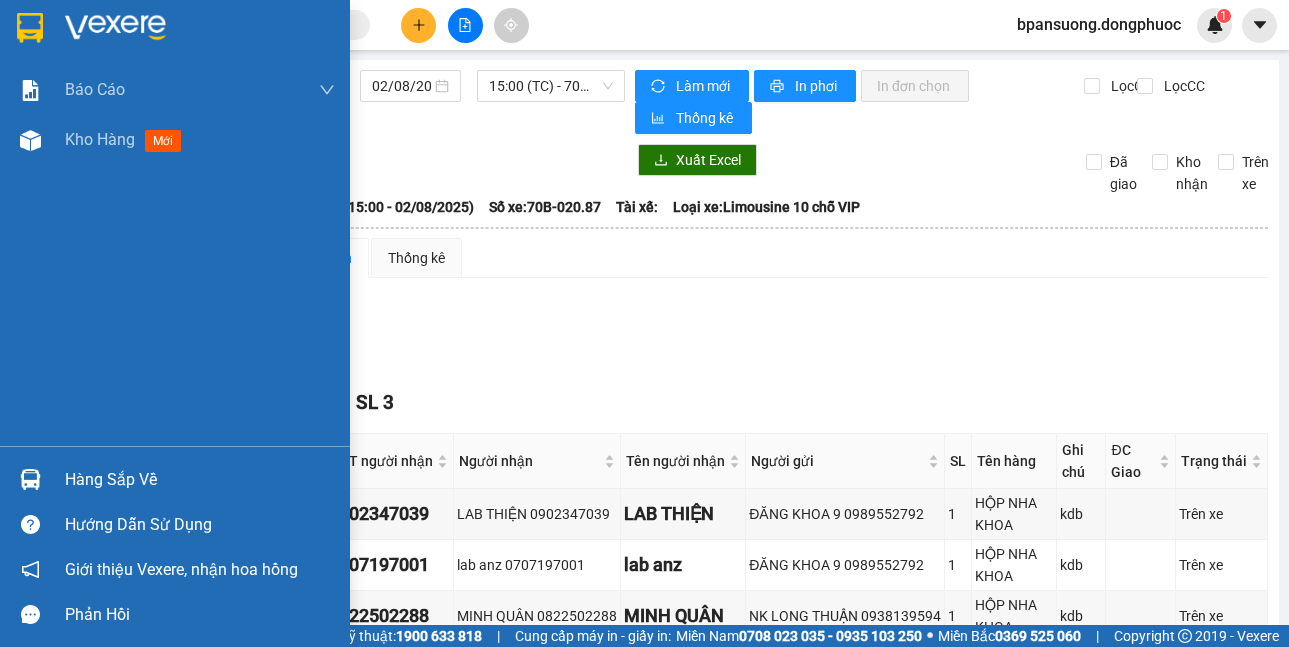 click at bounding box center (30, 479) 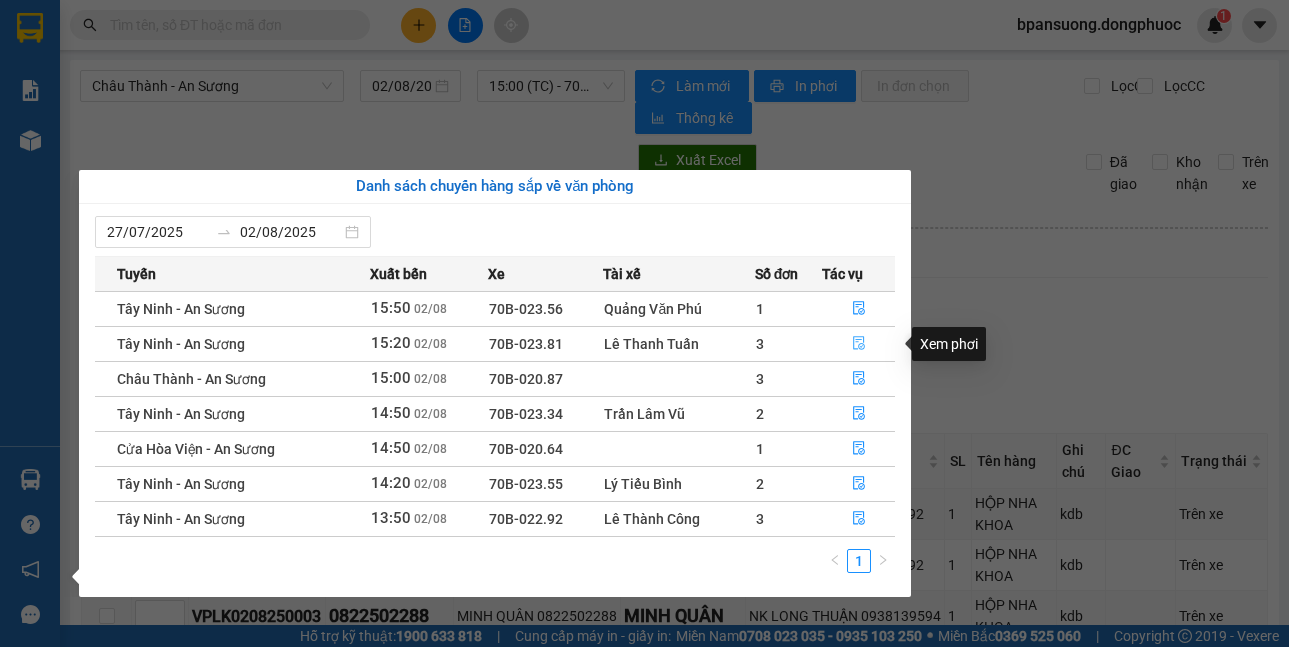 click at bounding box center [858, 344] 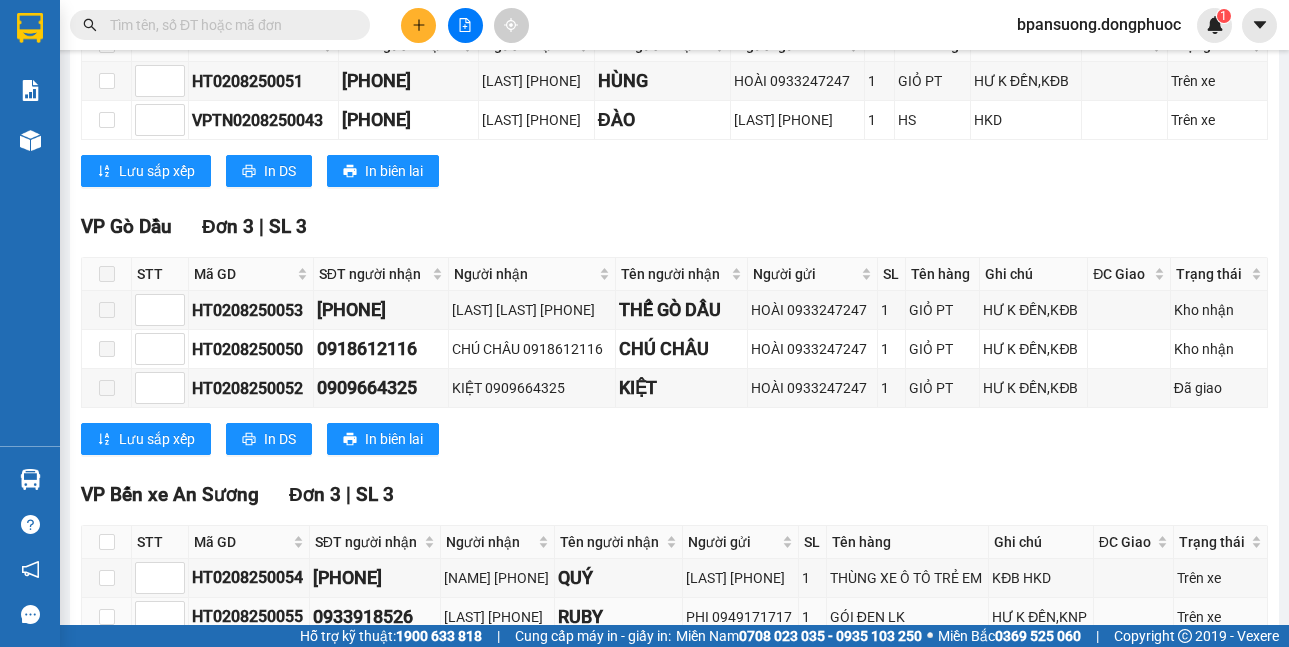 scroll, scrollTop: 605, scrollLeft: 0, axis: vertical 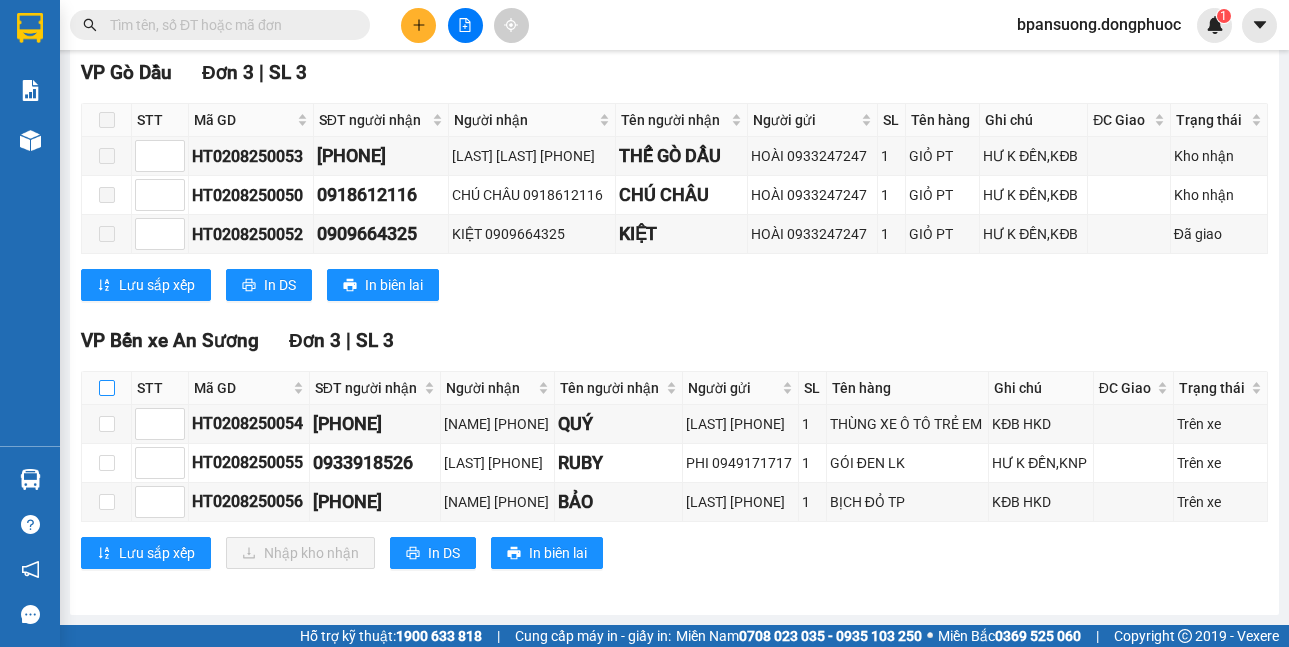 click at bounding box center (107, 388) 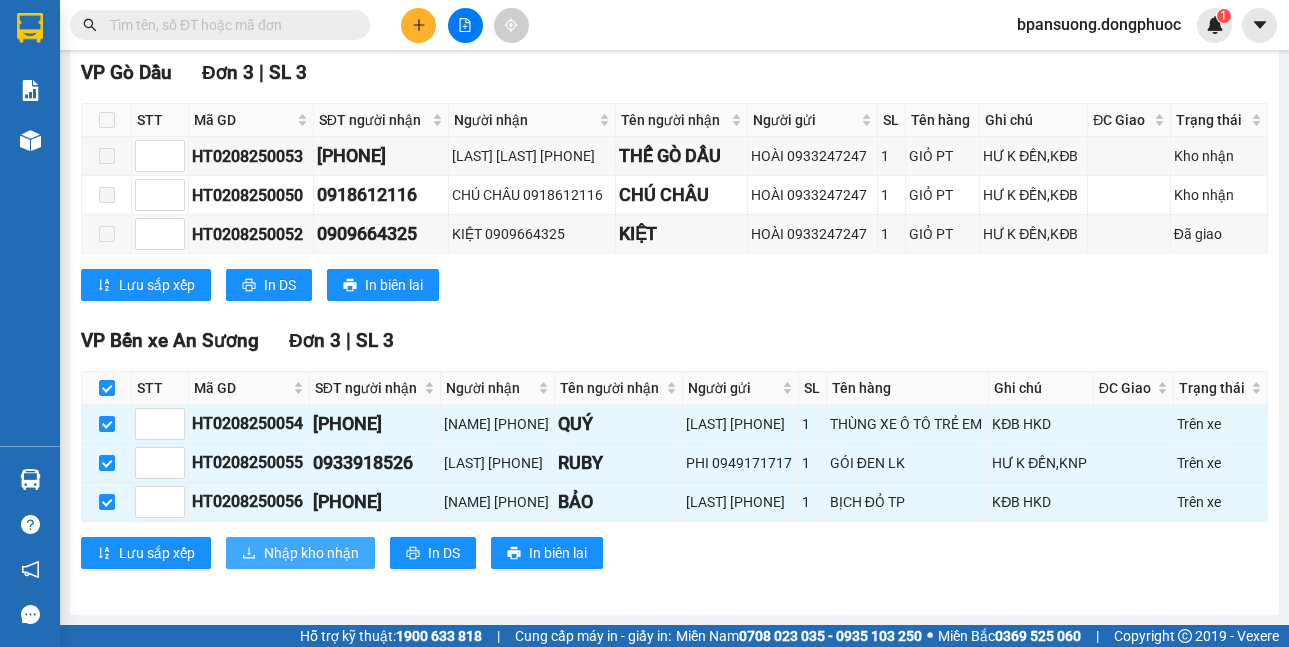 click on "Nhập kho nhận" at bounding box center [311, 553] 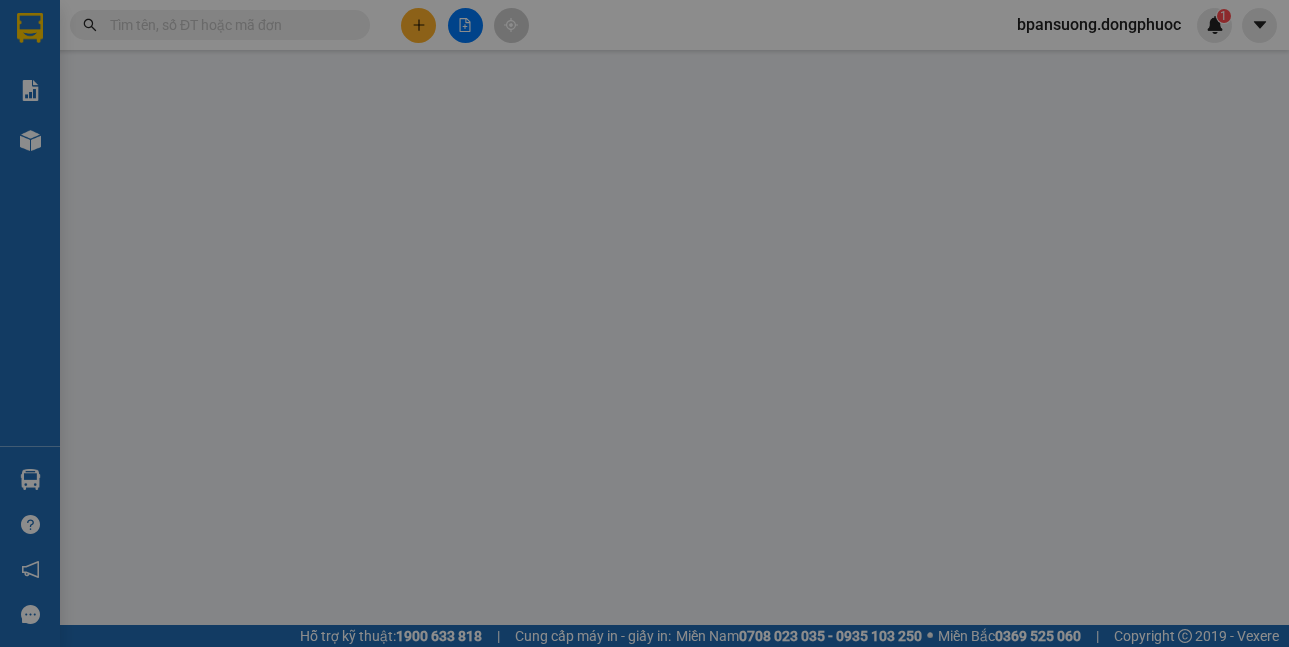 scroll, scrollTop: 0, scrollLeft: 0, axis: both 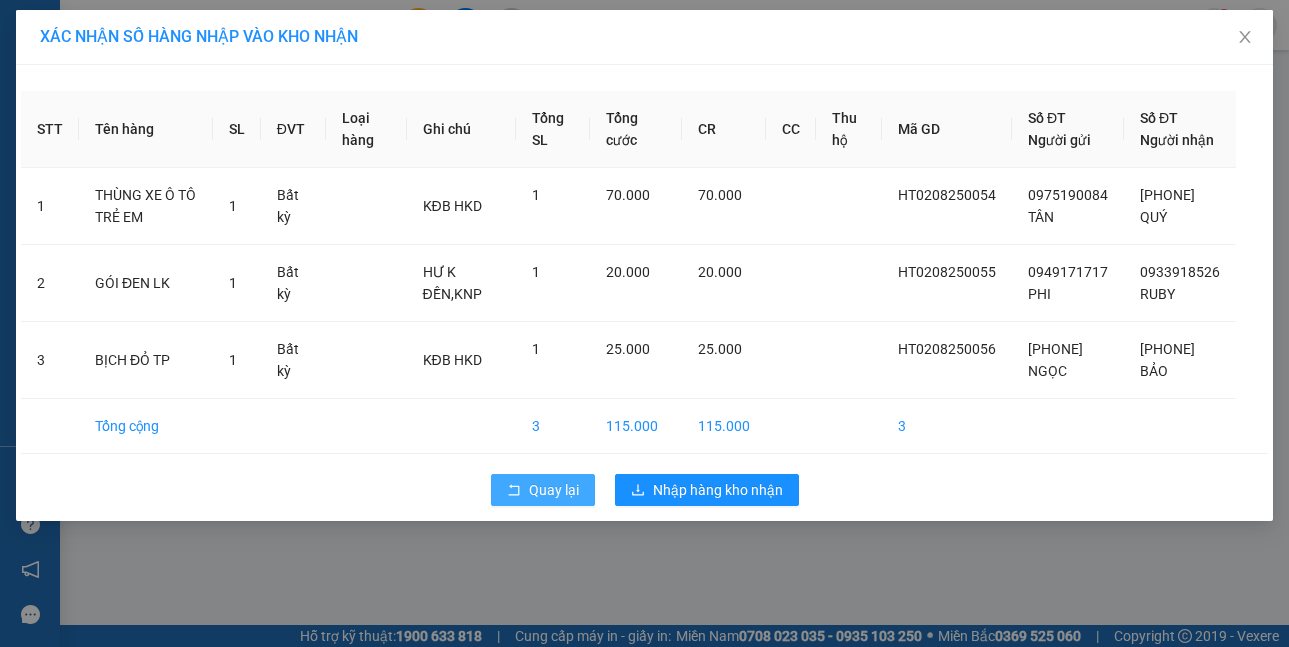 click on "Quay lại" at bounding box center (543, 490) 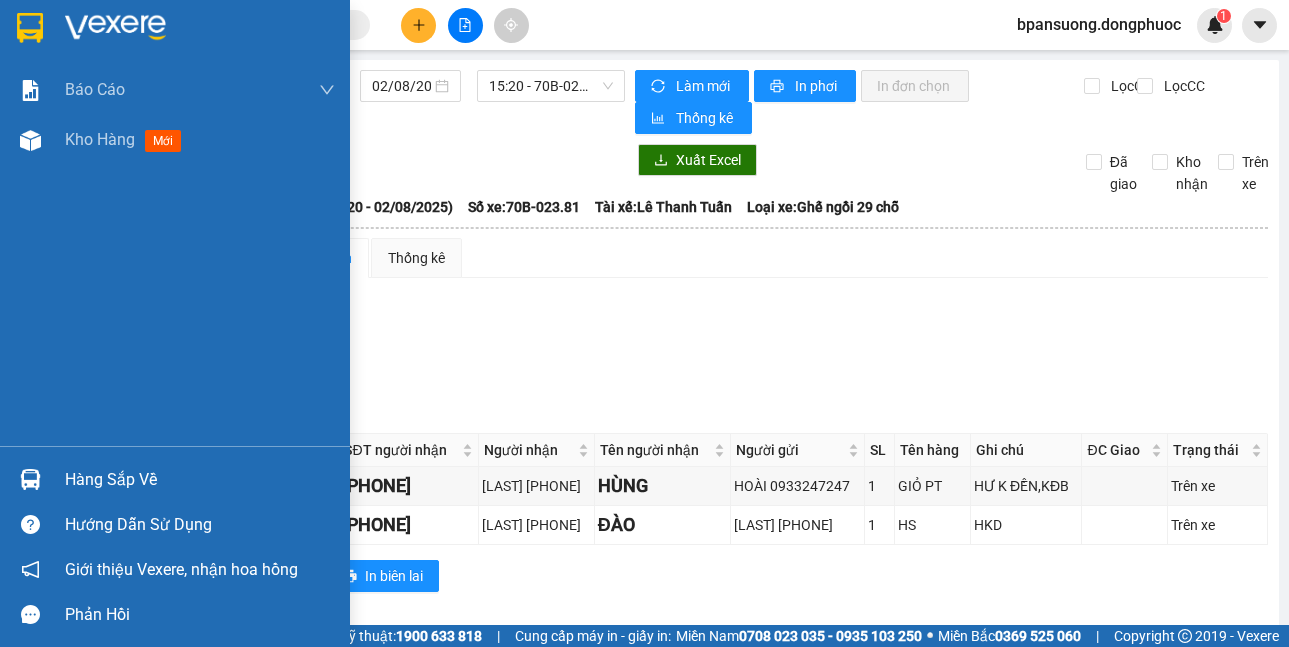 click on "Hàng sắp về" at bounding box center [175, 479] 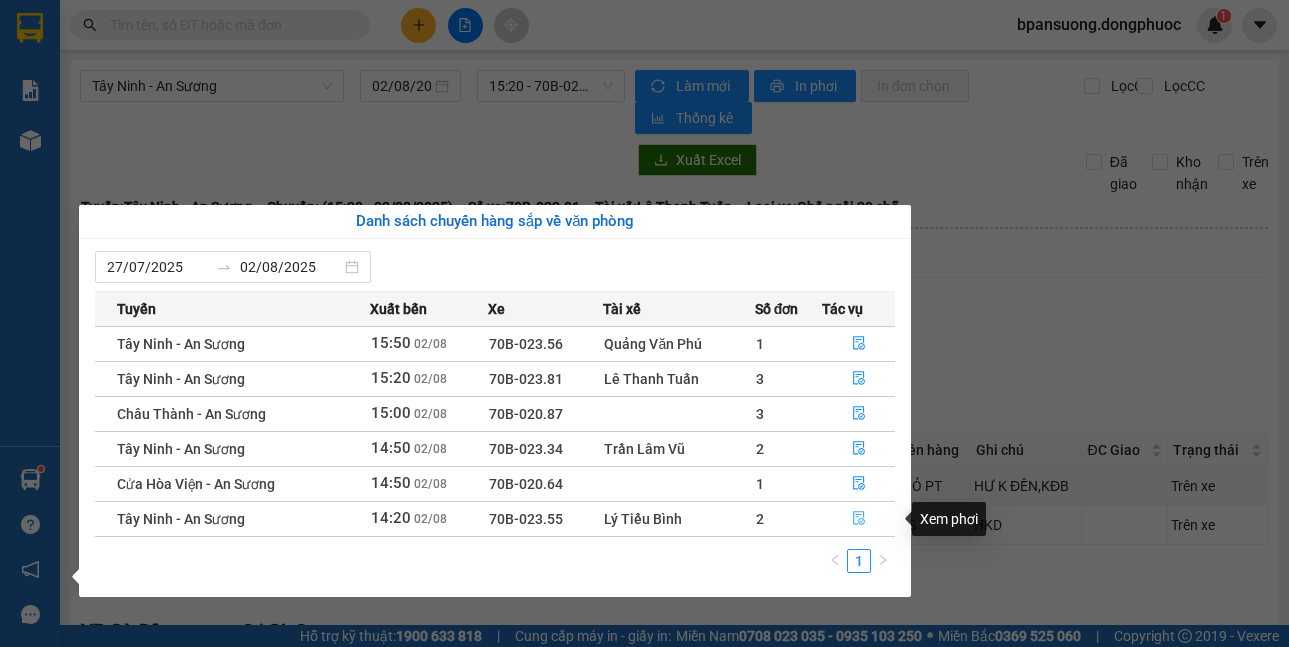 click 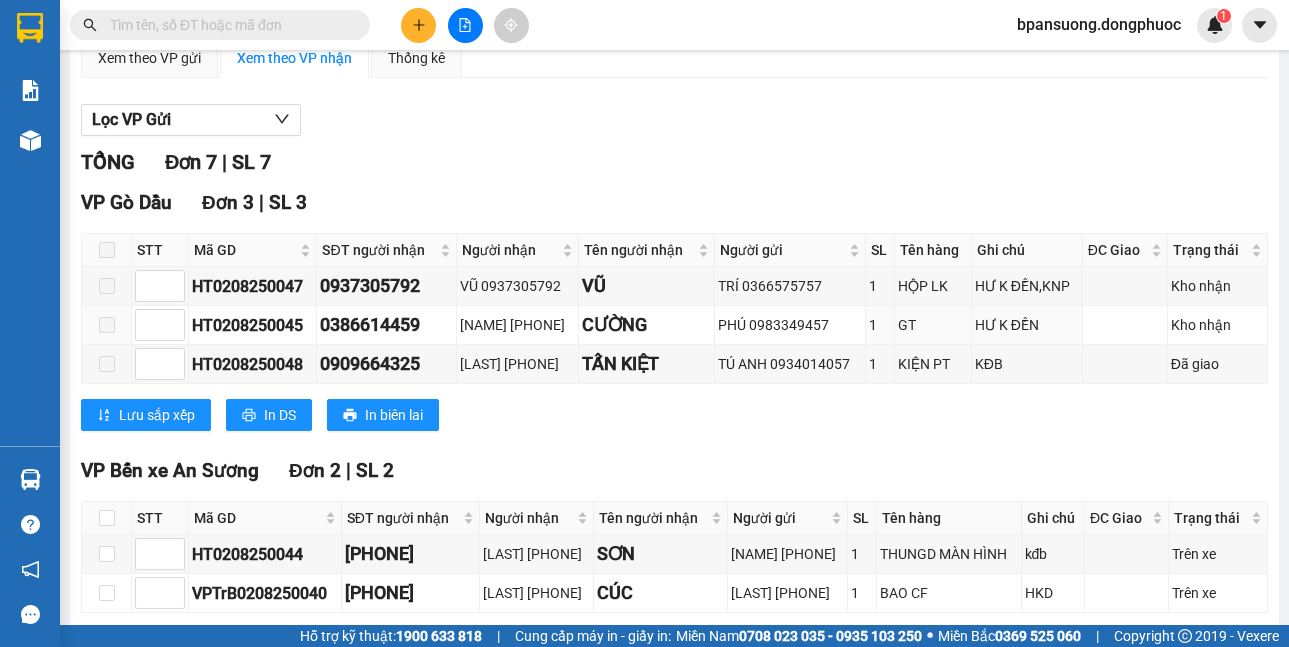 scroll, scrollTop: 520, scrollLeft: 0, axis: vertical 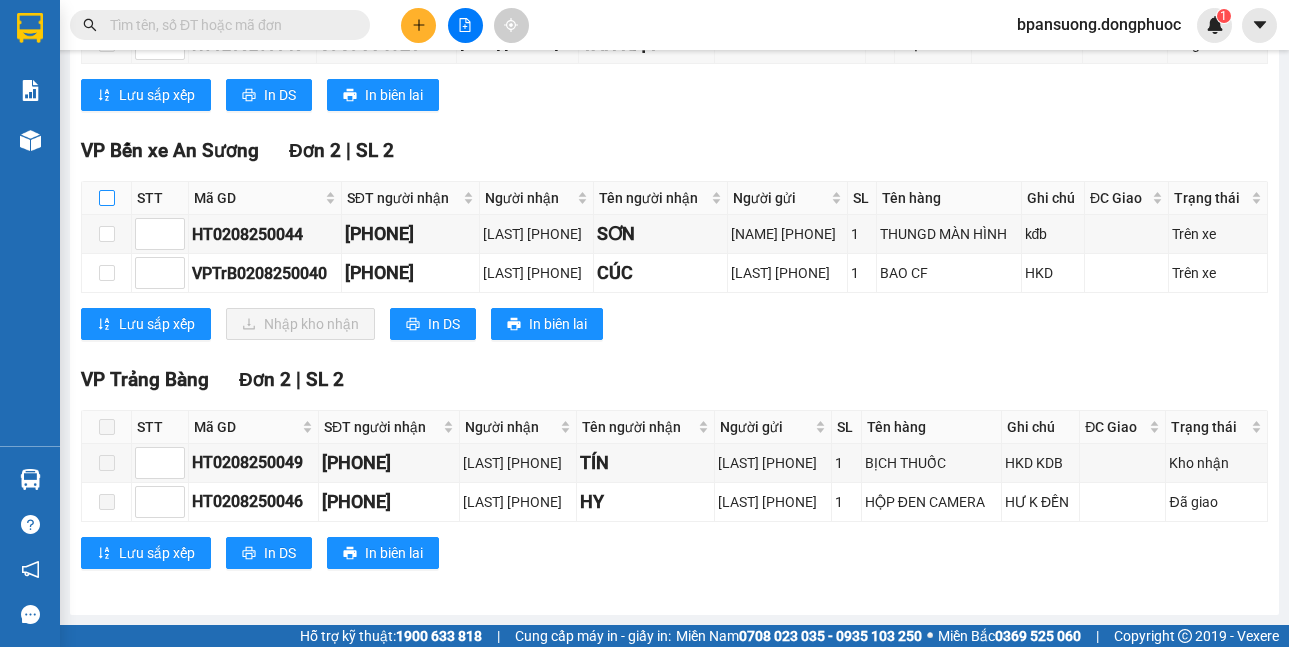 click at bounding box center (107, 198) 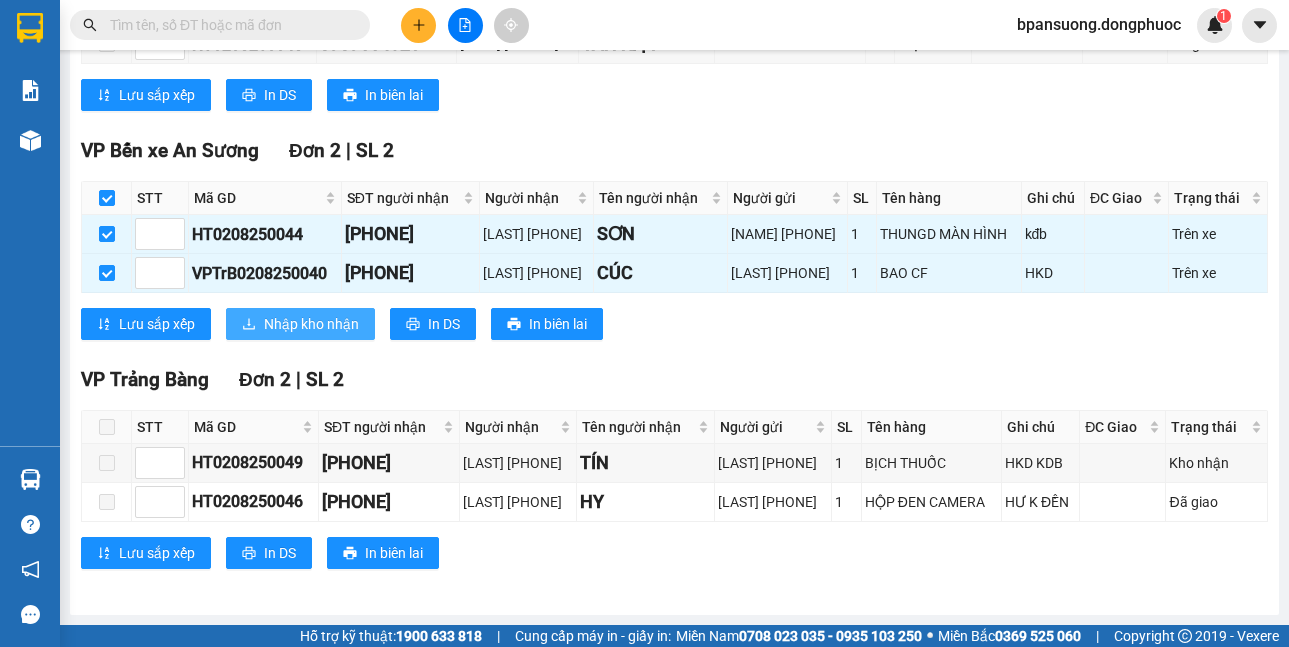 click on "Nhập kho nhận" at bounding box center [311, 324] 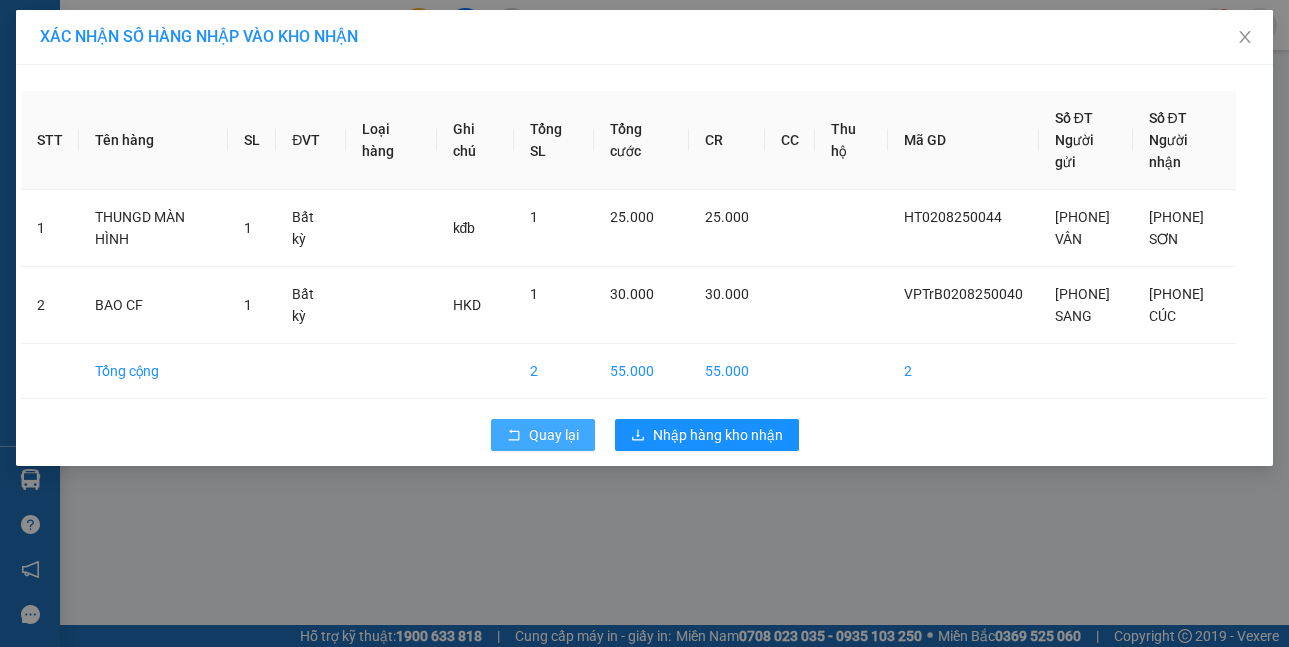 click on "Quay lại" at bounding box center [554, 435] 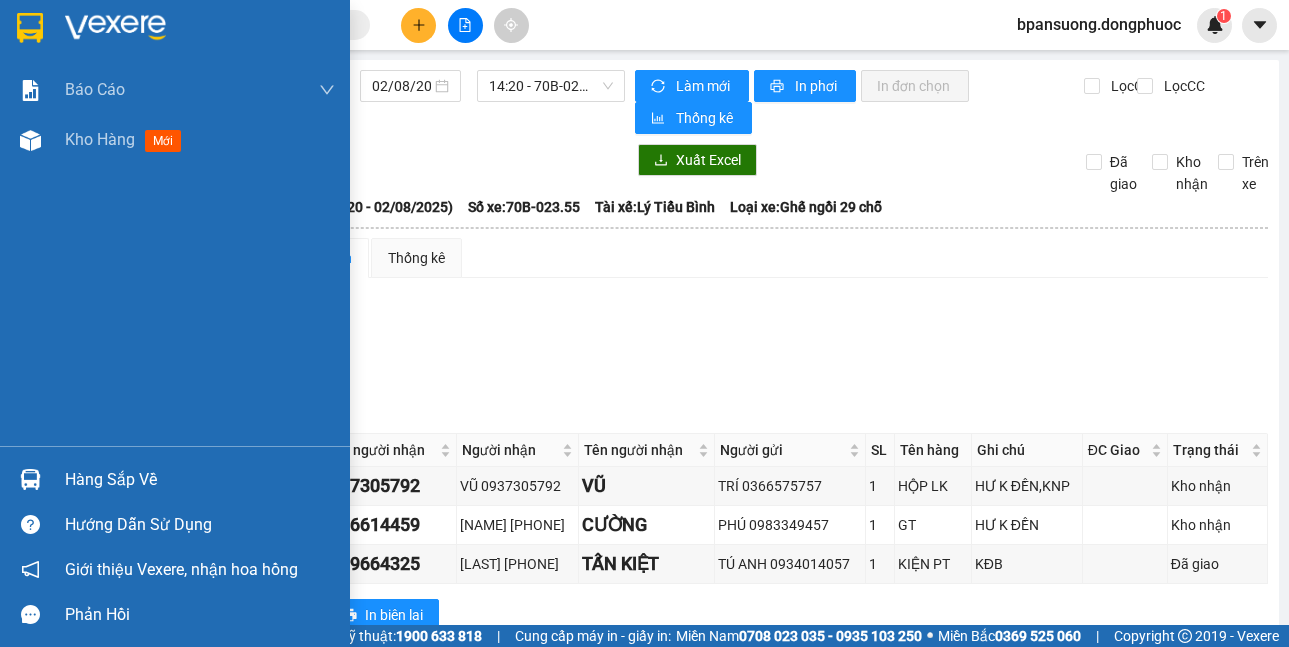 click at bounding box center [30, 479] 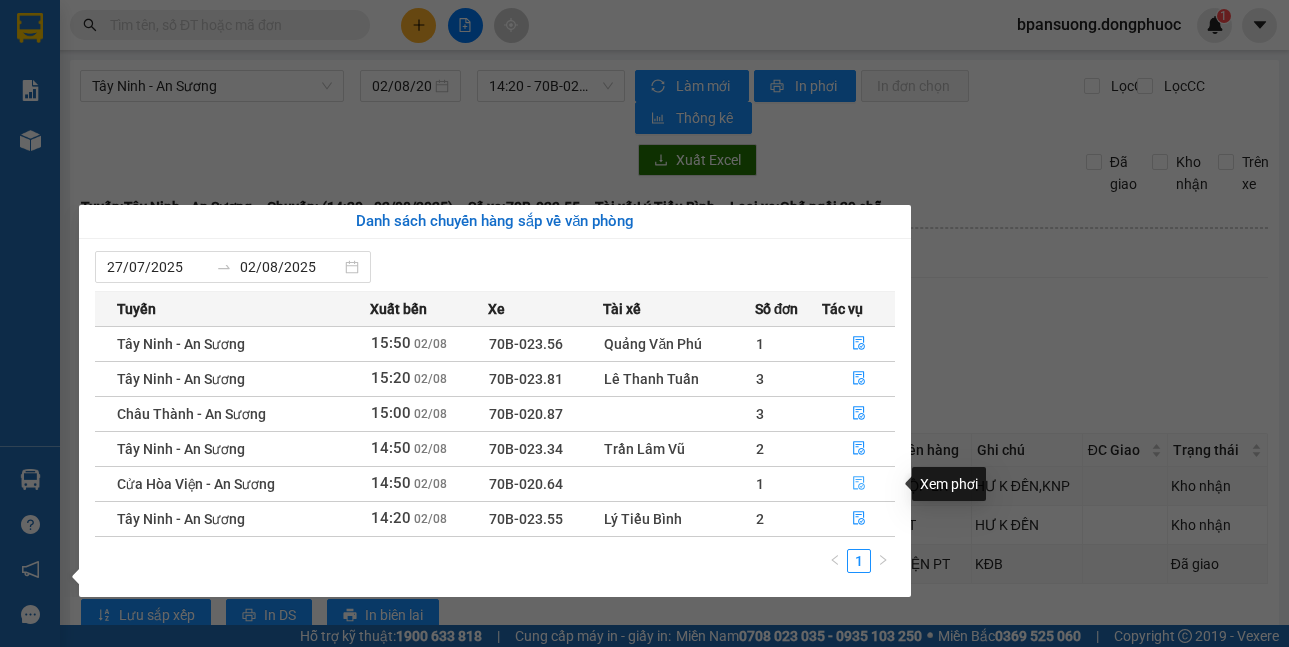 click 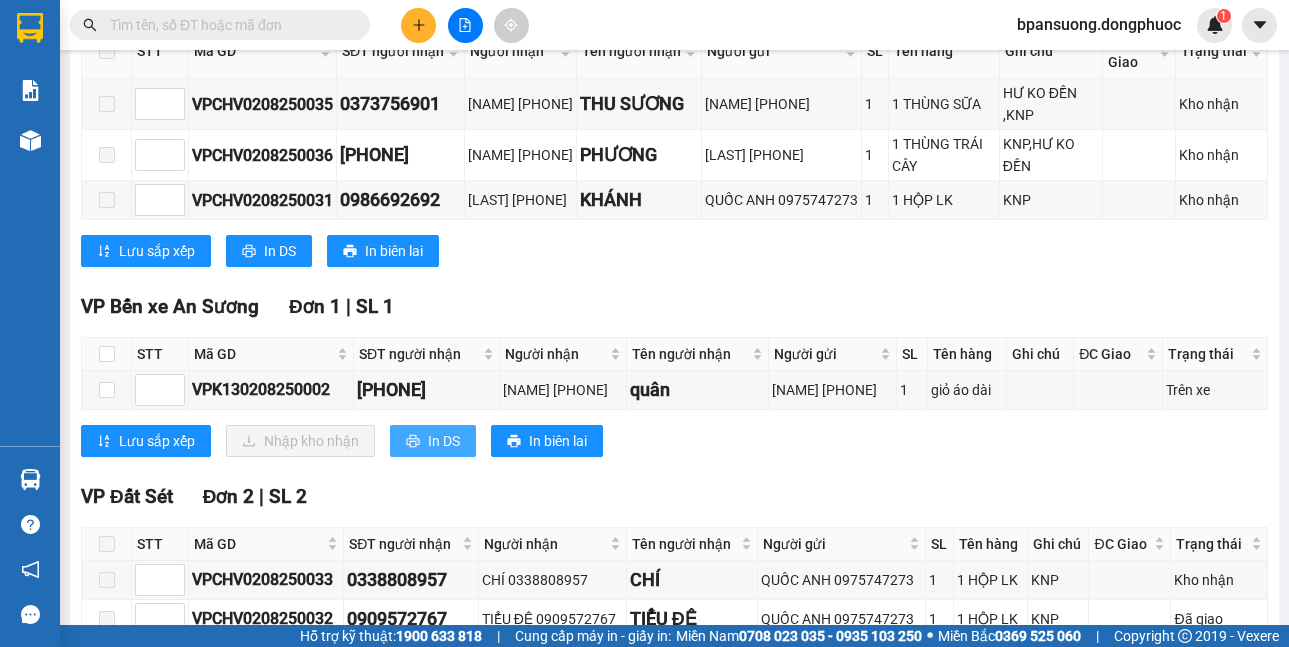 scroll, scrollTop: 751, scrollLeft: 0, axis: vertical 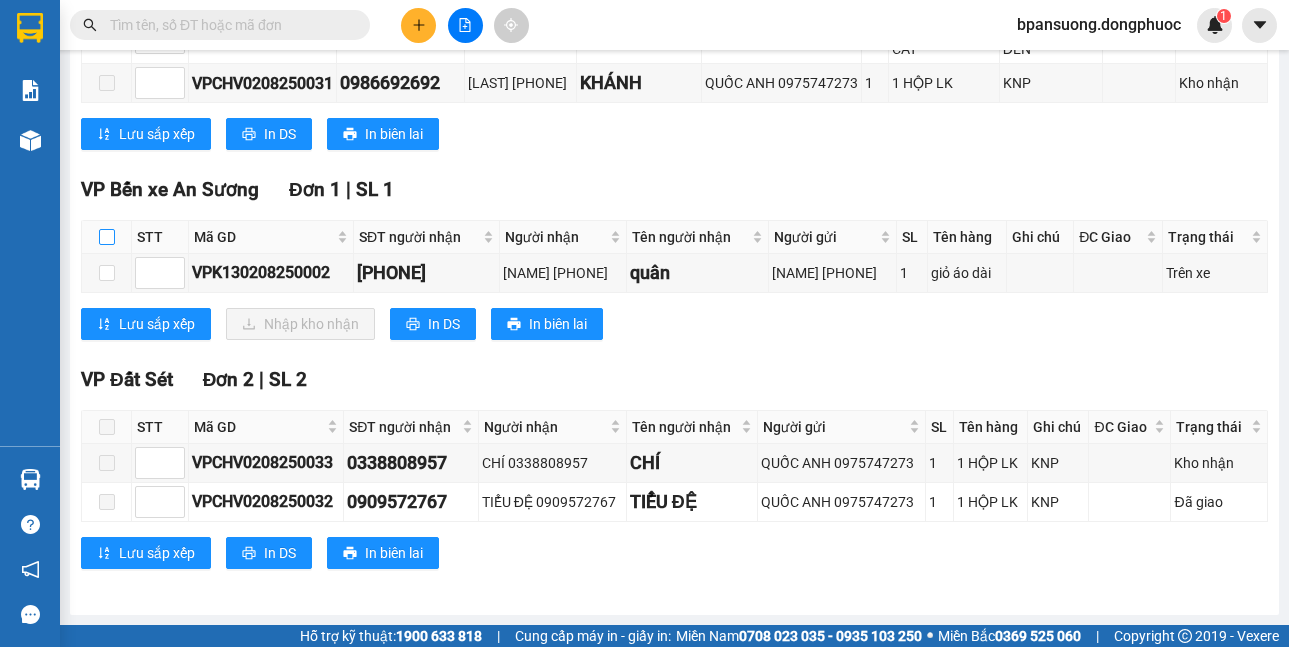 click at bounding box center (107, 237) 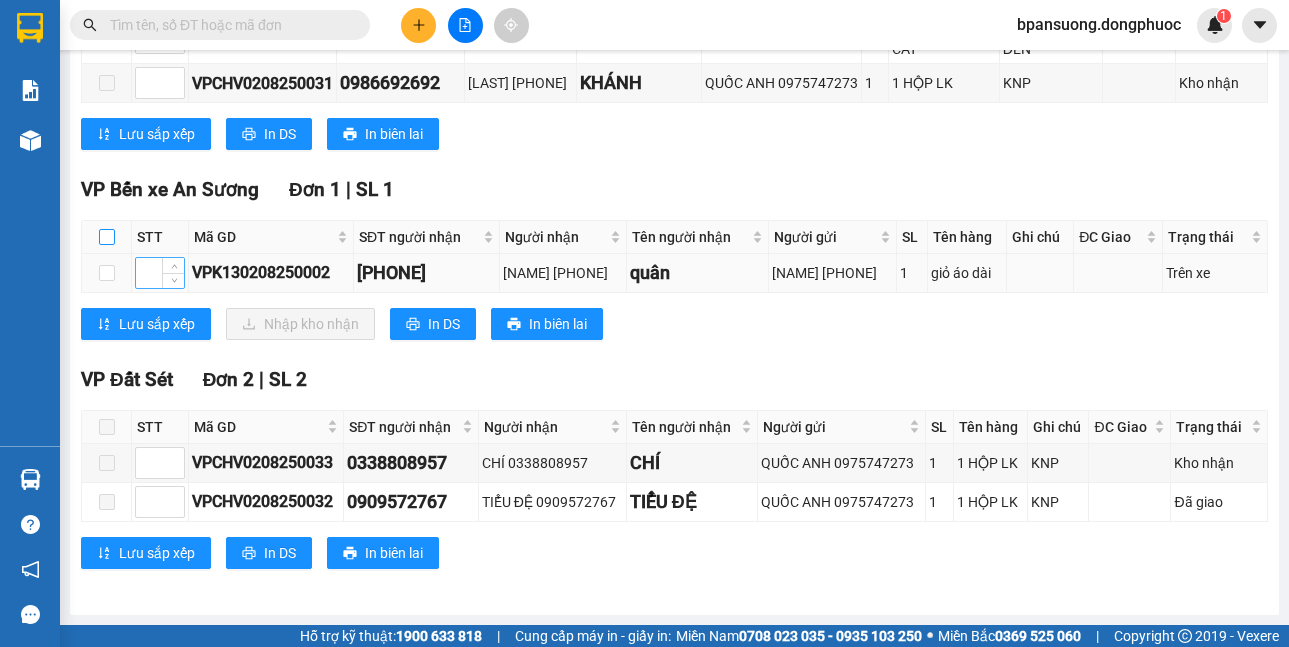 checkbox on "true" 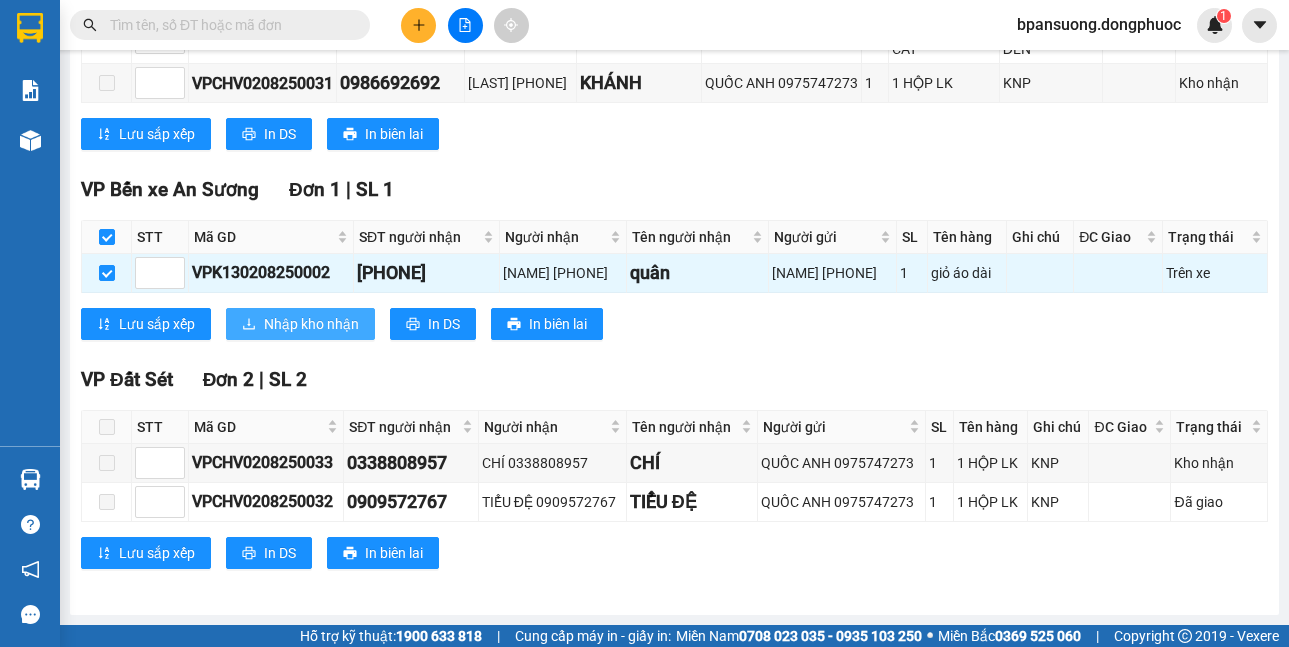 click on "Nhập kho nhận" at bounding box center (311, 324) 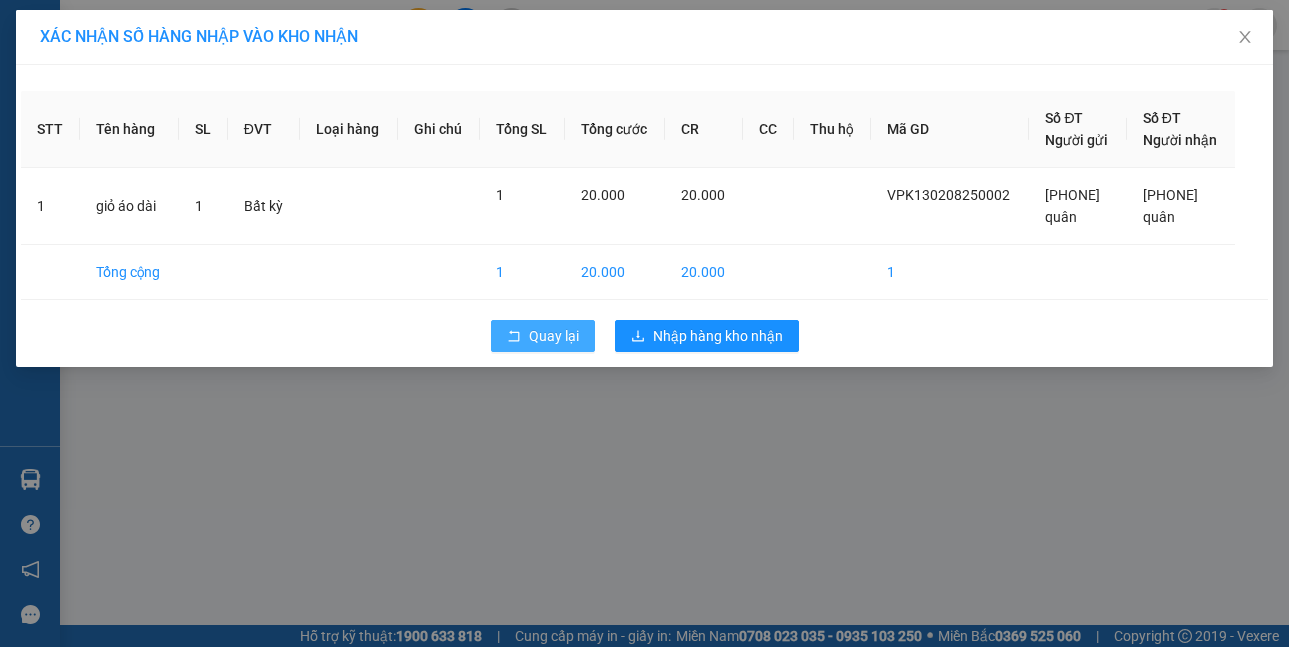 drag, startPoint x: 547, startPoint y: 336, endPoint x: 448, endPoint y: 11, distance: 339.74402 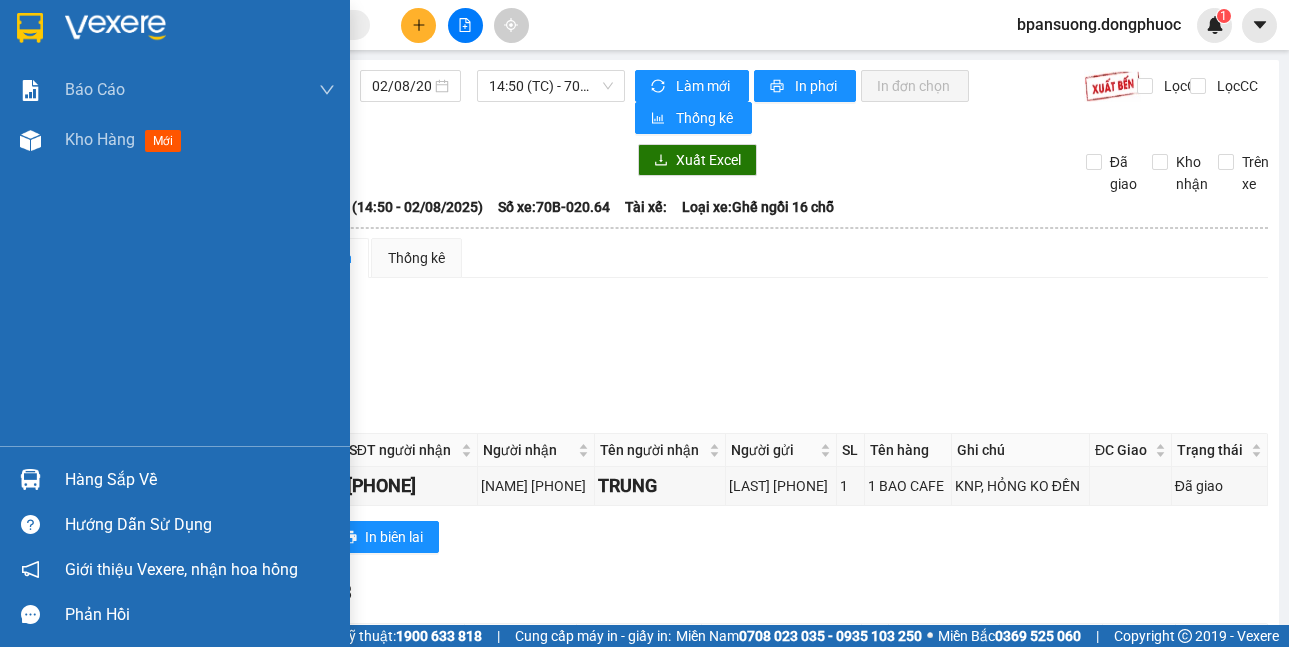 click at bounding box center (30, 479) 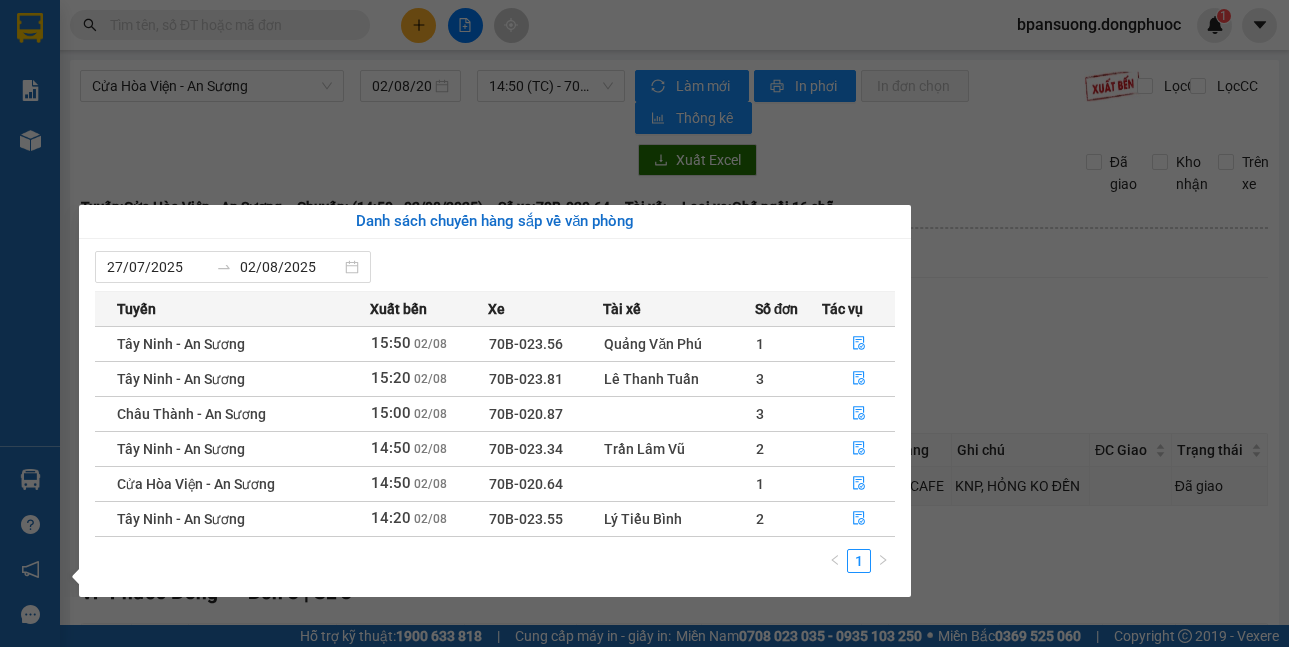 click on "Kết quả tìm kiếm ( 0 )  Bộ lọc  No Data bpansuong.dongphuoc 1     Báo cáo Mẫu 1: Báo cáo dòng tiền theo nhân viên Mẫu 1: Báo cáo dòng tiền theo nhân viên (VP) Mẫu 2: Doanh số tạo đơn theo Văn phòng, nhân viên - Trạm     Kho hàng mới Hàng sắp về Hướng dẫn sử dụng Giới thiệu Vexere, nhận hoa hồng Phản hồi Phần mềm hỗ trợ bạn tốt chứ? Cửa Hòa Viện - An Sương [DATE] [TIME]   (TC)   - 70B-020.64  Làm mới In phơi In đơn chọn Thống kê Lọc  CR Lọc  CC Xuất Excel Đã giao Kho nhận Trên xe Đồng Phước   19001152   Bến xe Tây Ninh, 01 Võ Văn Truyện, KP 1, Phường 2 [TIME] - [DATE] Tuyến:  Cửa Hòa Viện - An Sương Chuyến:   ([TIME] - [DATE]) Số xe:  70B-020.64 Loại xe:  Ghế ngồi 16 chỗ Tuyến:  Cửa Hòa Viện - An Sương Chuyến:   ([TIME] - [DATE]) Số xe:  70B-020.64 Tài xế:  Loại xe:  Ghế ngồi 16 chỗ Xem theo VP gửi Xem theo VP nhận   7" at bounding box center (644, 323) 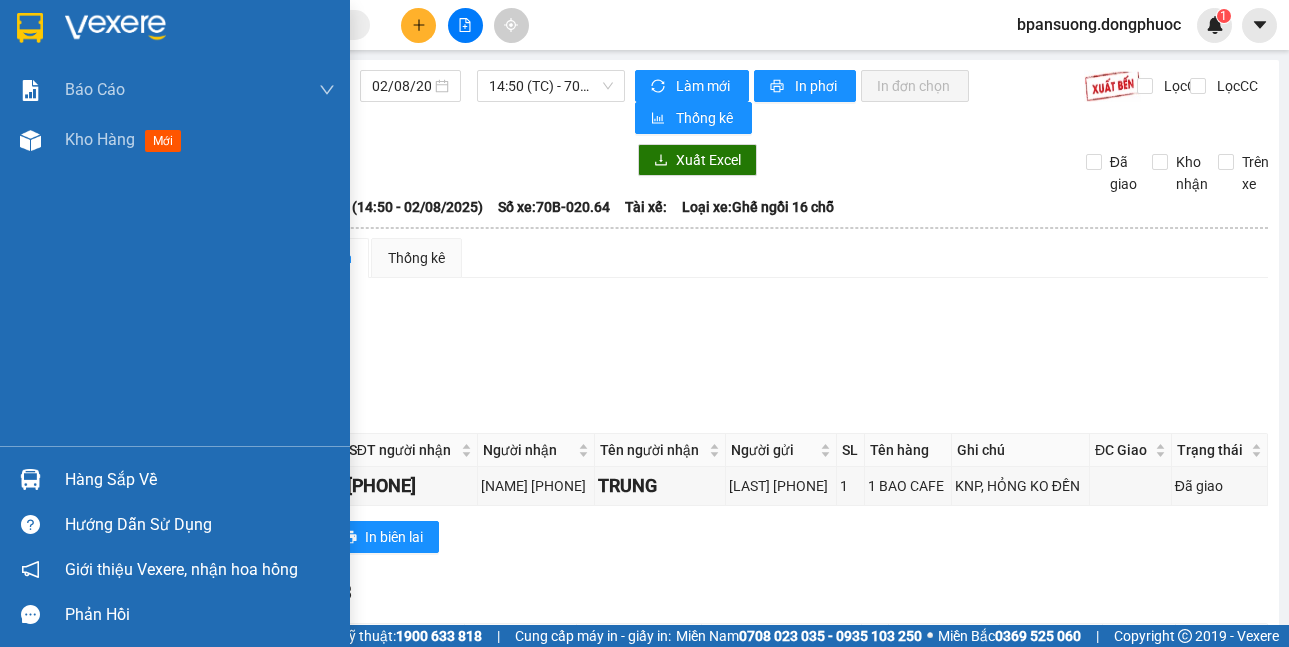 click on "Hàng sắp về" at bounding box center (175, 479) 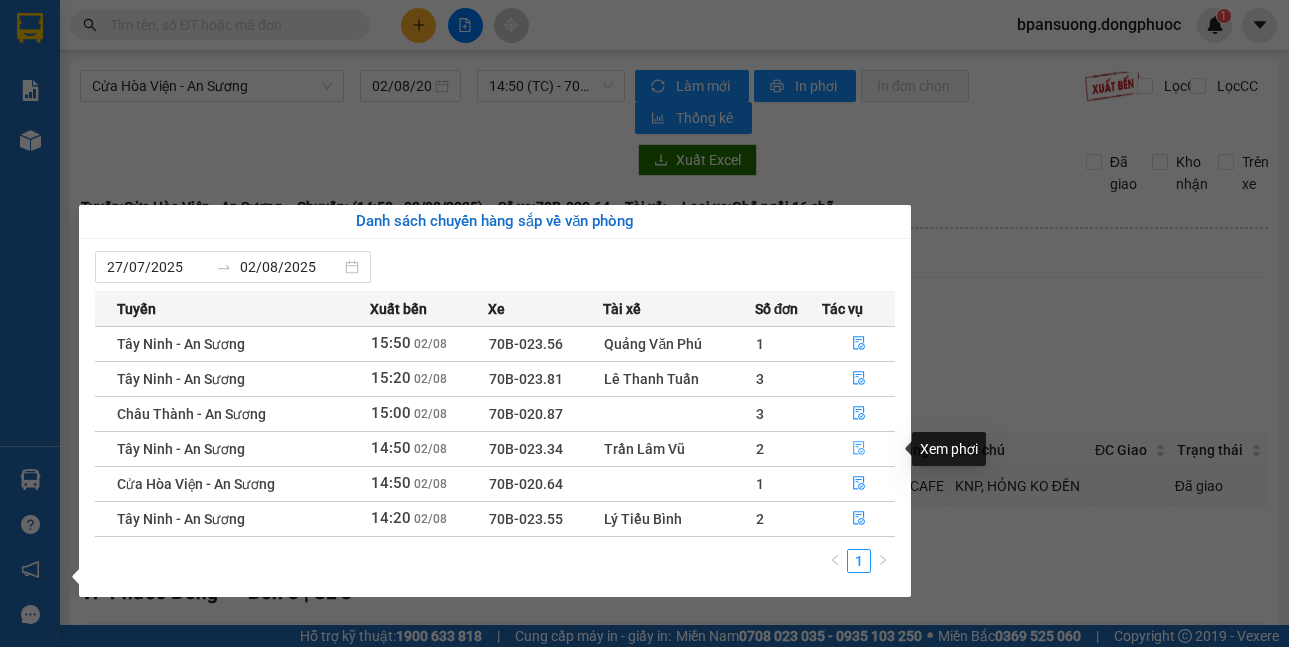 click 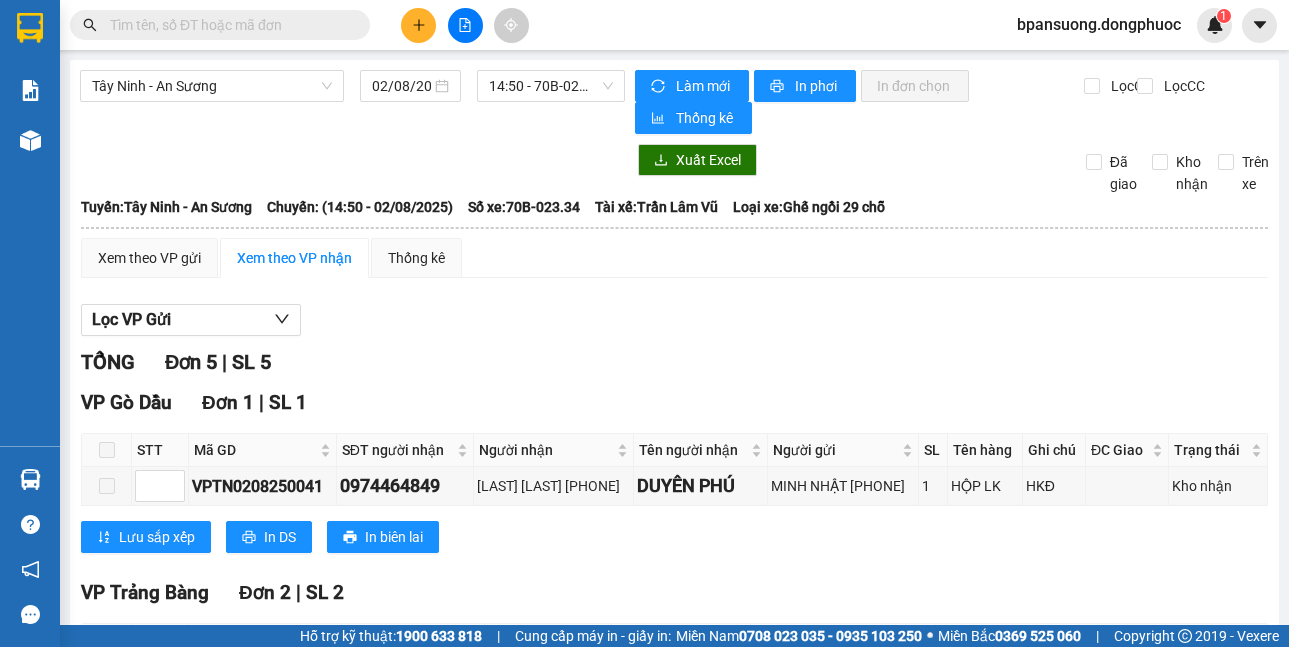 scroll, scrollTop: 400, scrollLeft: 0, axis: vertical 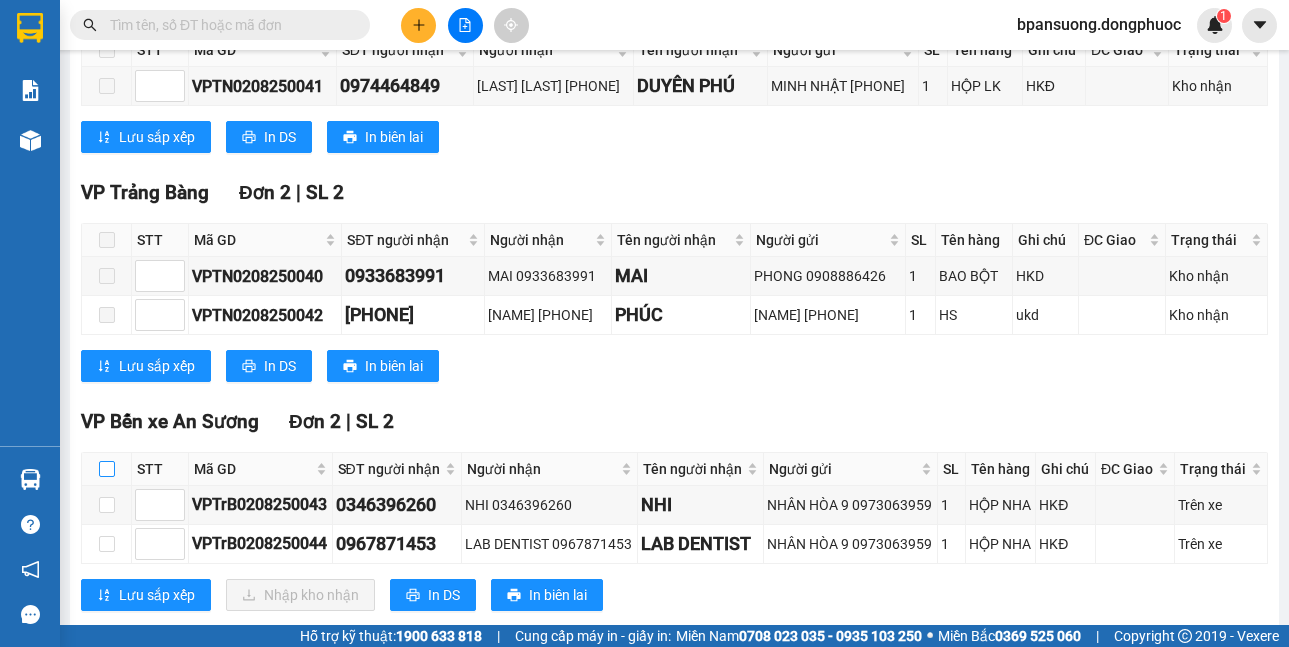 click at bounding box center [107, 469] 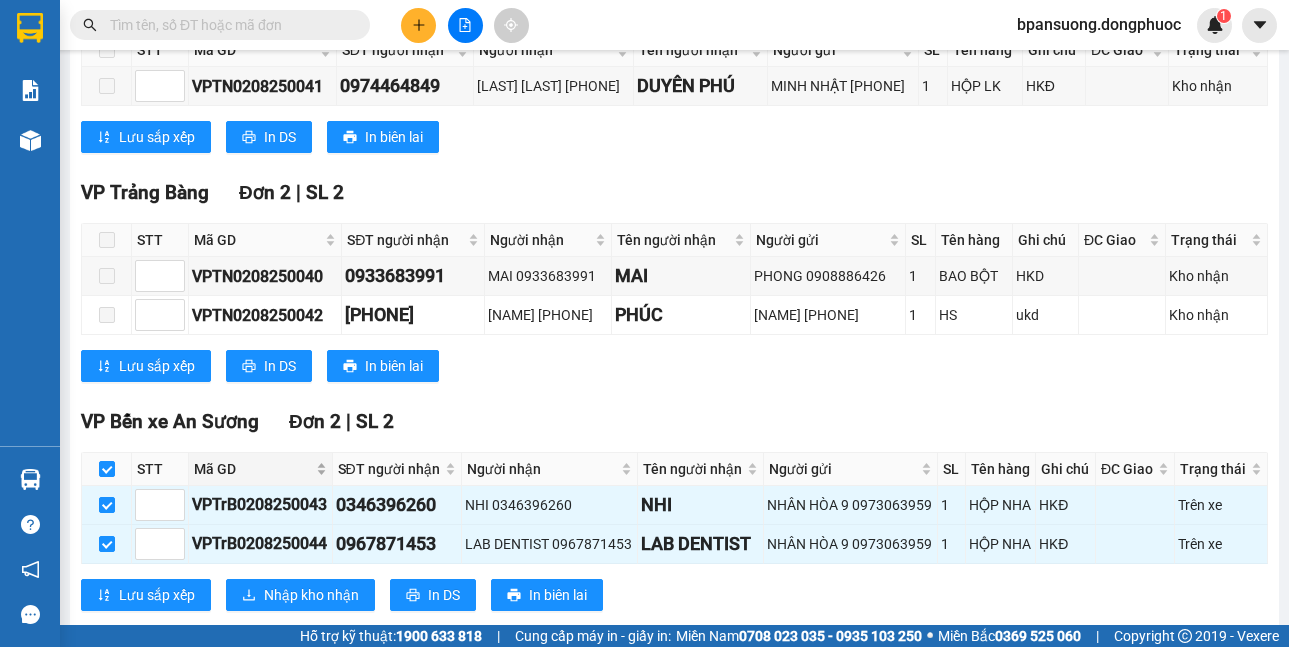 scroll, scrollTop: 442, scrollLeft: 0, axis: vertical 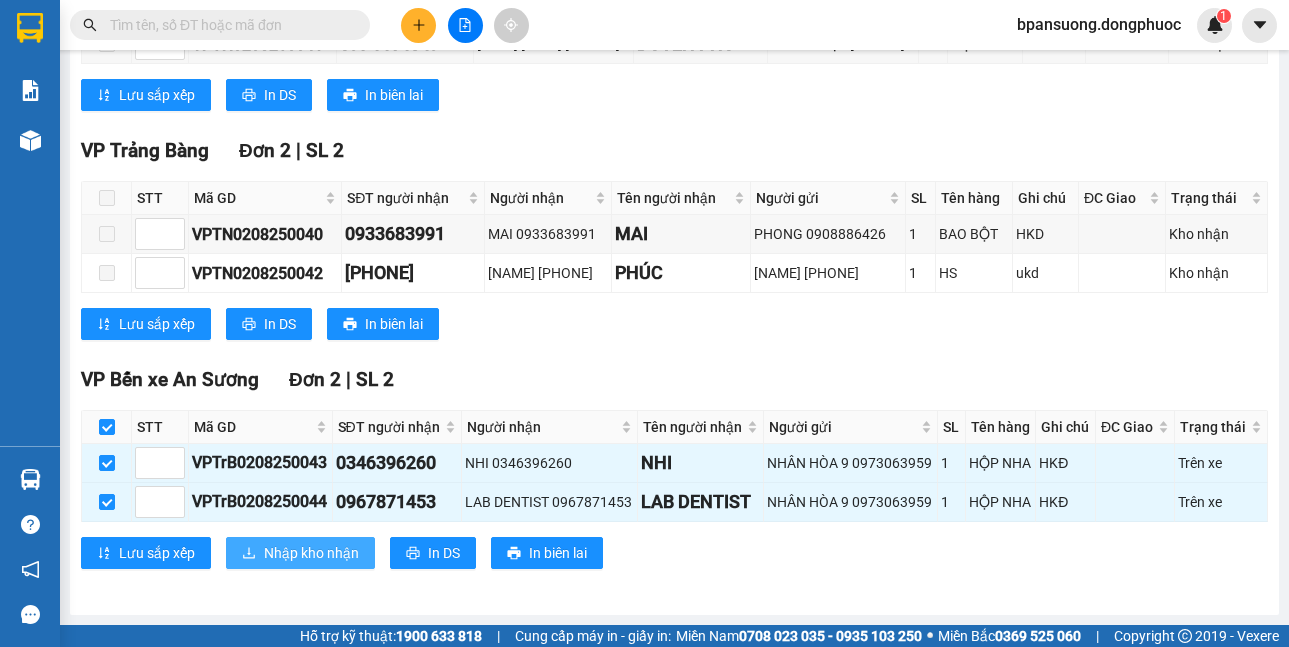click on "Nhập kho nhận" at bounding box center [311, 553] 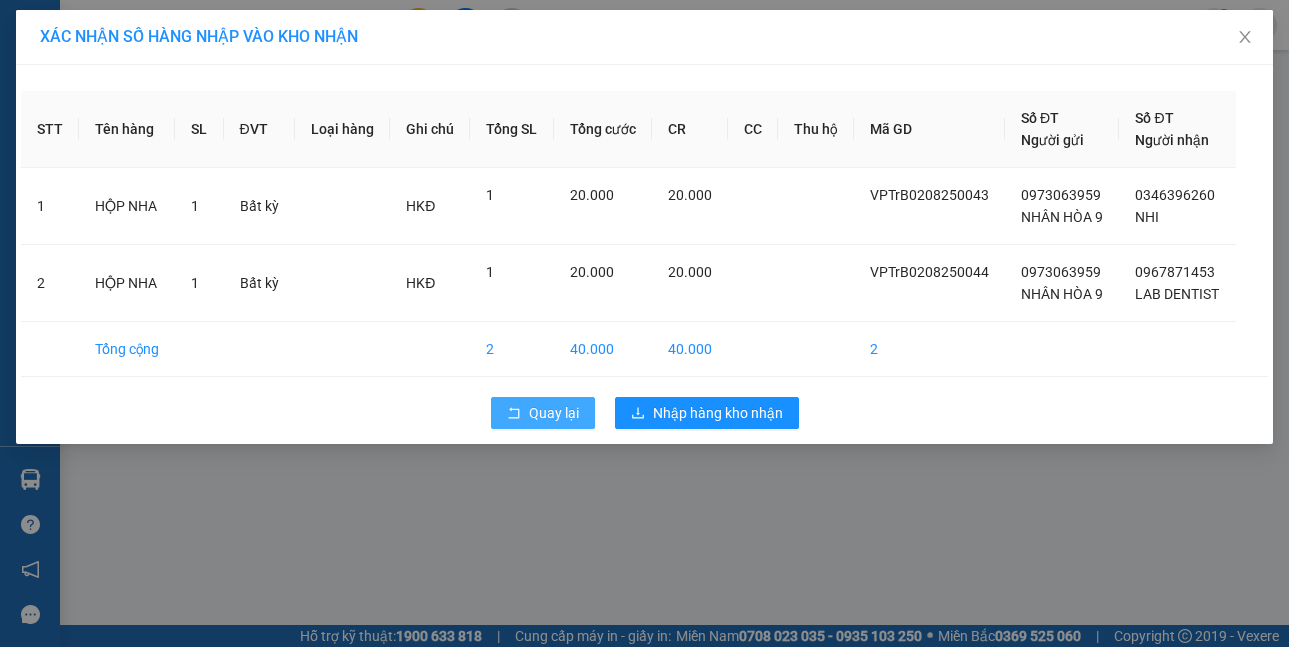 click on "Quay lại" at bounding box center (554, 413) 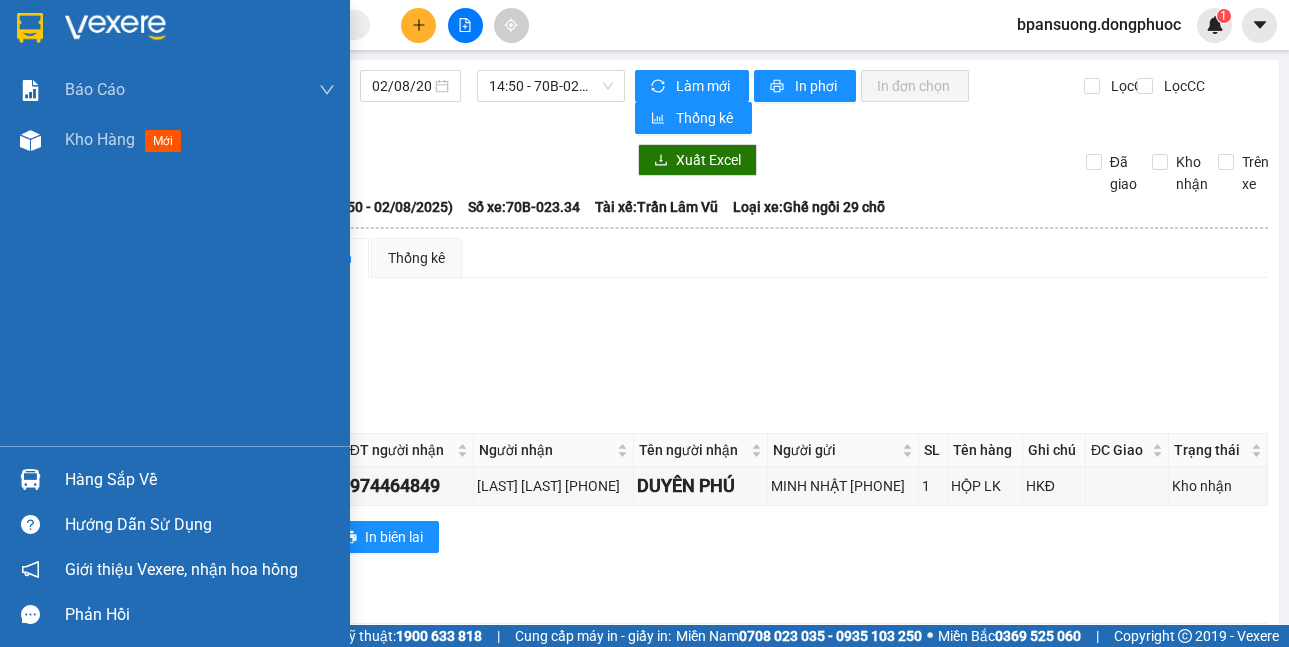 click on "Hàng sắp về" at bounding box center [175, 479] 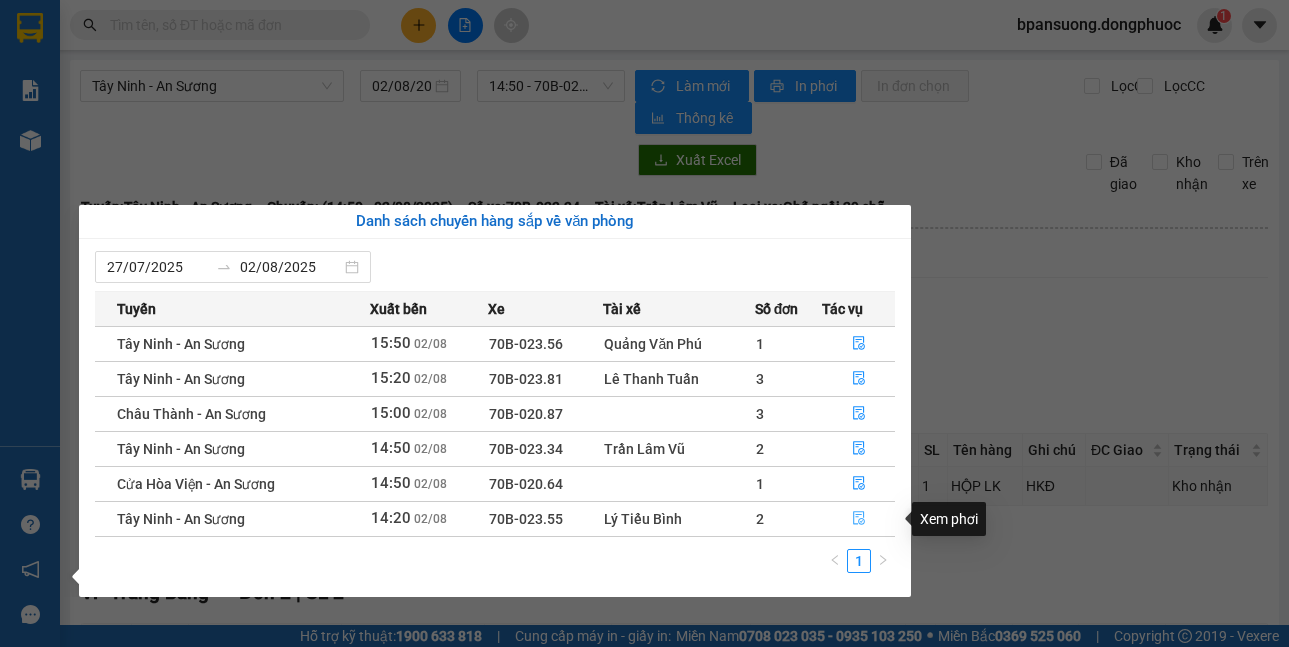 click 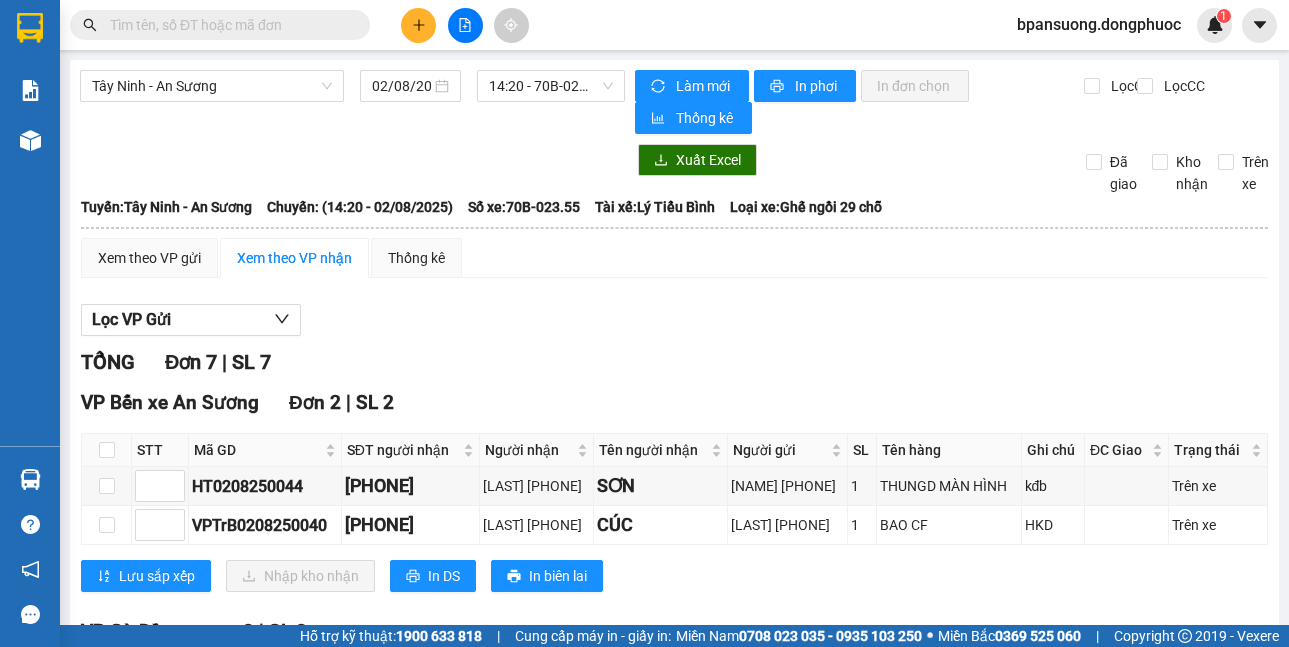 scroll, scrollTop: 400, scrollLeft: 0, axis: vertical 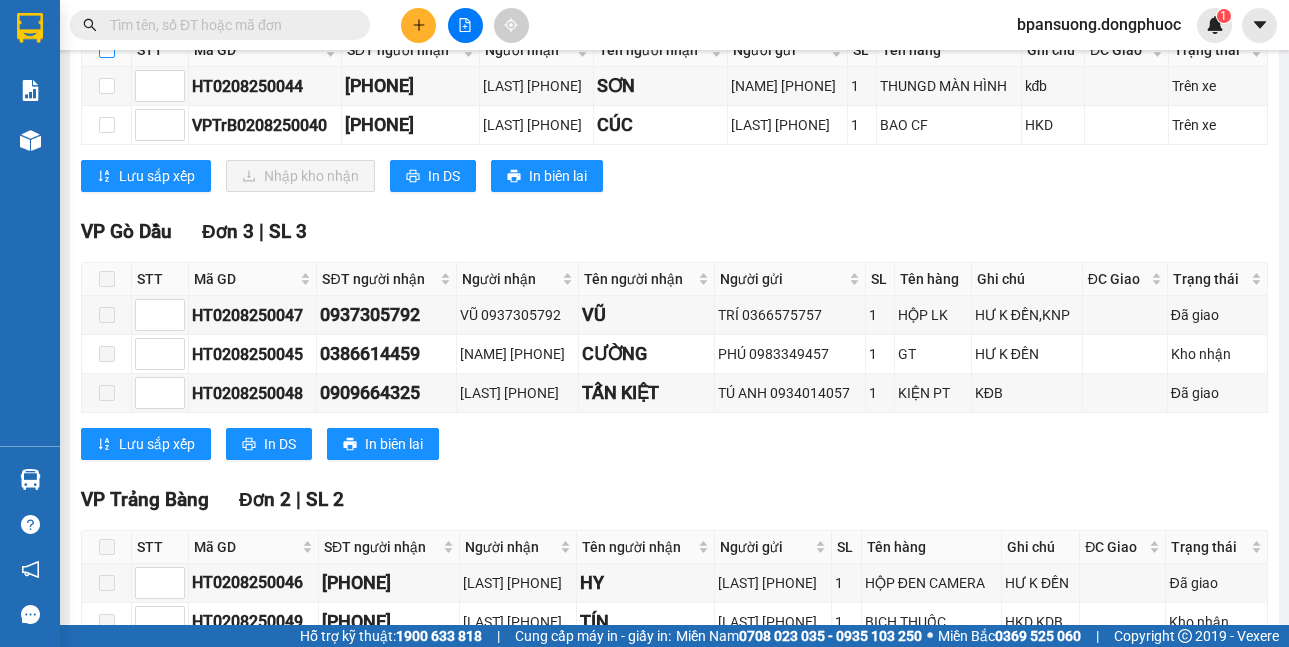 click at bounding box center [107, 50] 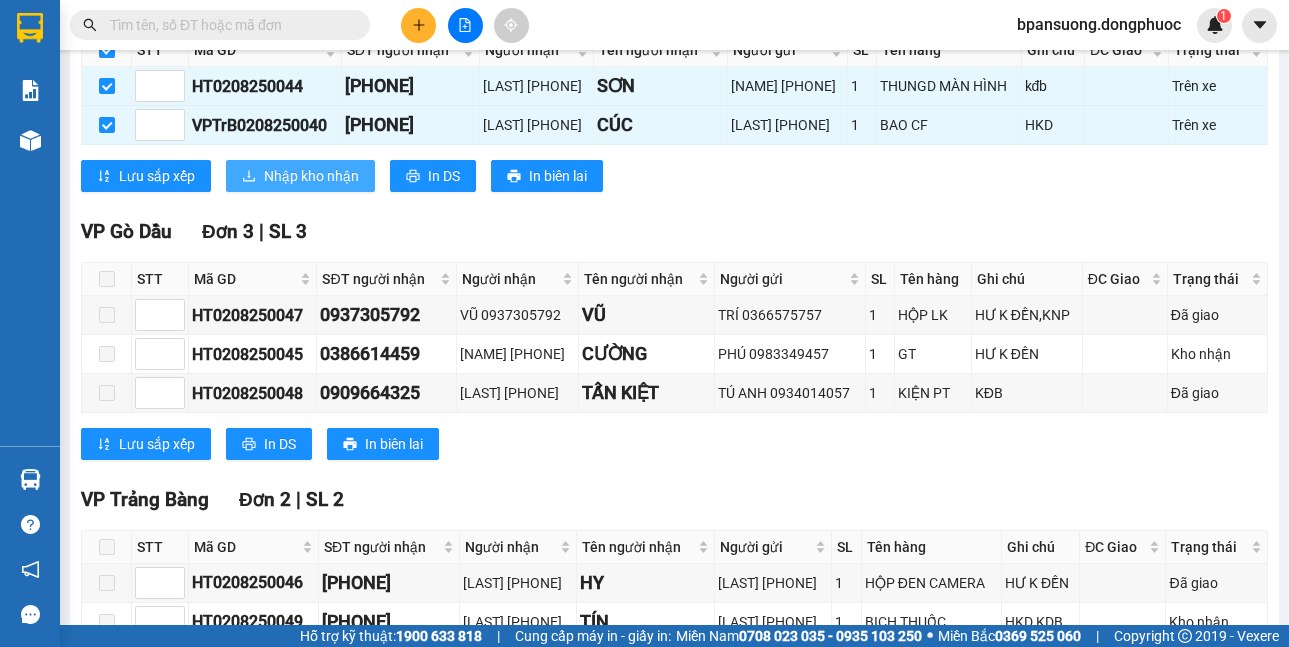click 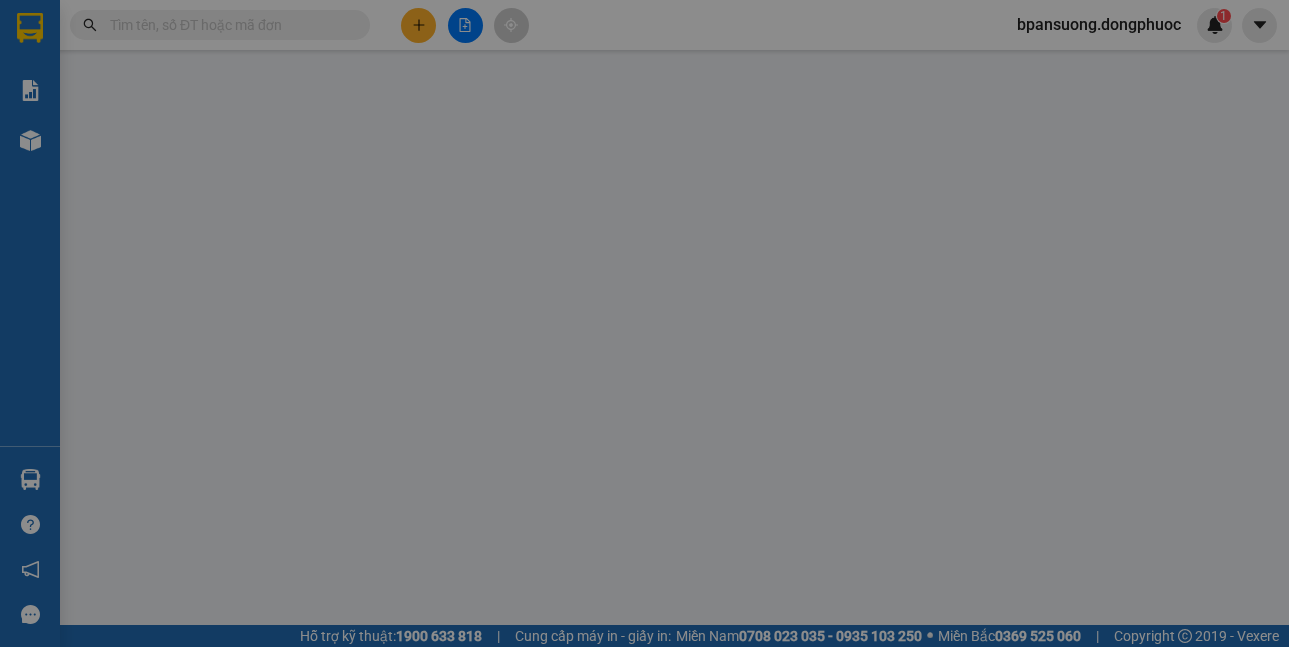 scroll, scrollTop: 0, scrollLeft: 0, axis: both 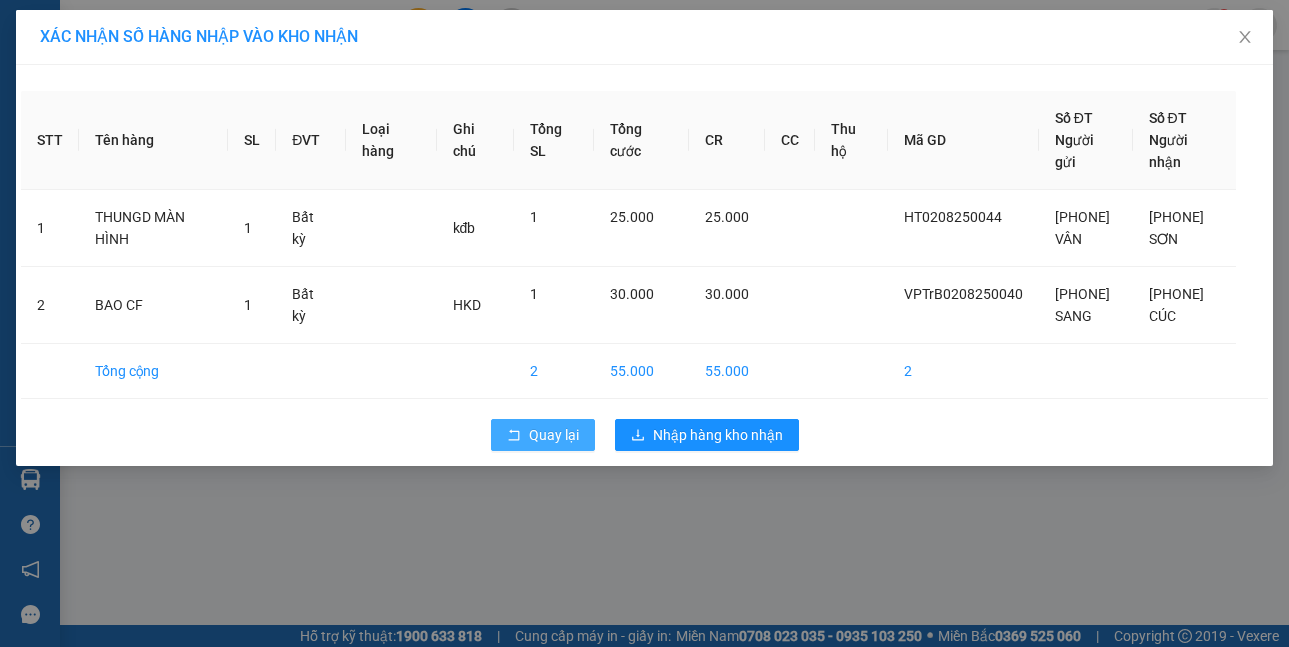 click on "Quay lại" at bounding box center (554, 435) 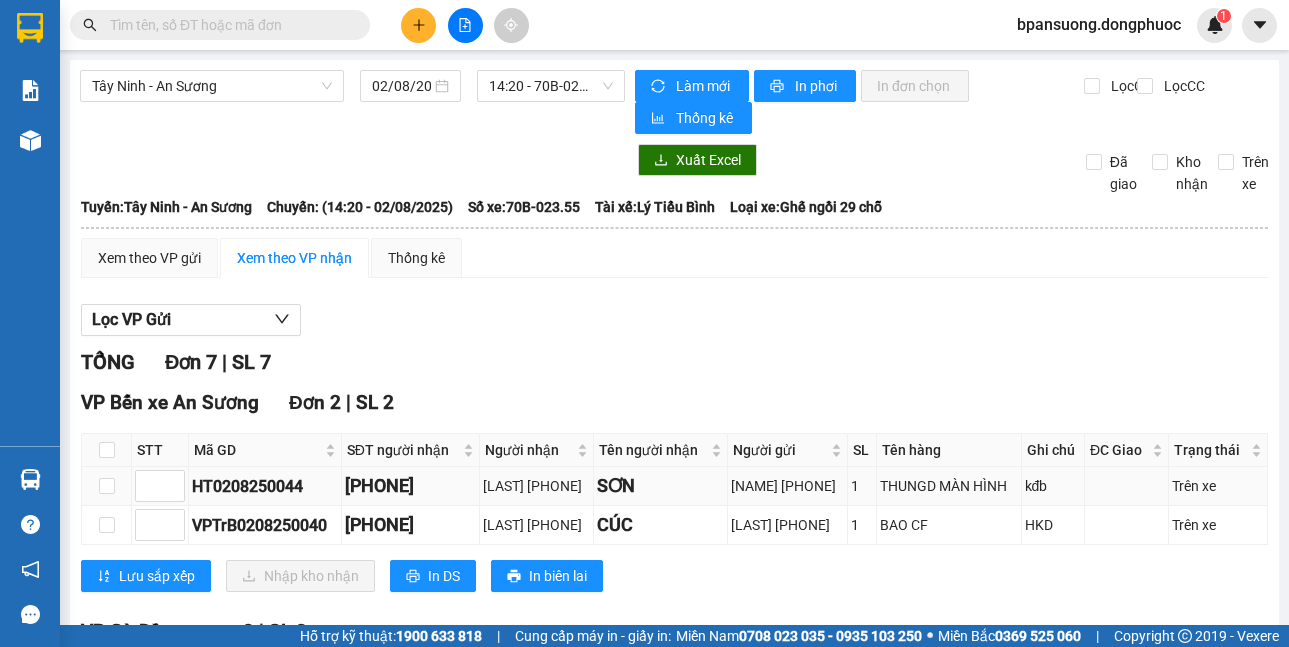 scroll, scrollTop: 200, scrollLeft: 0, axis: vertical 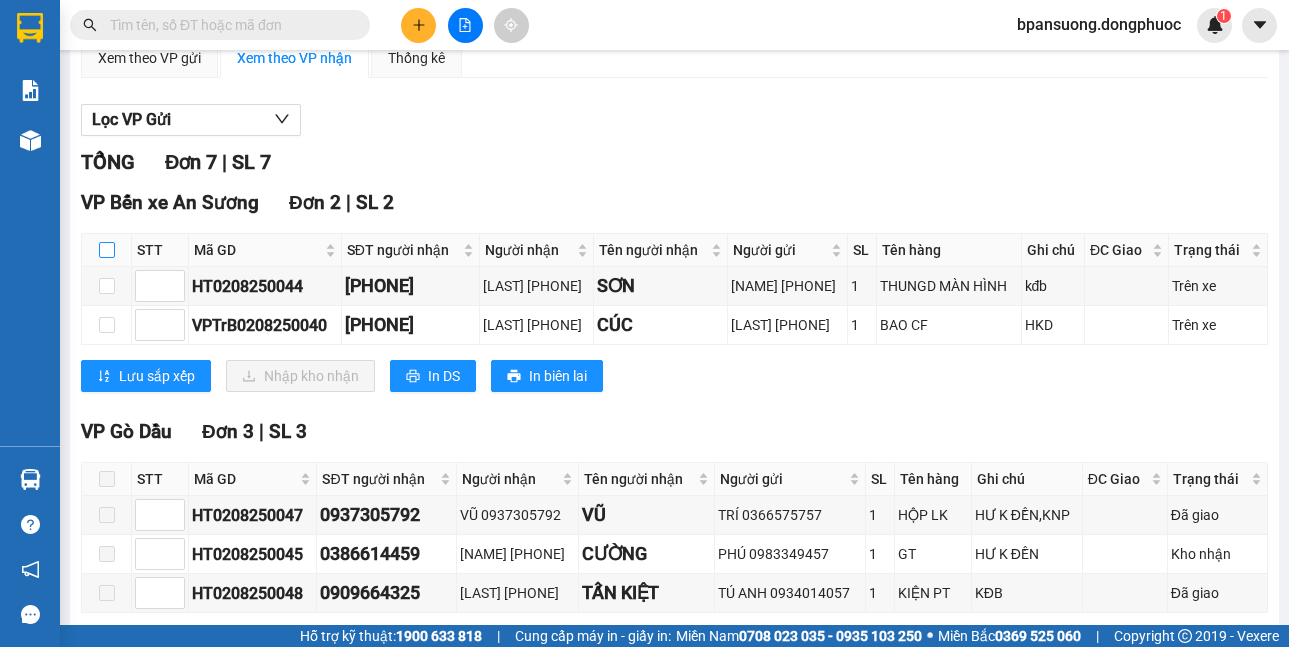 click at bounding box center (107, 250) 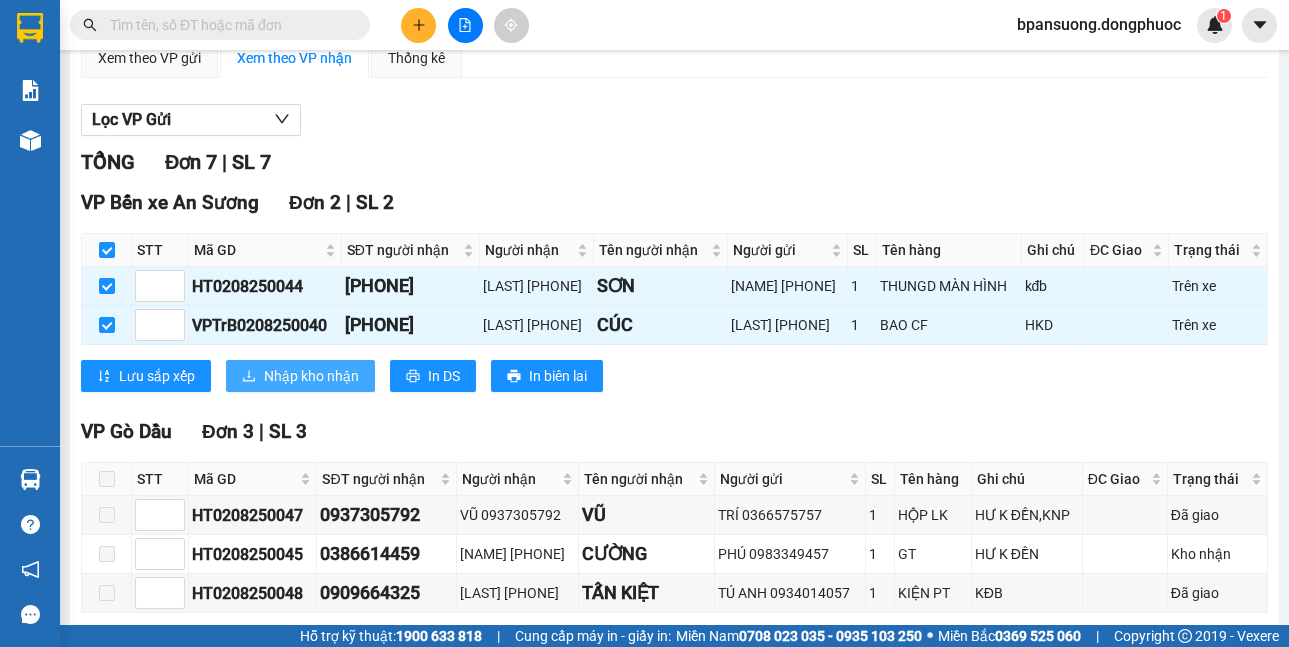 click on "Nhập kho nhận" at bounding box center [300, 376] 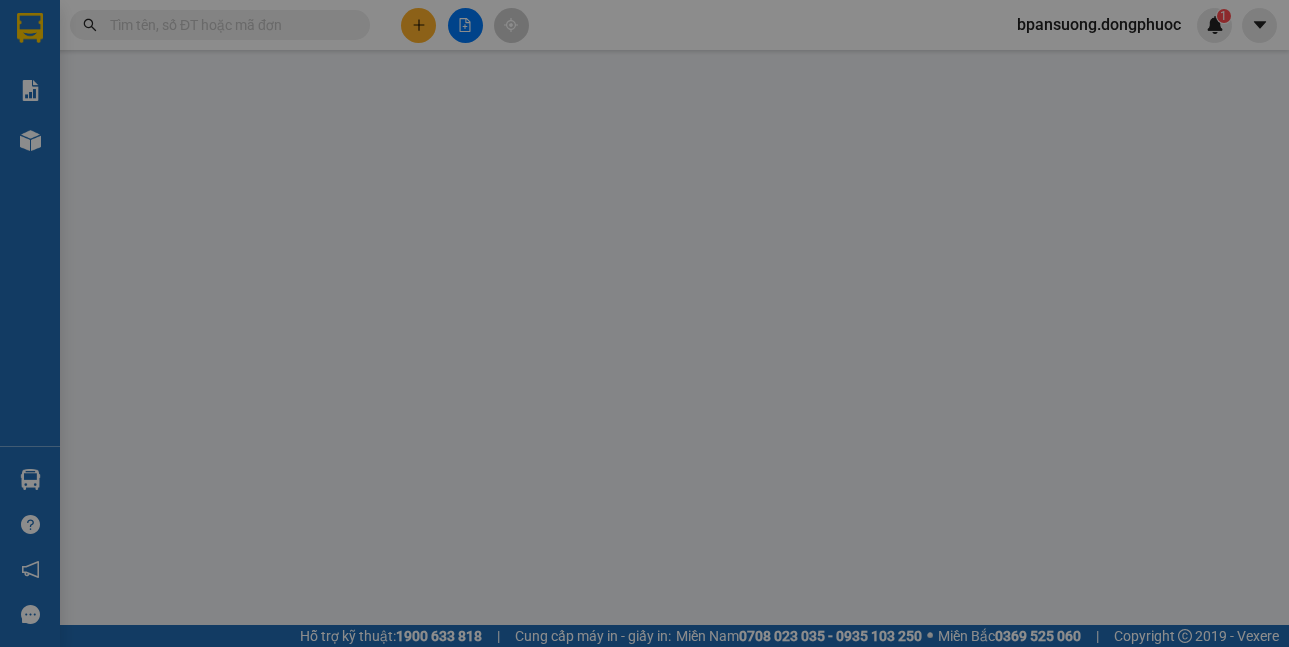 scroll, scrollTop: 0, scrollLeft: 0, axis: both 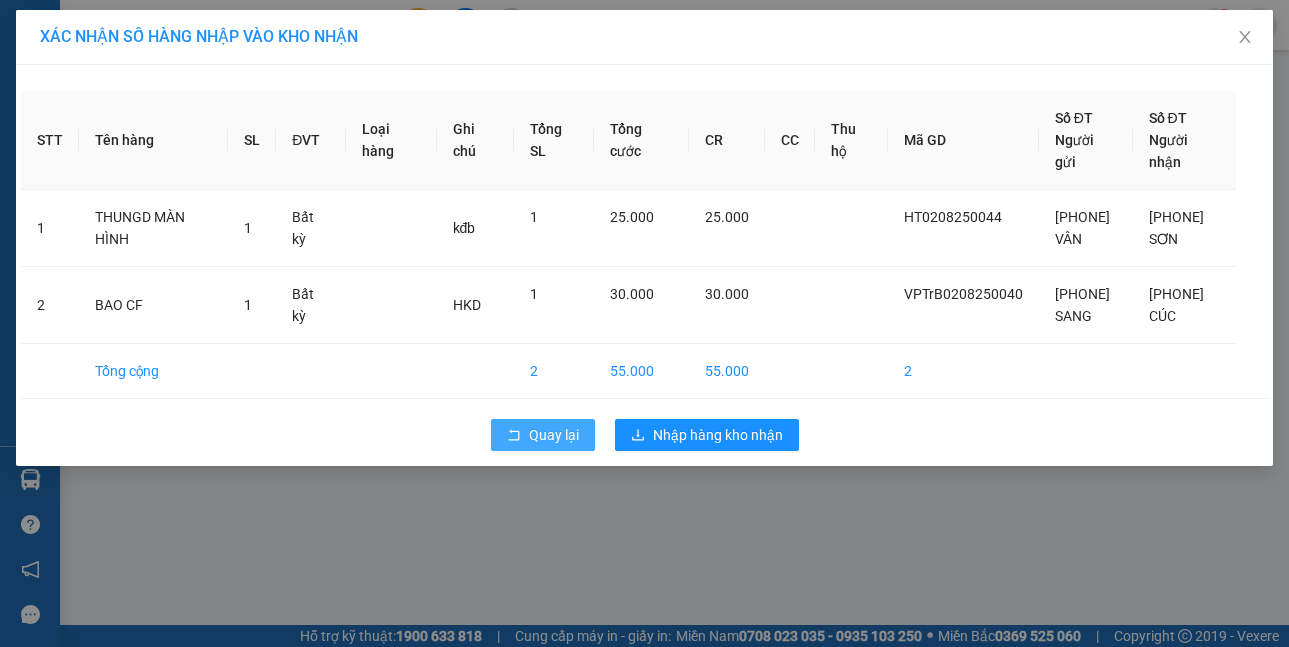 click on "Quay lại" at bounding box center [554, 435] 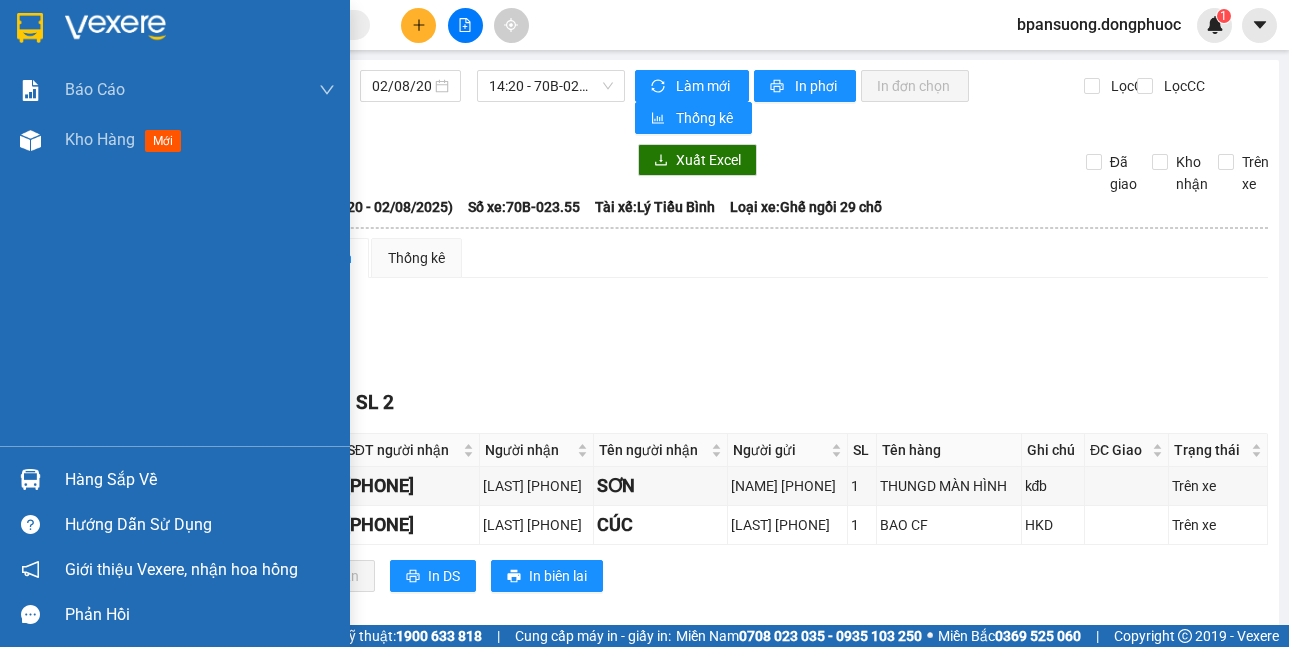 click on "Hàng sắp về" at bounding box center [175, 479] 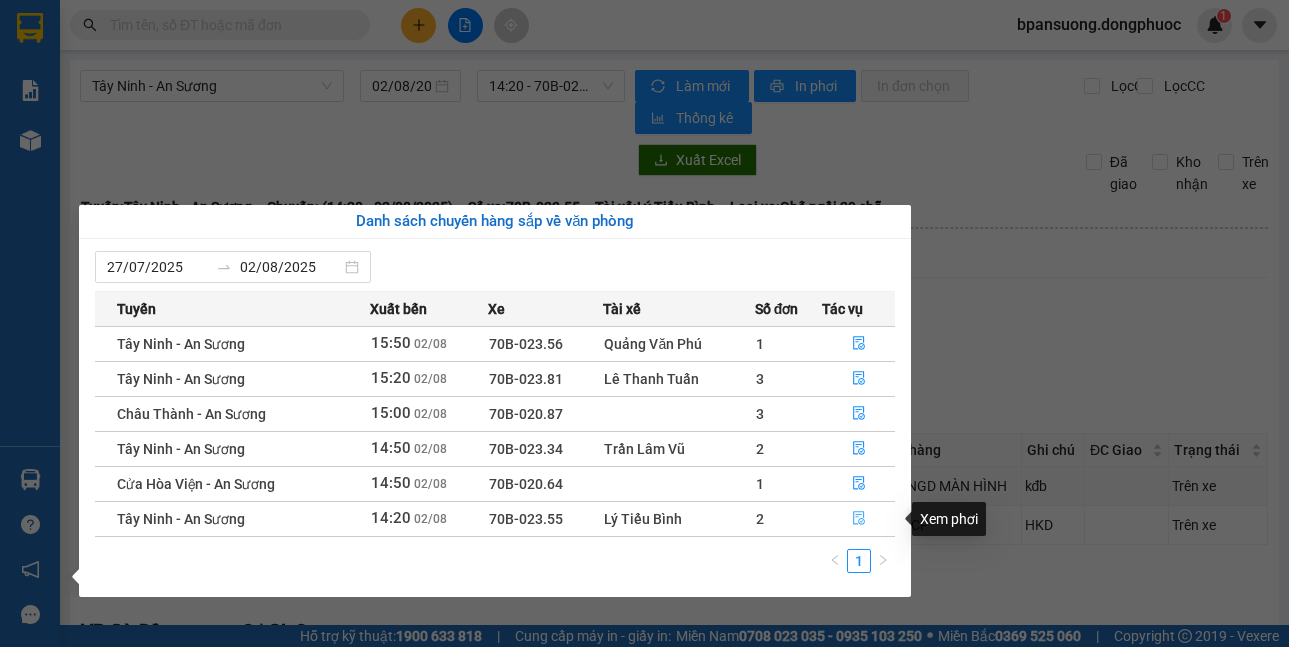 click 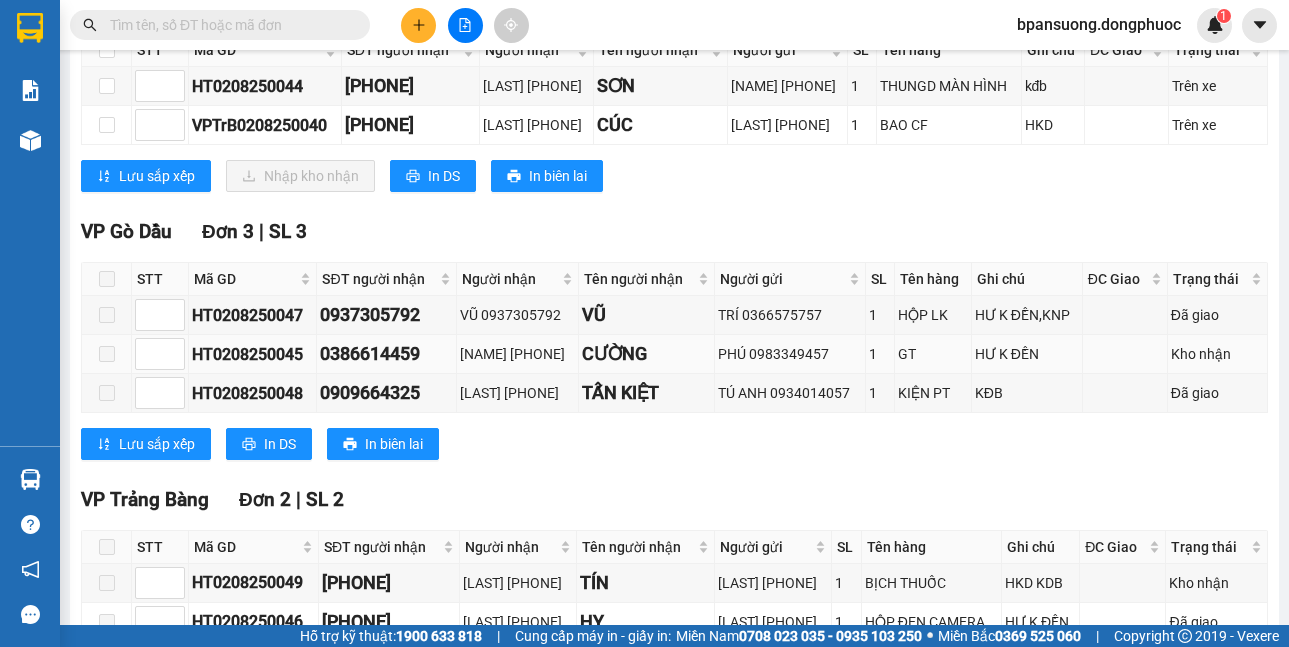 scroll, scrollTop: 200, scrollLeft: 0, axis: vertical 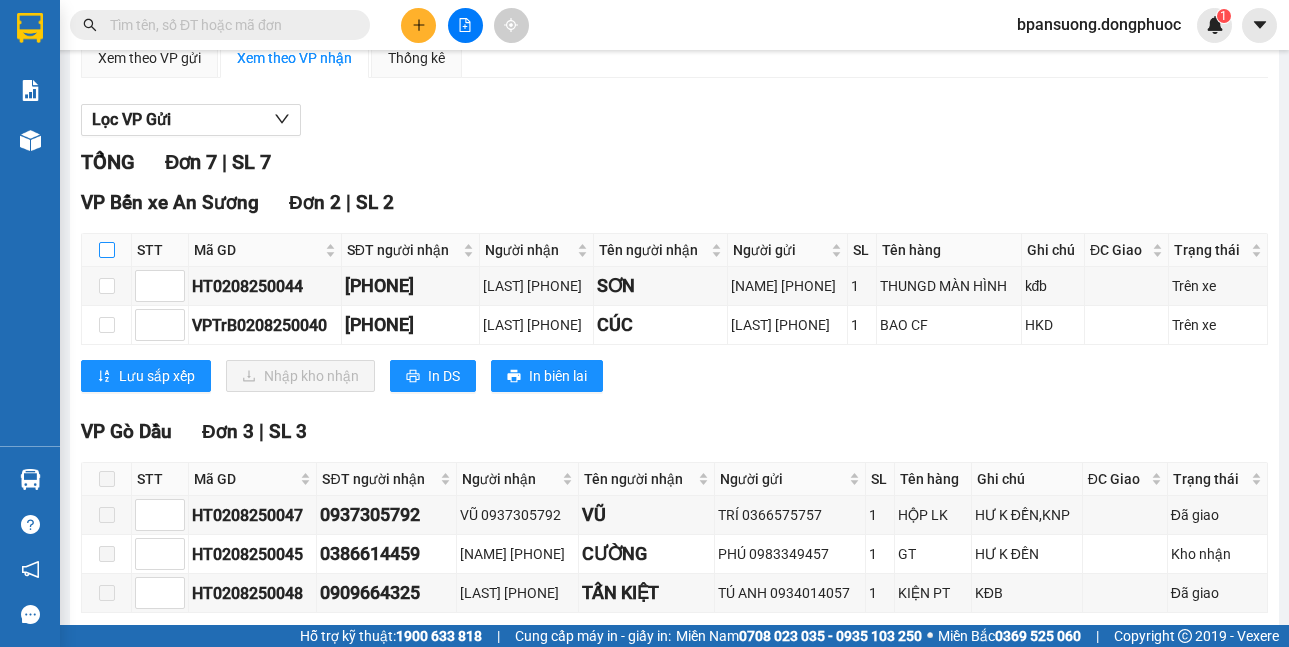 click at bounding box center (107, 250) 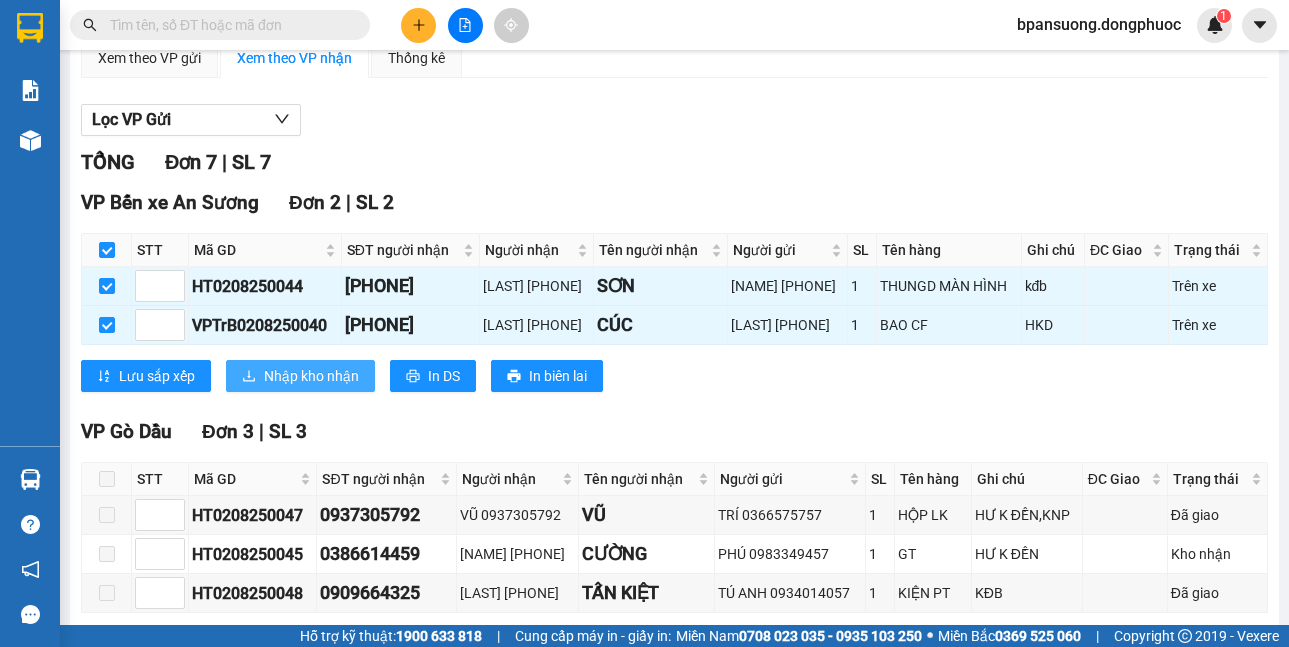 click on "Nhập kho nhận" at bounding box center [311, 376] 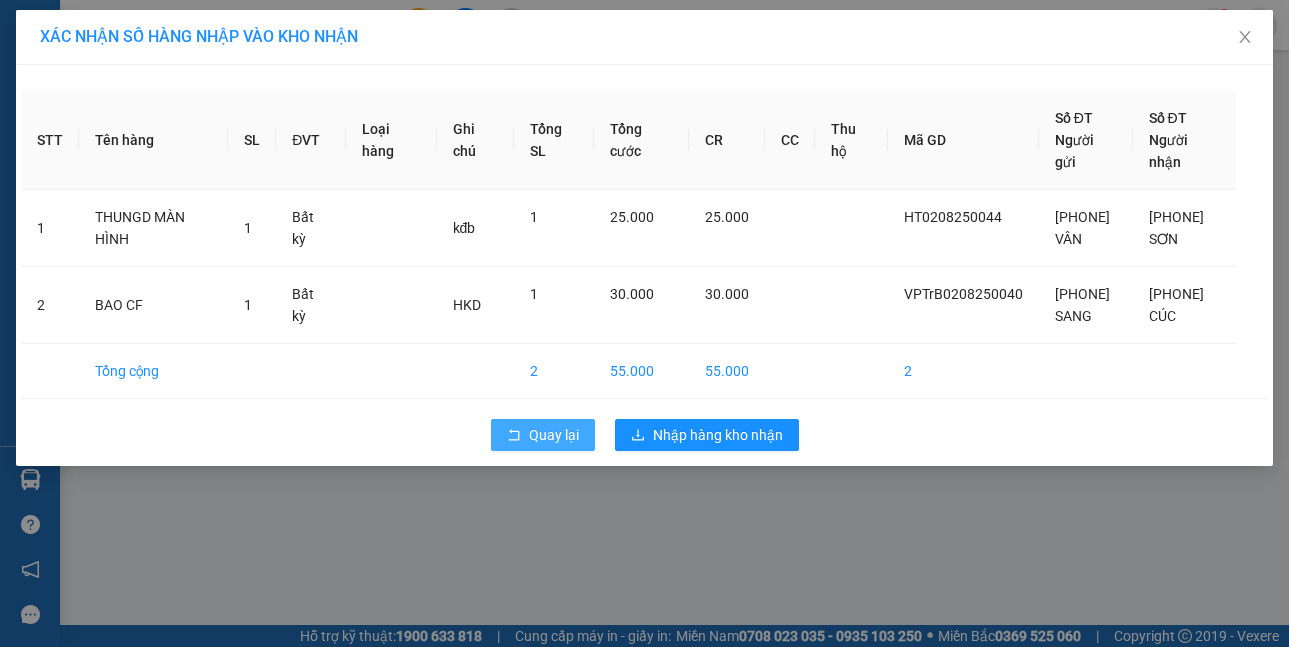 click on "Quay lại" at bounding box center [554, 435] 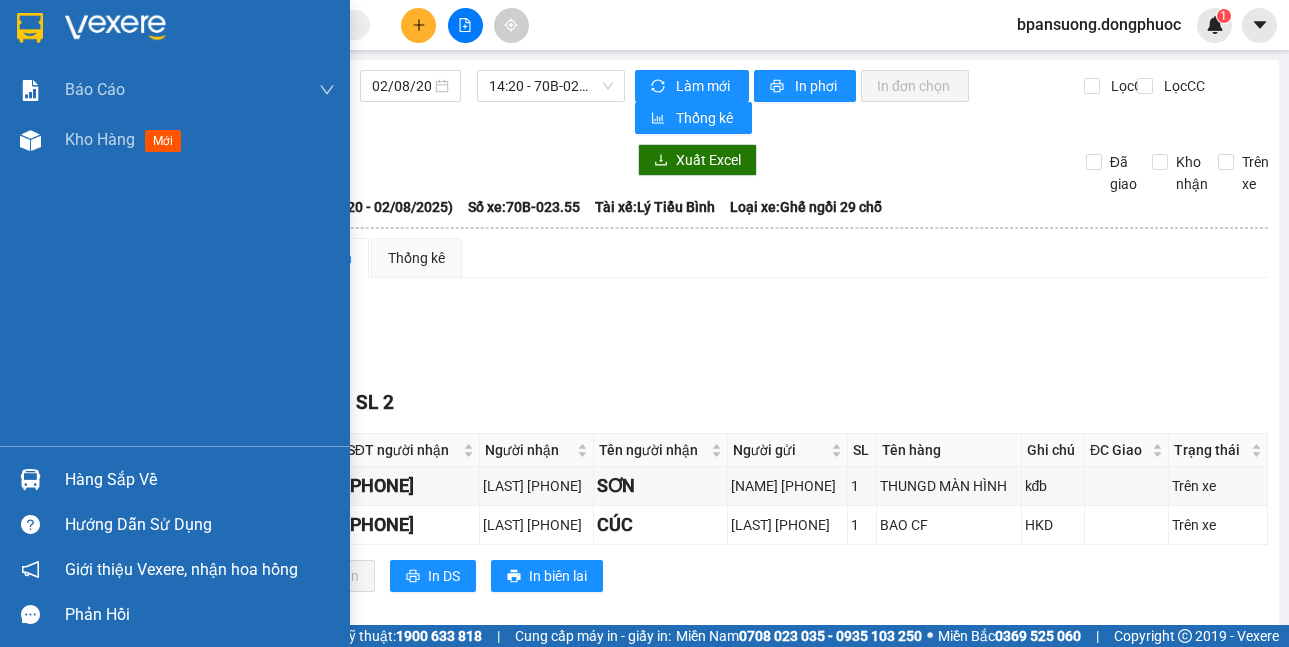 click on "Hàng sắp về" at bounding box center [175, 479] 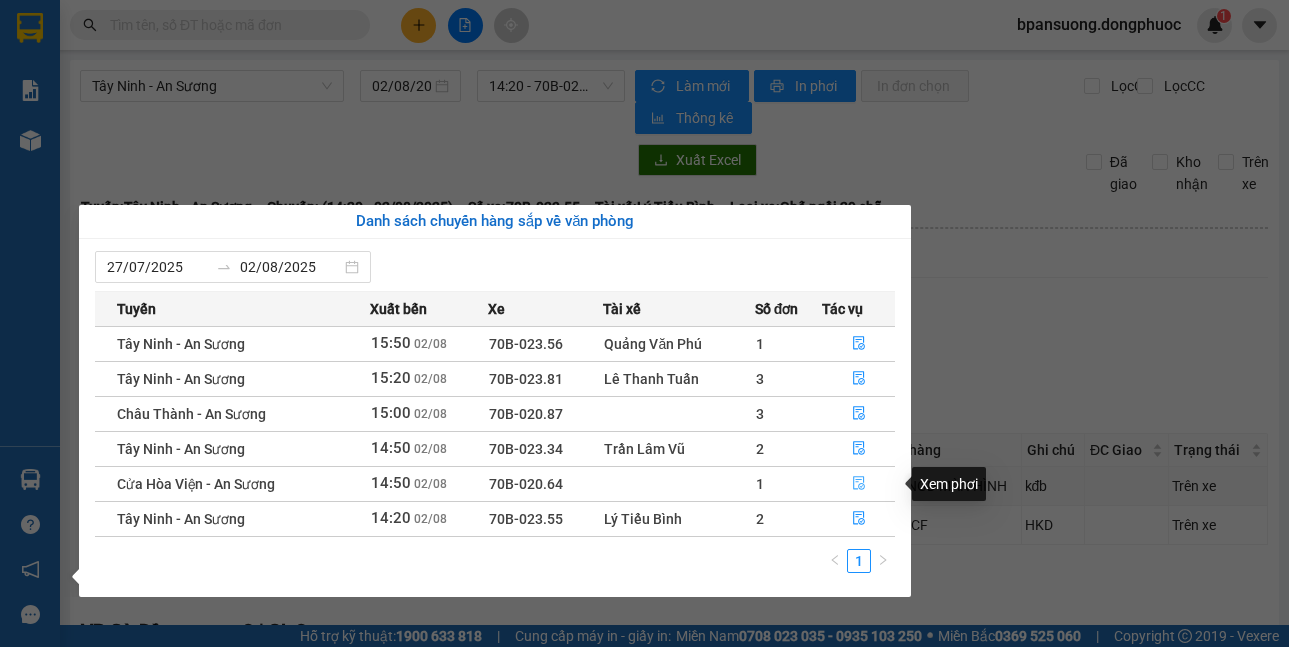 click 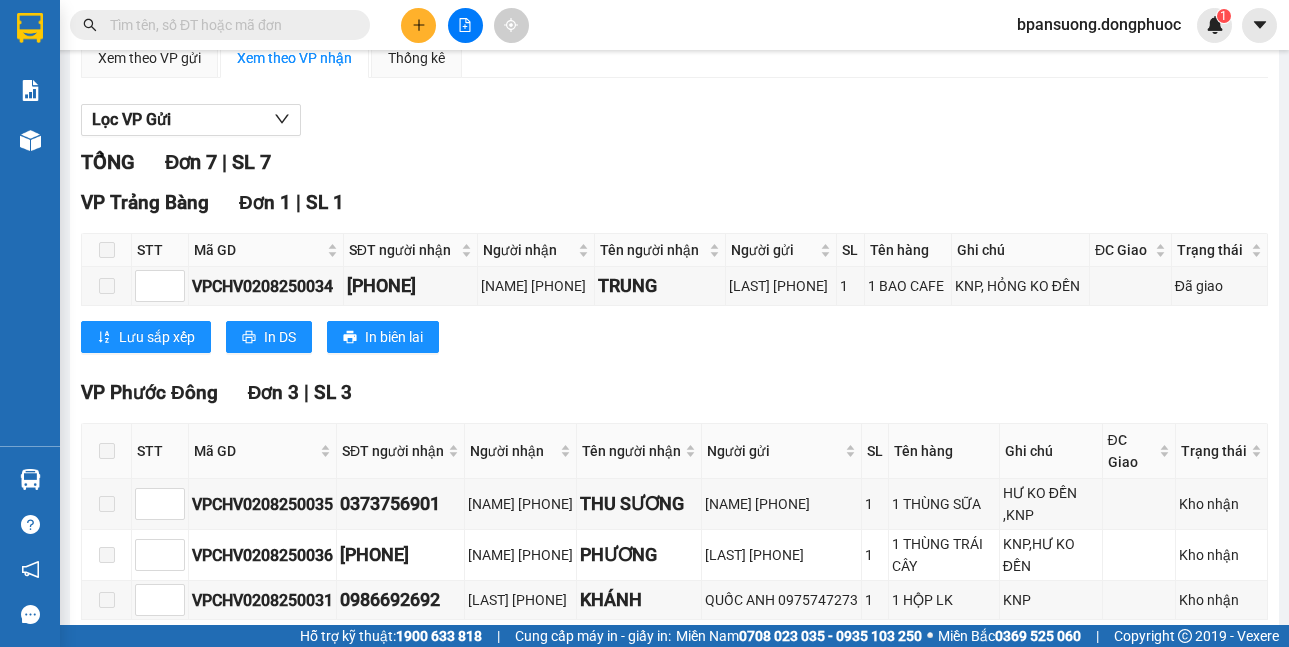 scroll, scrollTop: 751, scrollLeft: 0, axis: vertical 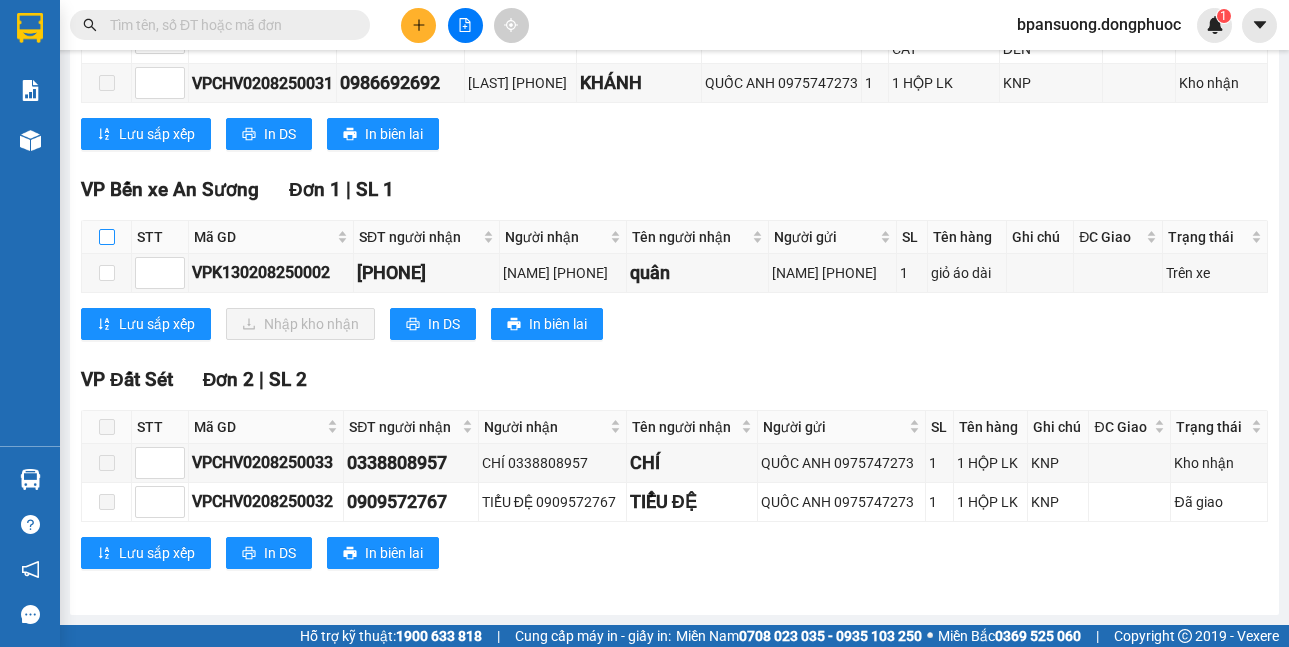 click at bounding box center [107, 237] 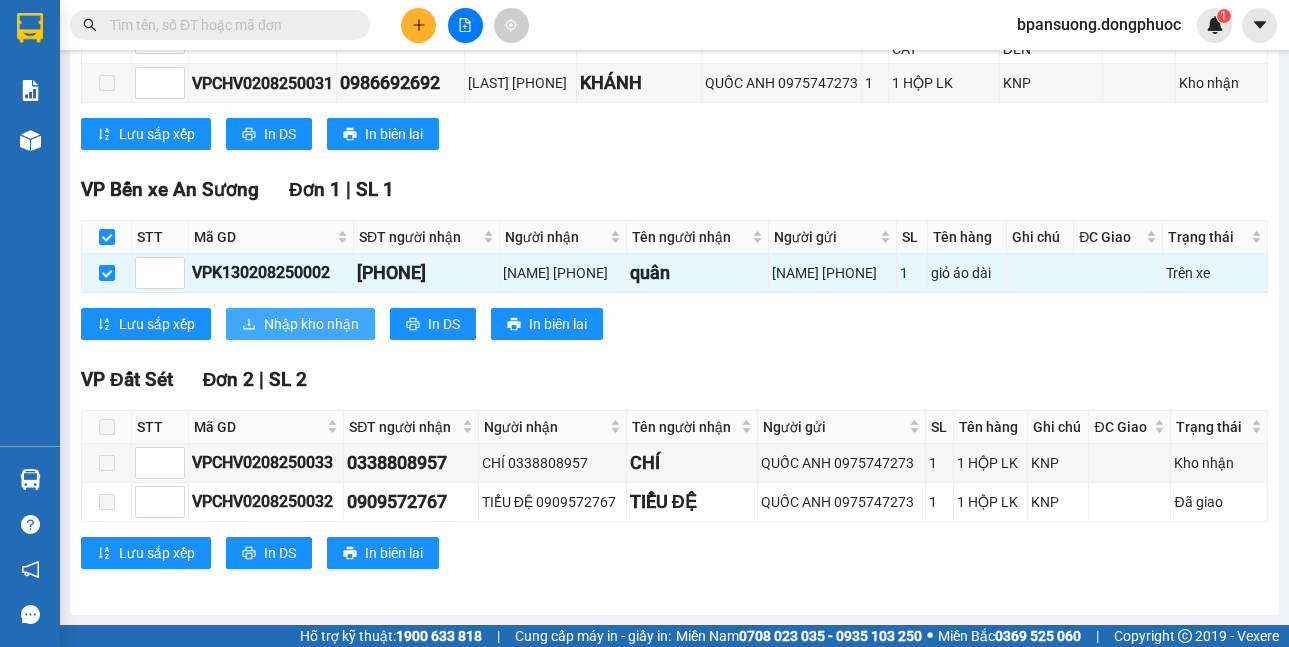 click on "Nhập kho nhận" at bounding box center (311, 324) 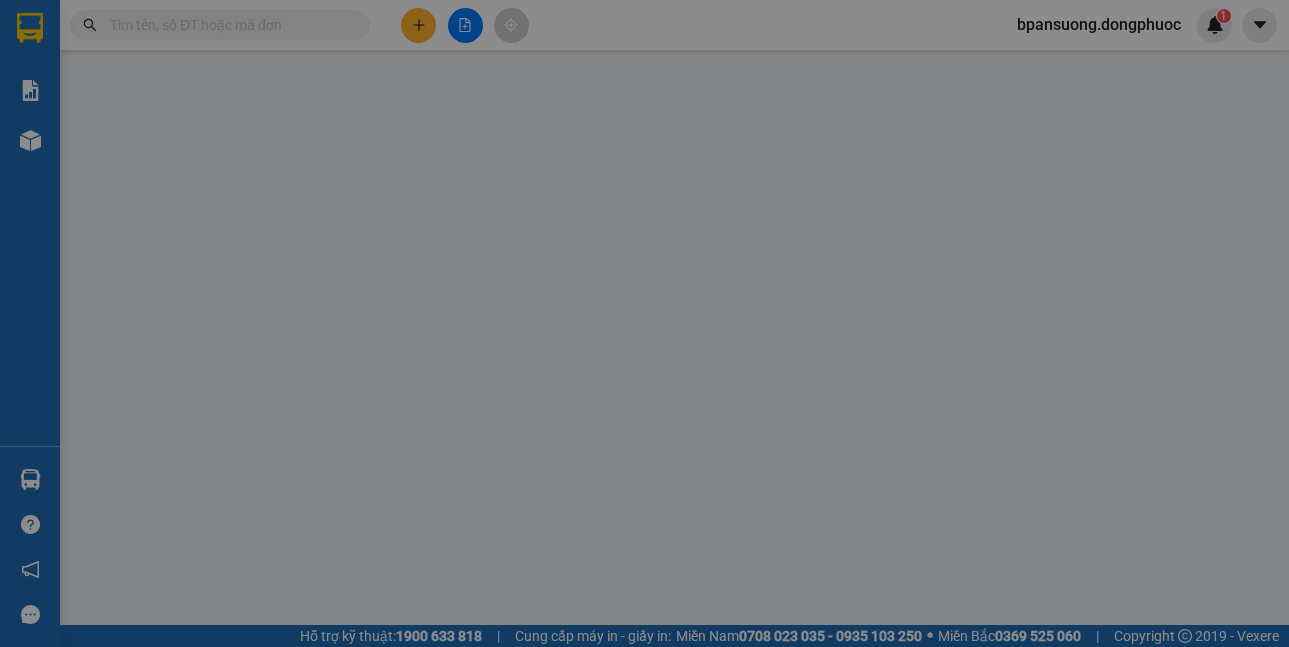 scroll, scrollTop: 0, scrollLeft: 0, axis: both 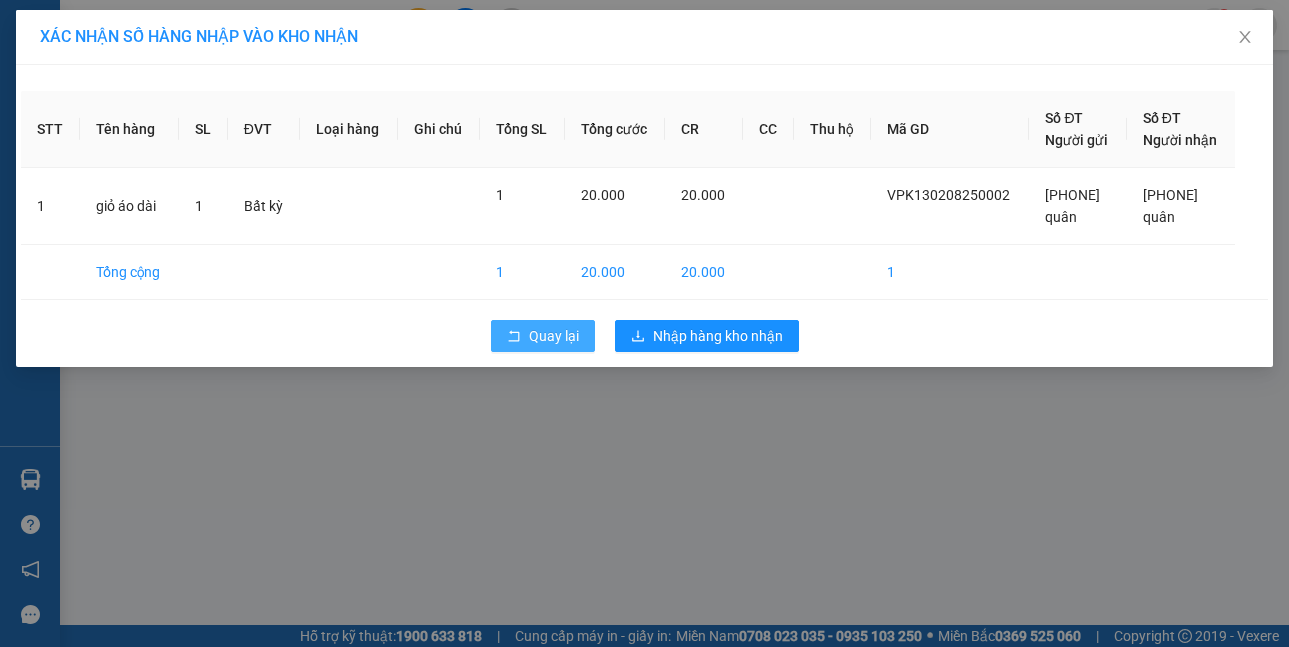 click on "Quay lại" at bounding box center [554, 336] 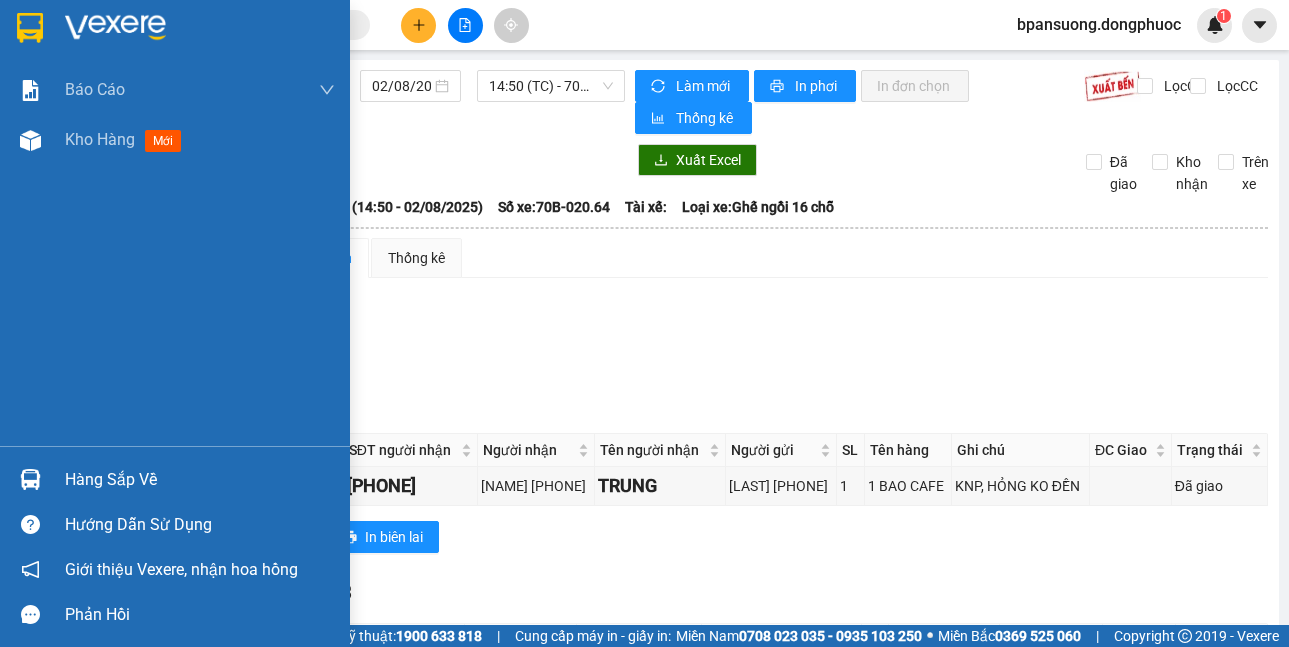 click at bounding box center [30, 479] 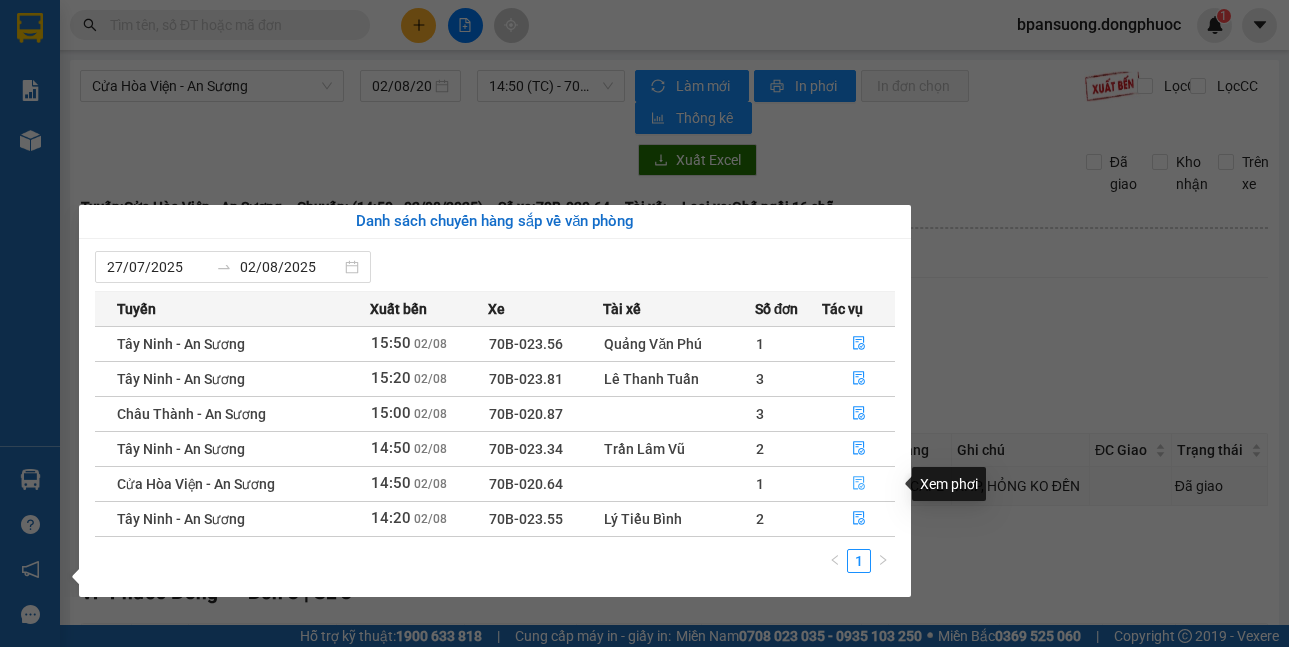 click 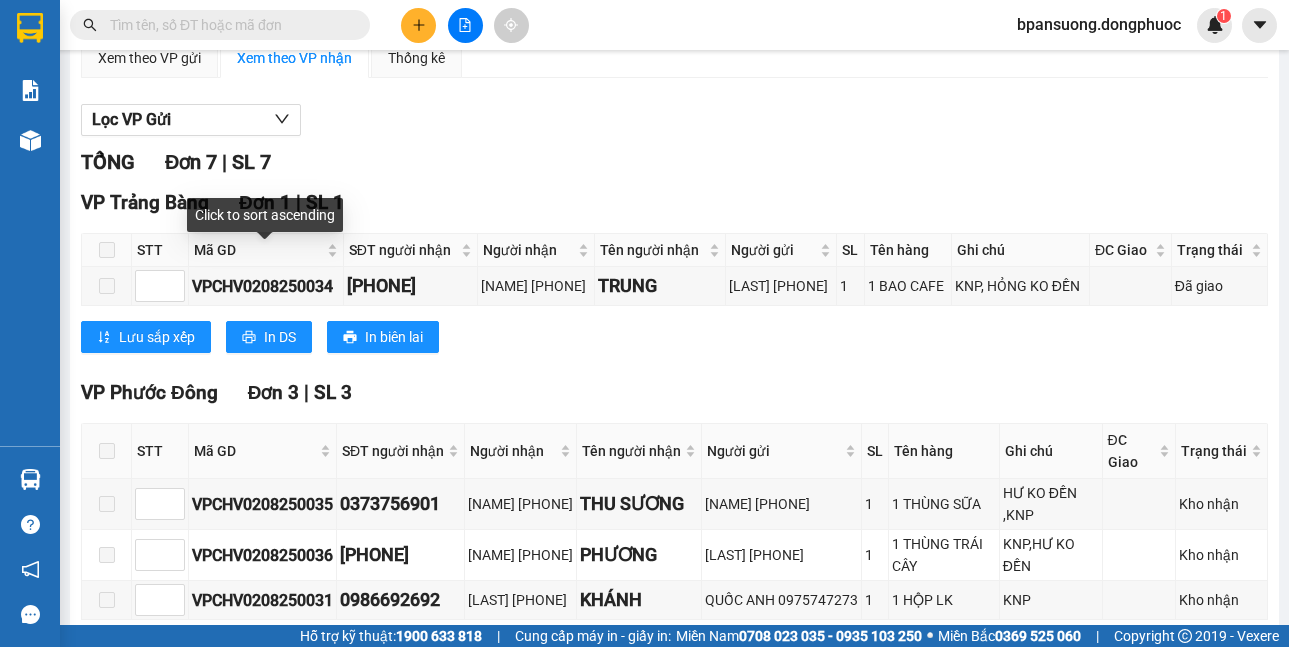 scroll, scrollTop: 600, scrollLeft: 0, axis: vertical 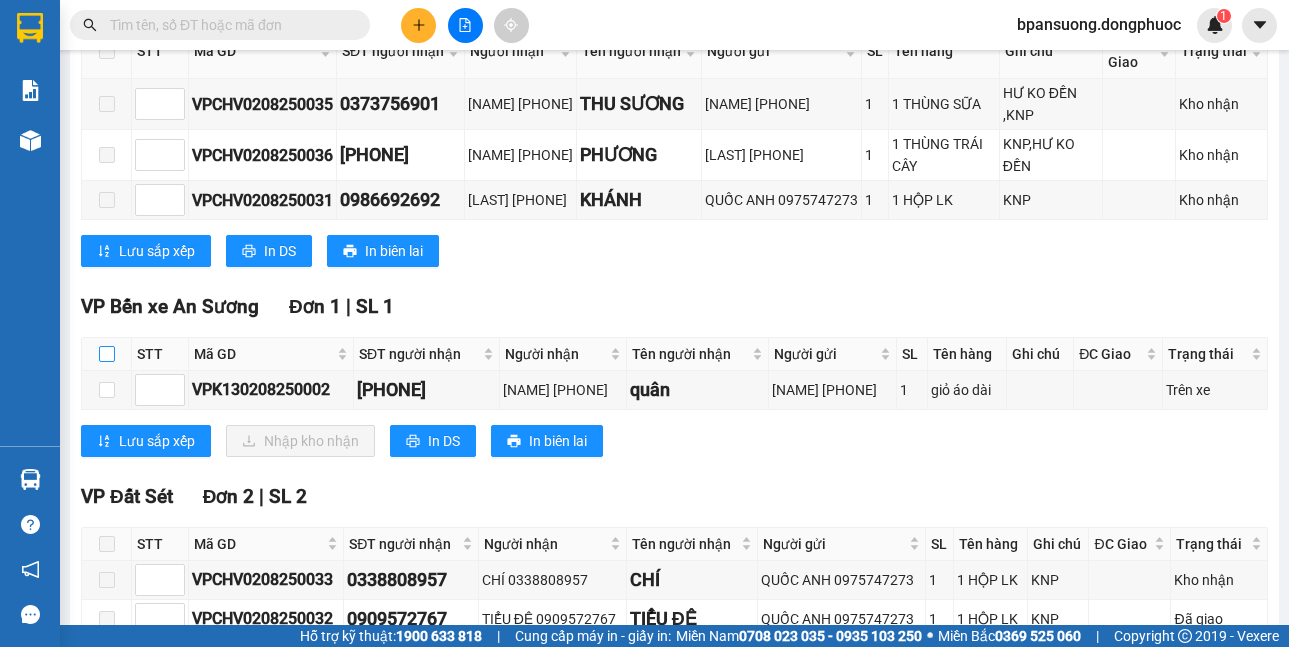 click at bounding box center (107, 354) 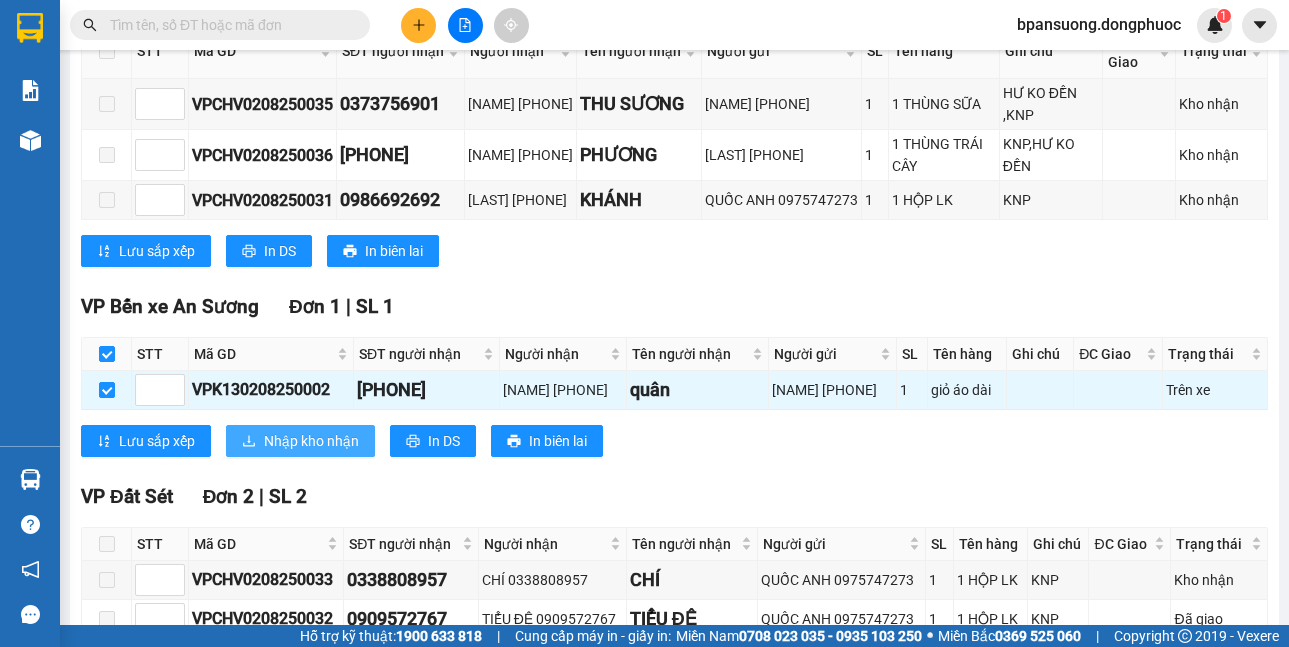 click on "Nhập kho nhận" at bounding box center [311, 441] 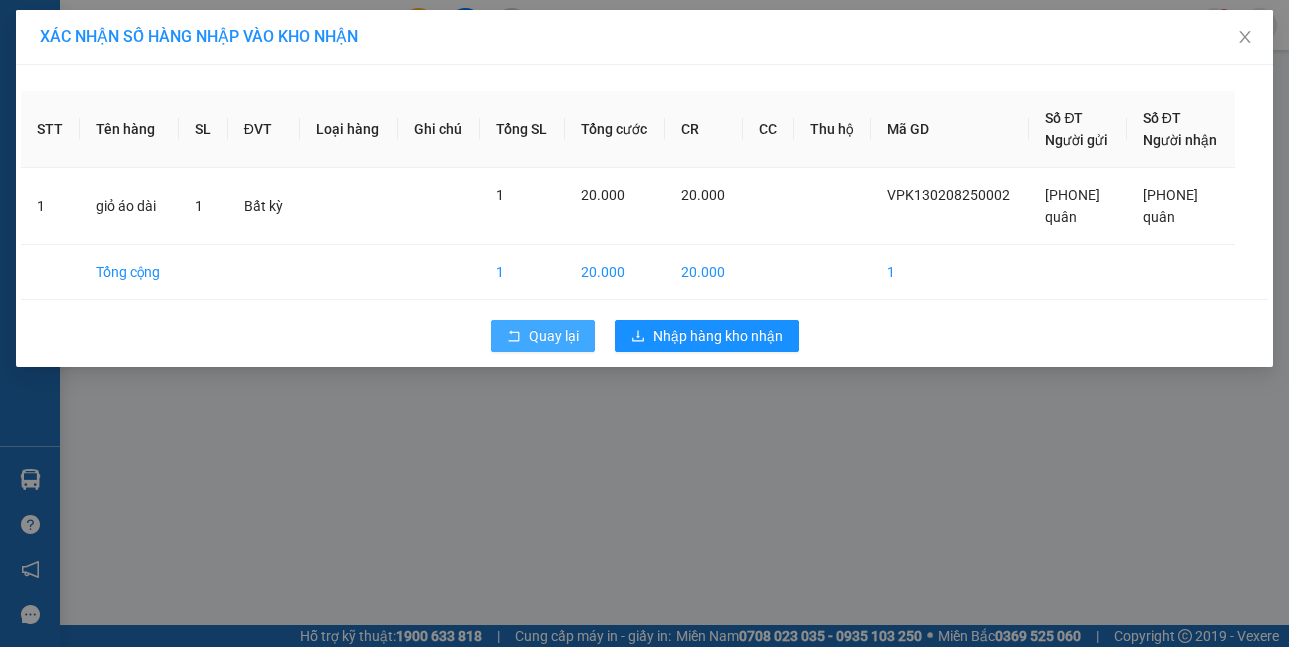 click on "Quay lại" at bounding box center (554, 336) 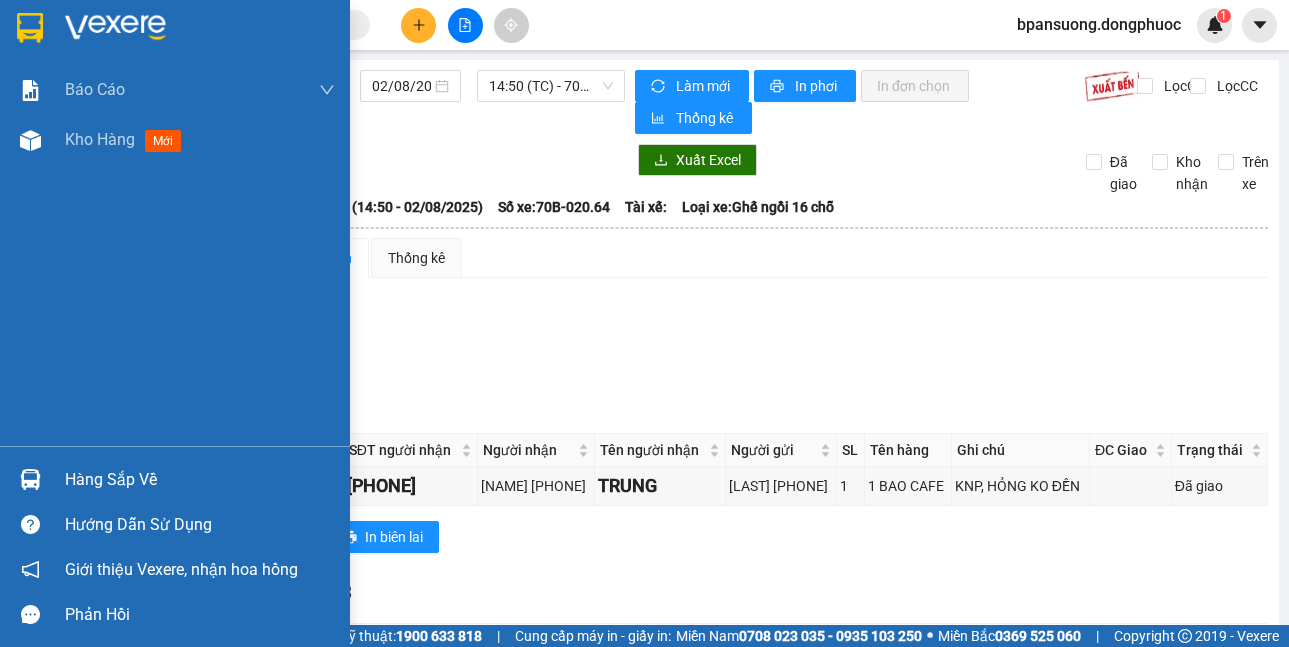 click at bounding box center (30, 479) 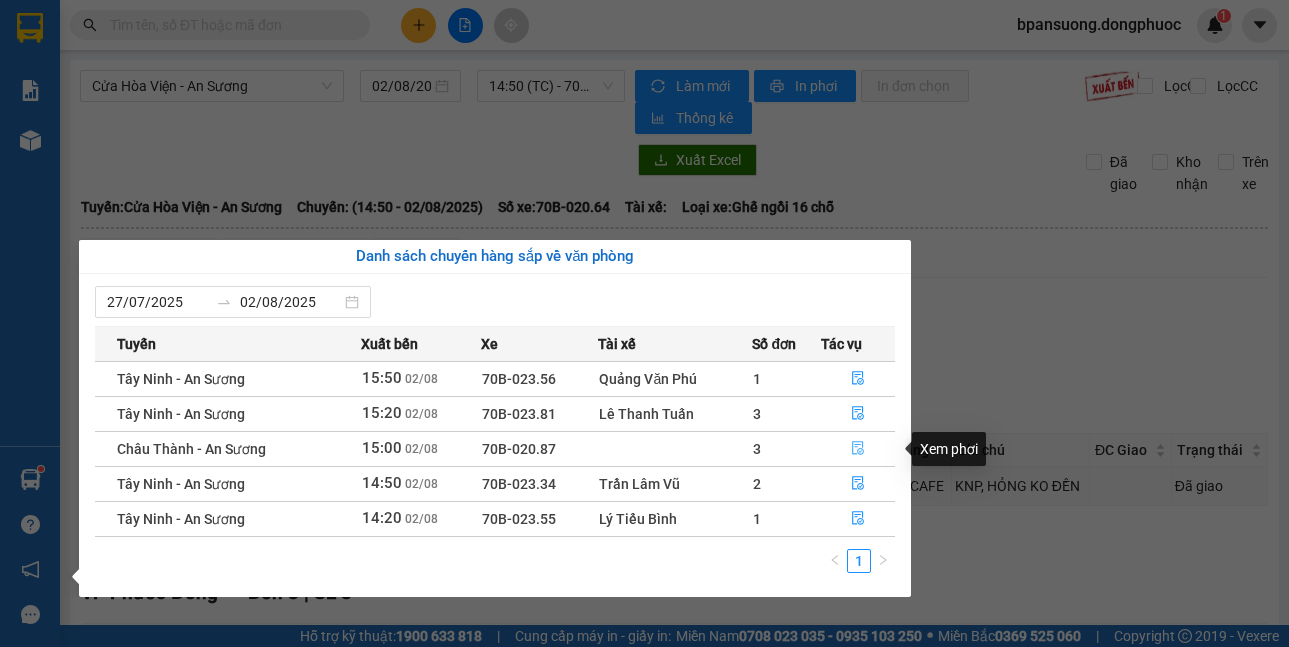 click 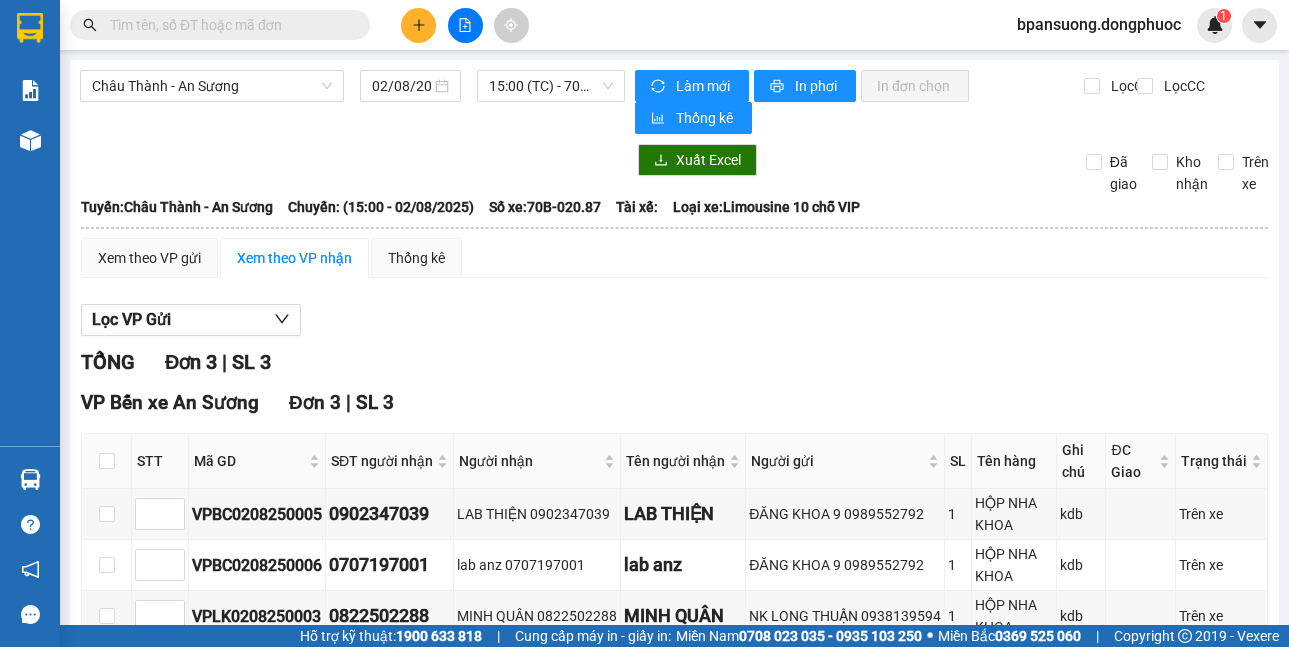scroll, scrollTop: 120, scrollLeft: 0, axis: vertical 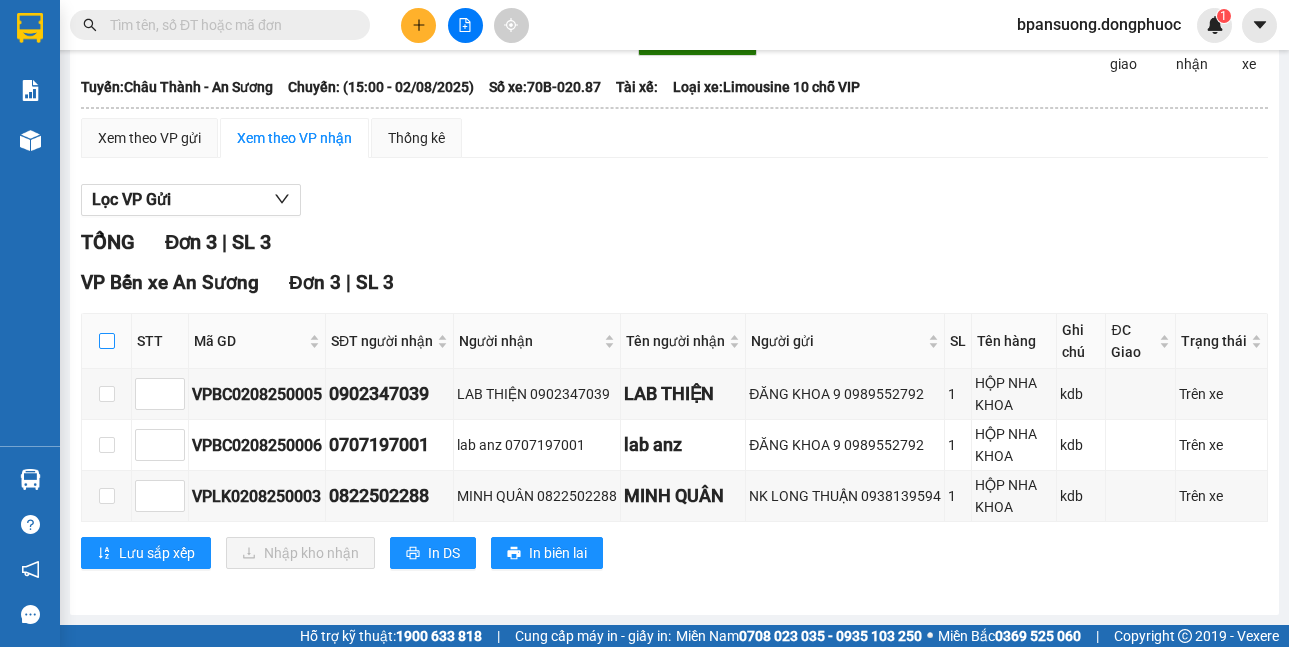 click at bounding box center [107, 341] 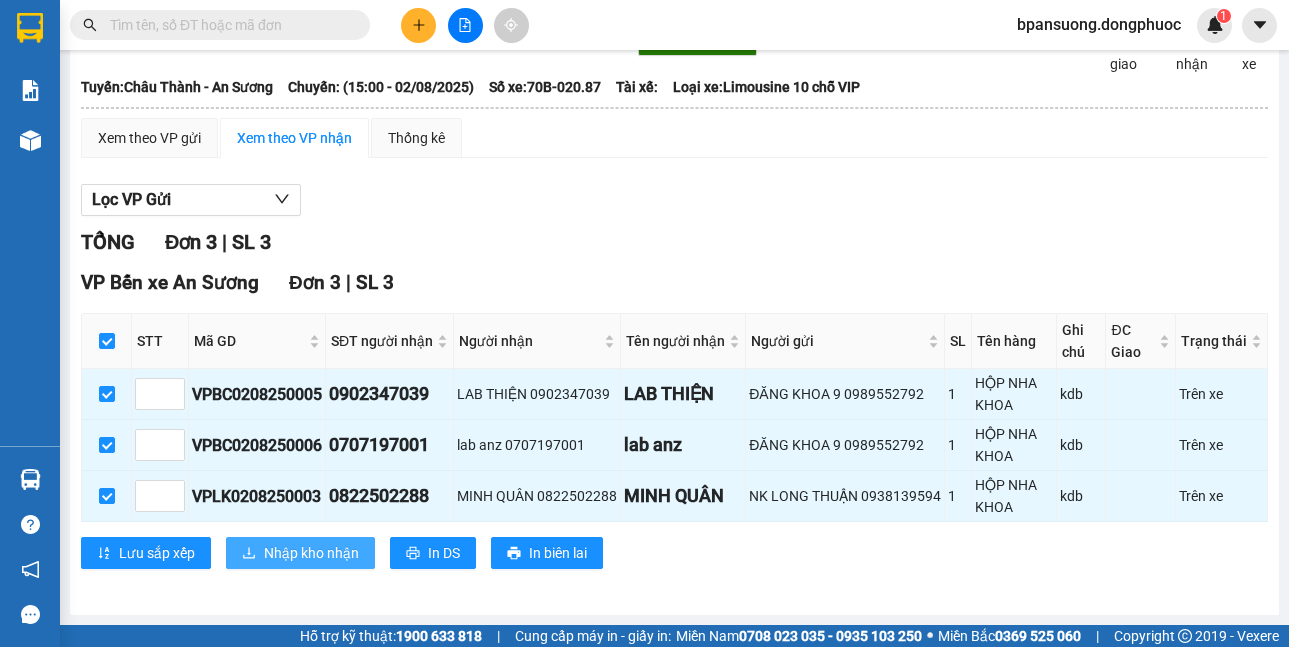 click on "Nhập kho nhận" at bounding box center (311, 553) 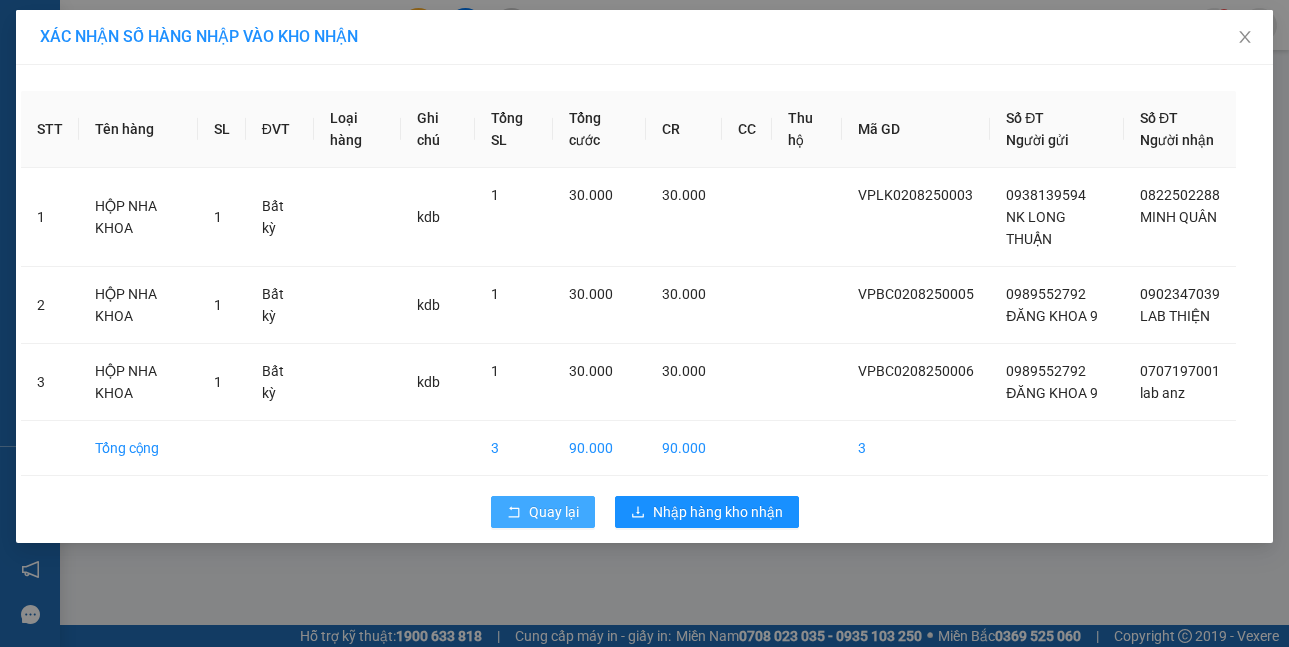 click on "Quay lại" at bounding box center (543, 512) 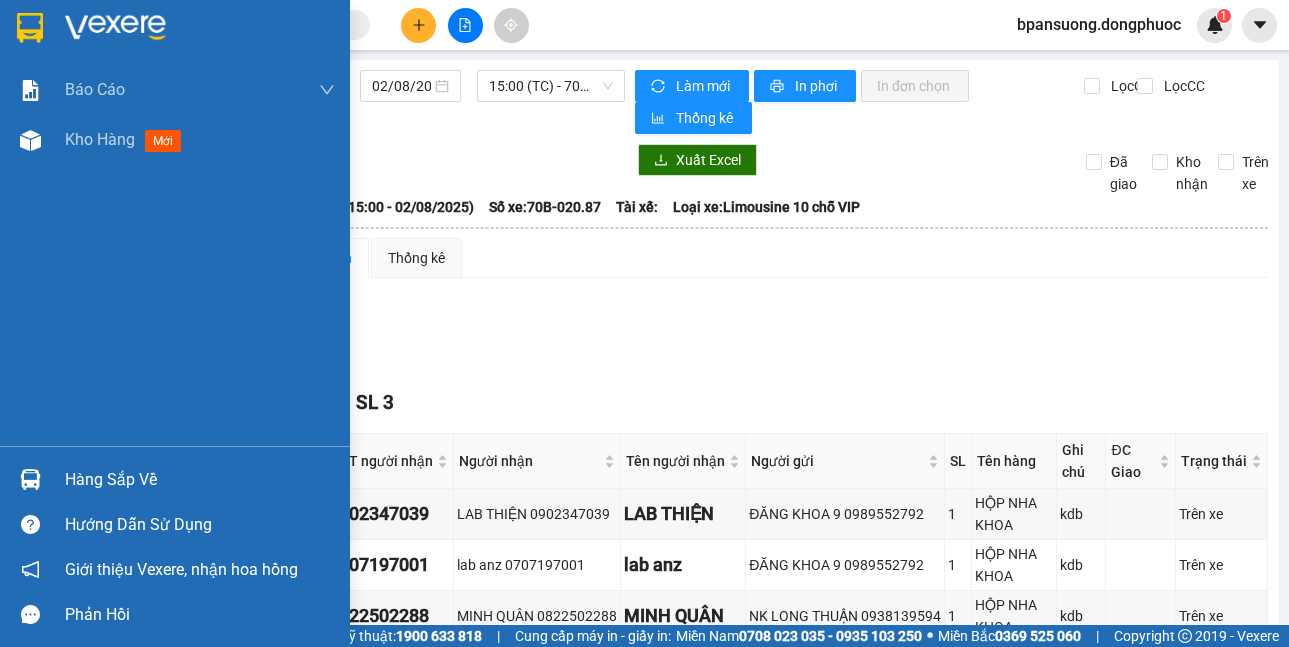 click at bounding box center [30, 479] 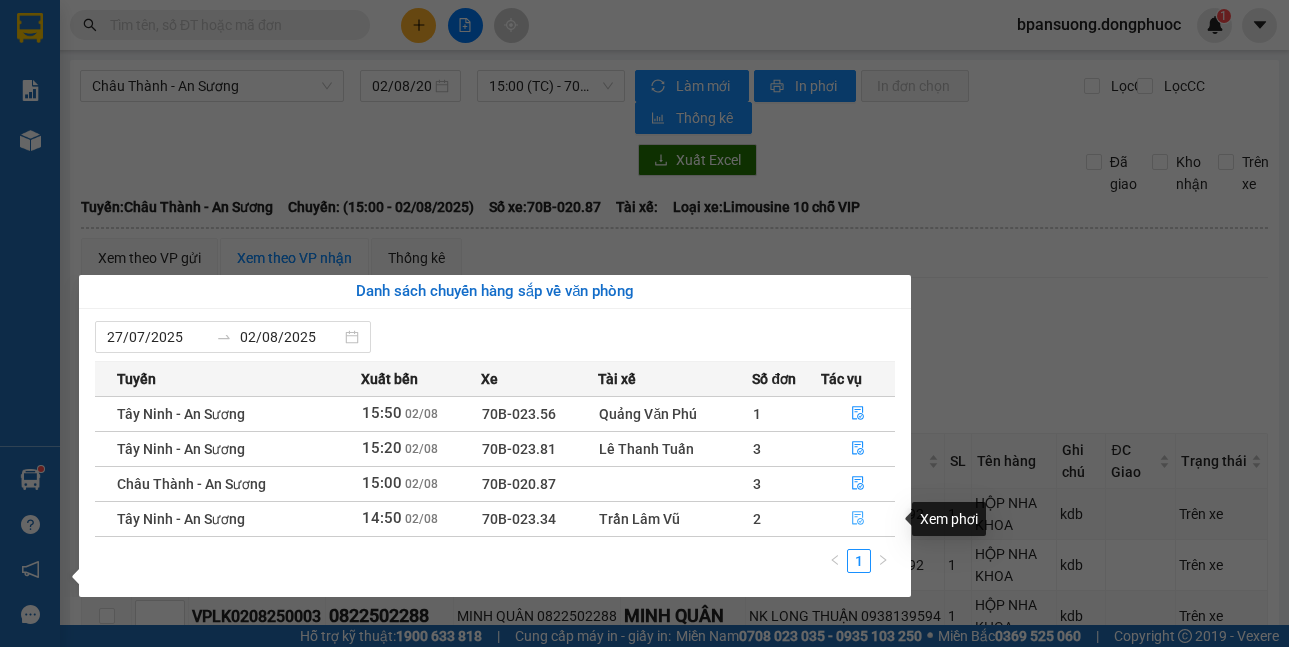 drag, startPoint x: 855, startPoint y: 524, endPoint x: 837, endPoint y: 523, distance: 18.027756 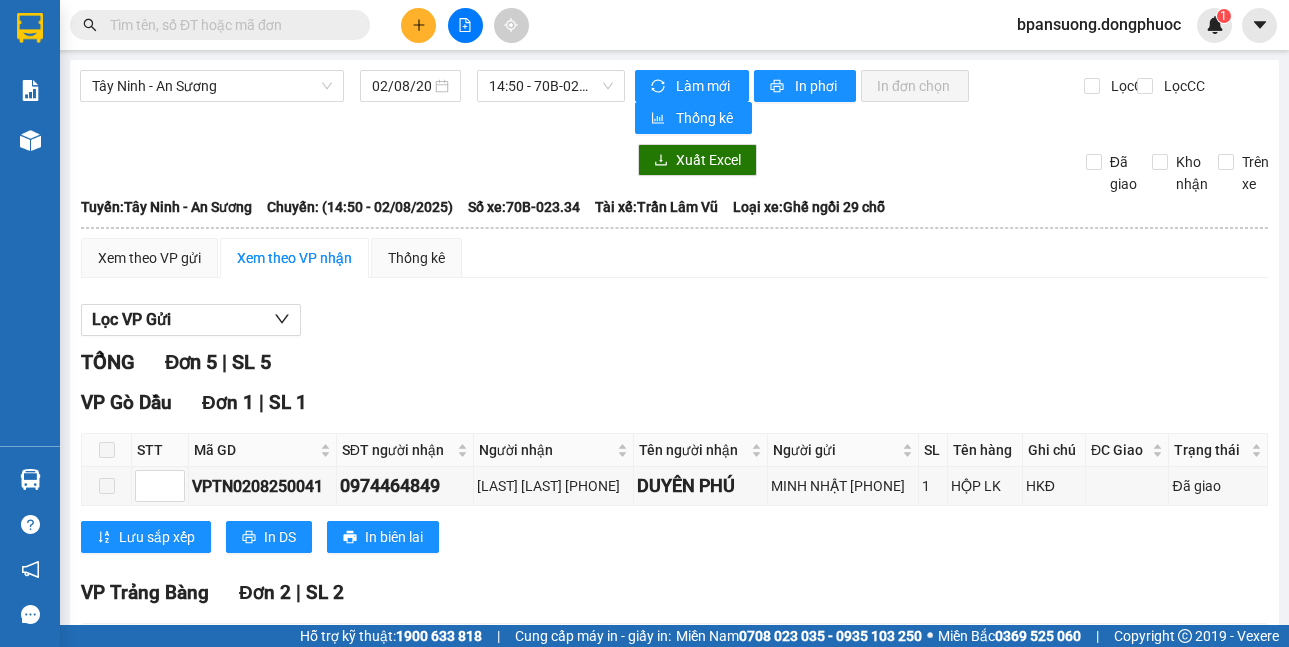 scroll, scrollTop: 400, scrollLeft: 0, axis: vertical 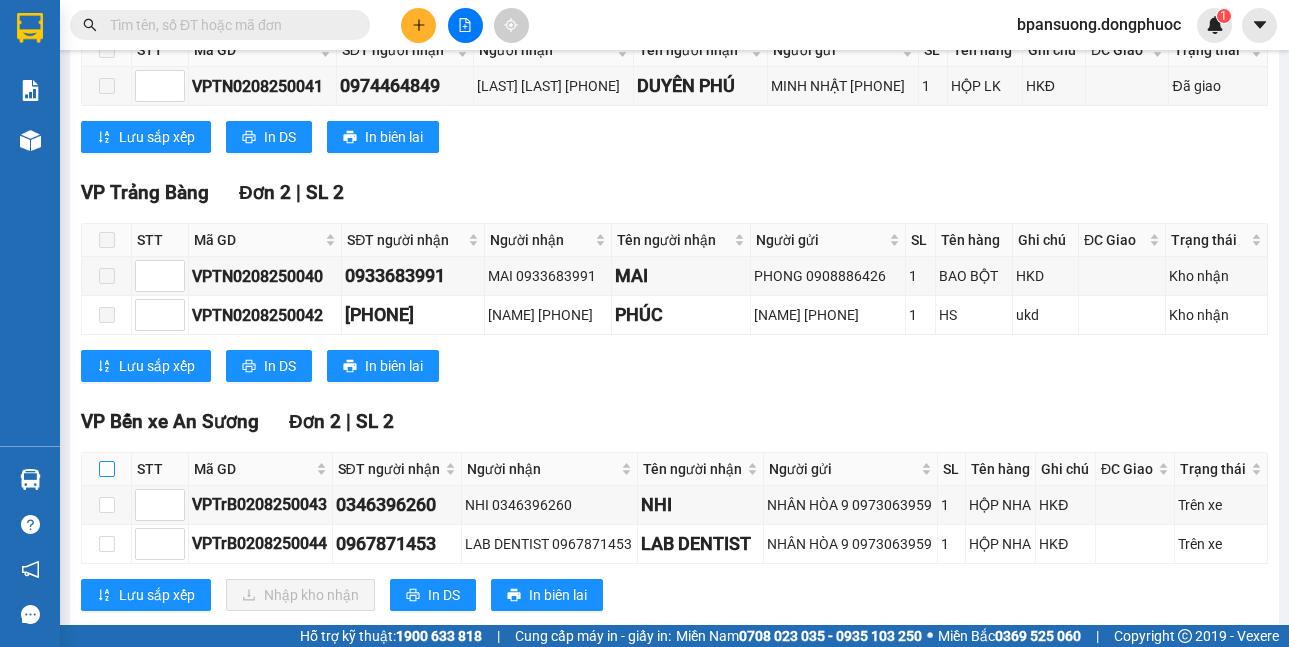 click at bounding box center (107, 469) 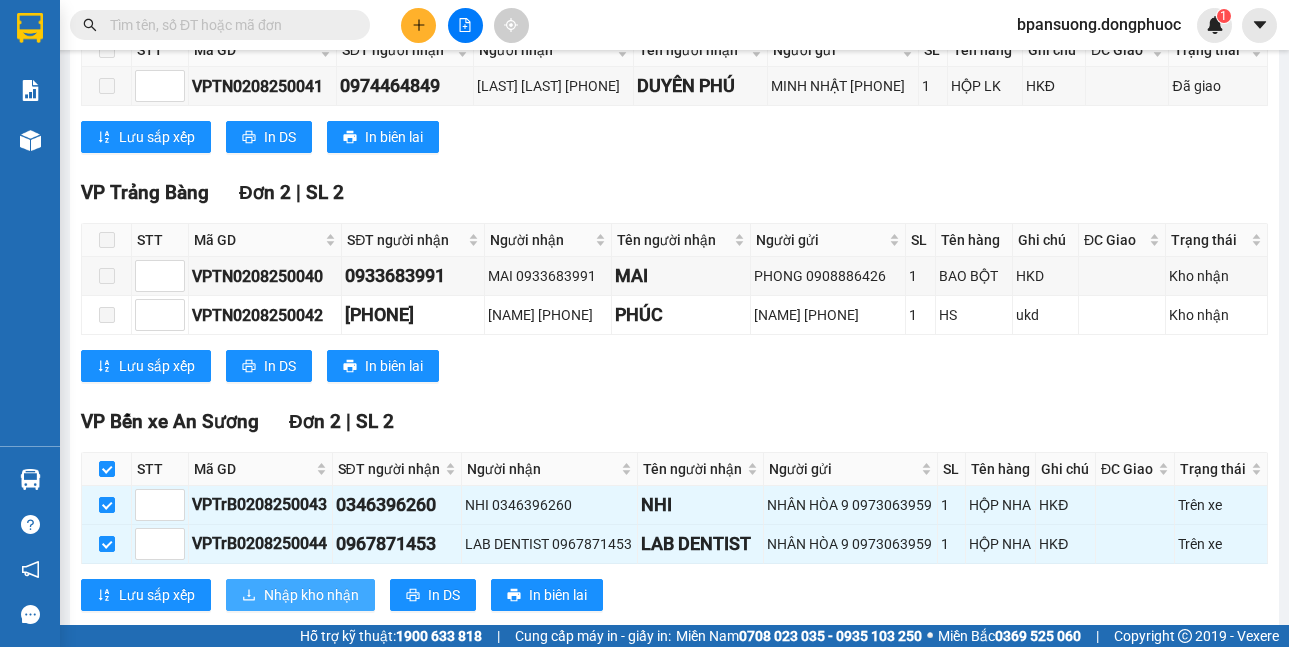 click on "Nhập kho nhận" at bounding box center (311, 595) 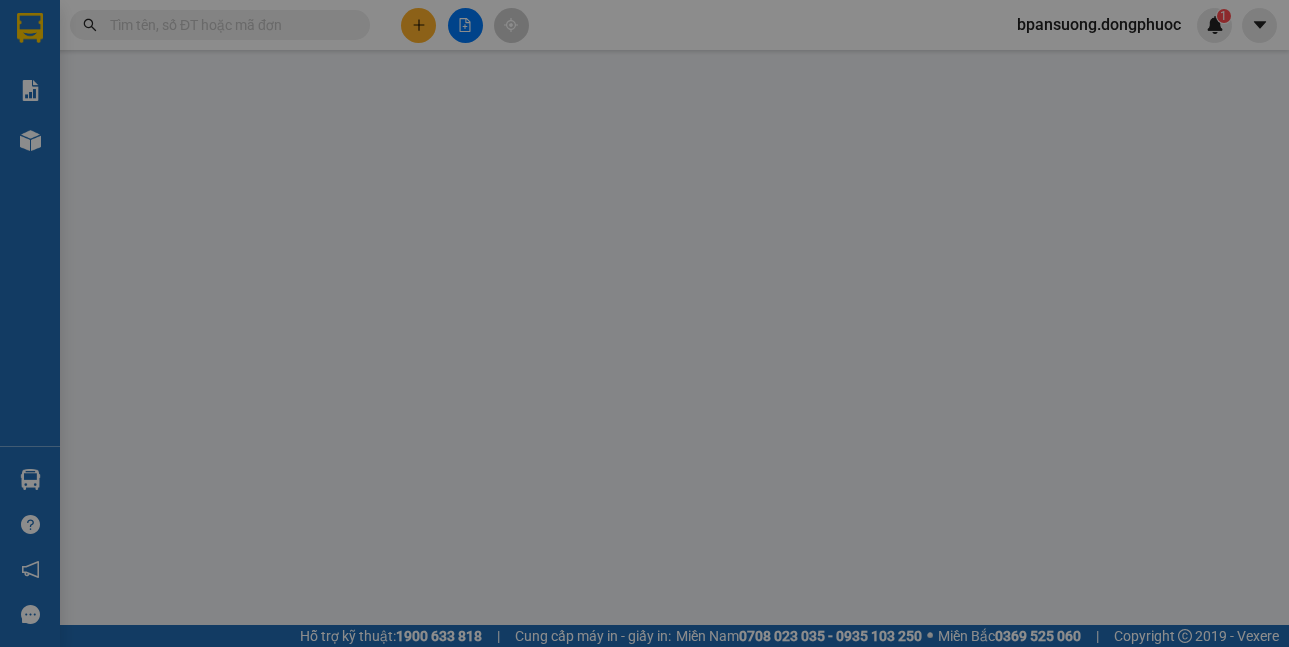 scroll, scrollTop: 0, scrollLeft: 0, axis: both 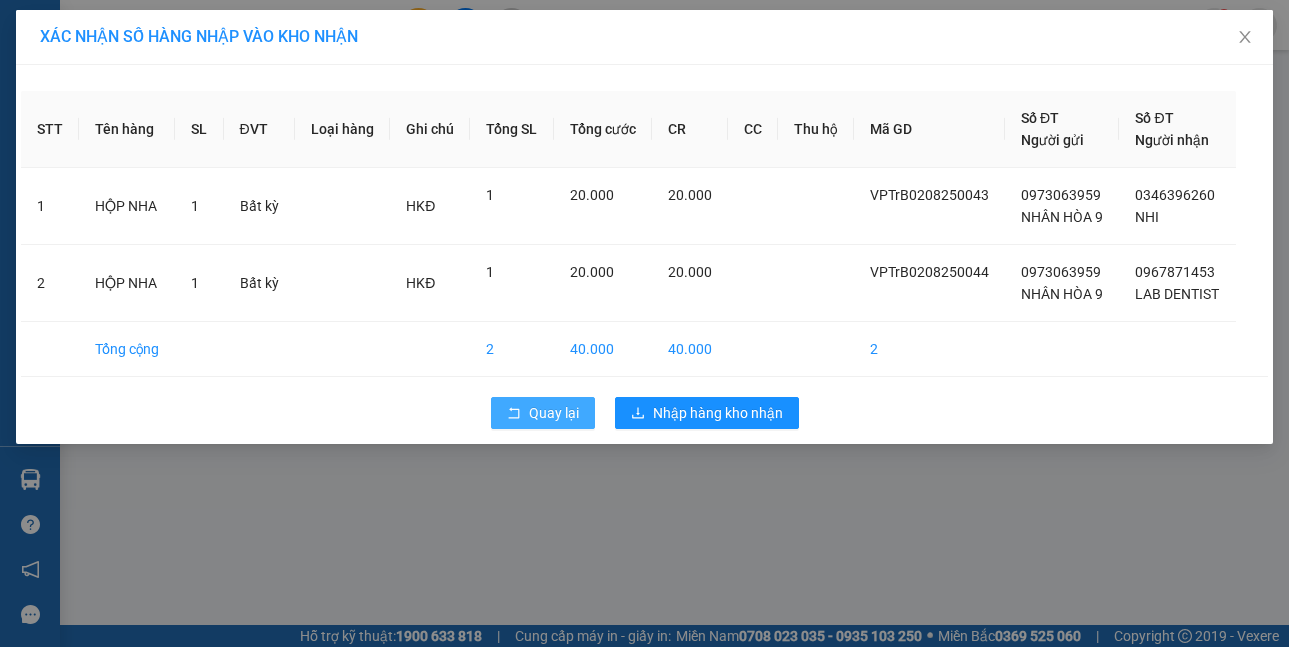 click on "Quay lại" at bounding box center [554, 413] 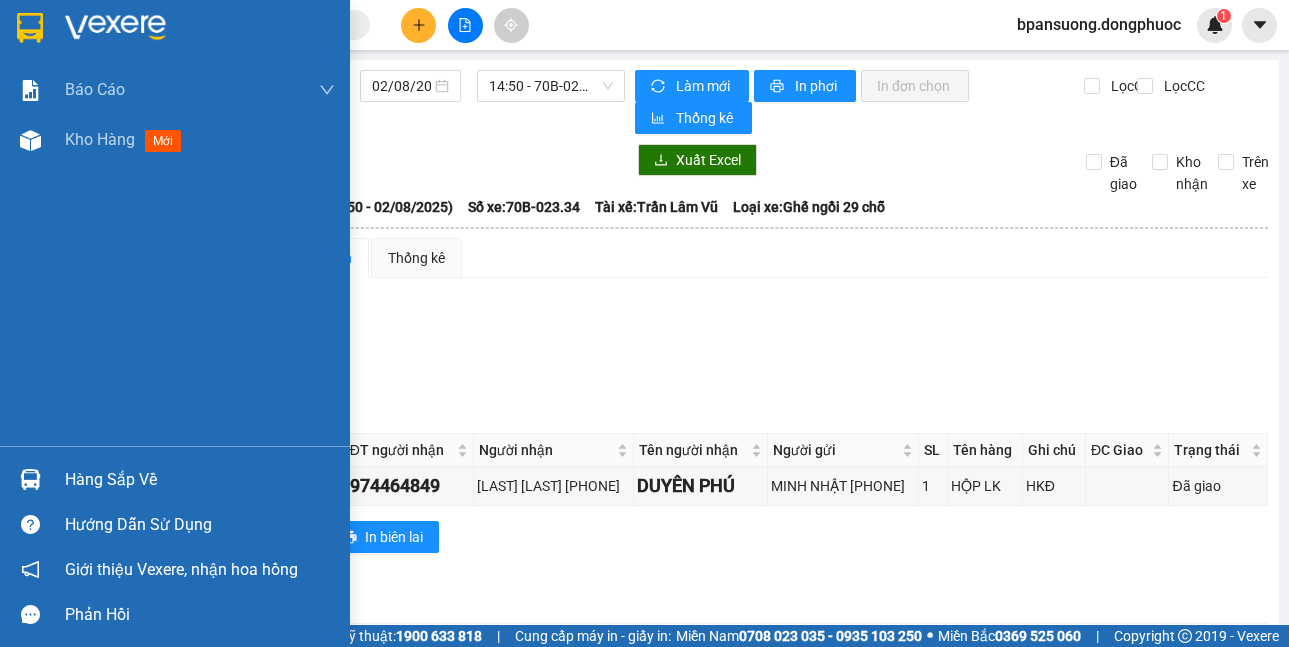 click on "Hàng sắp về" at bounding box center [175, 479] 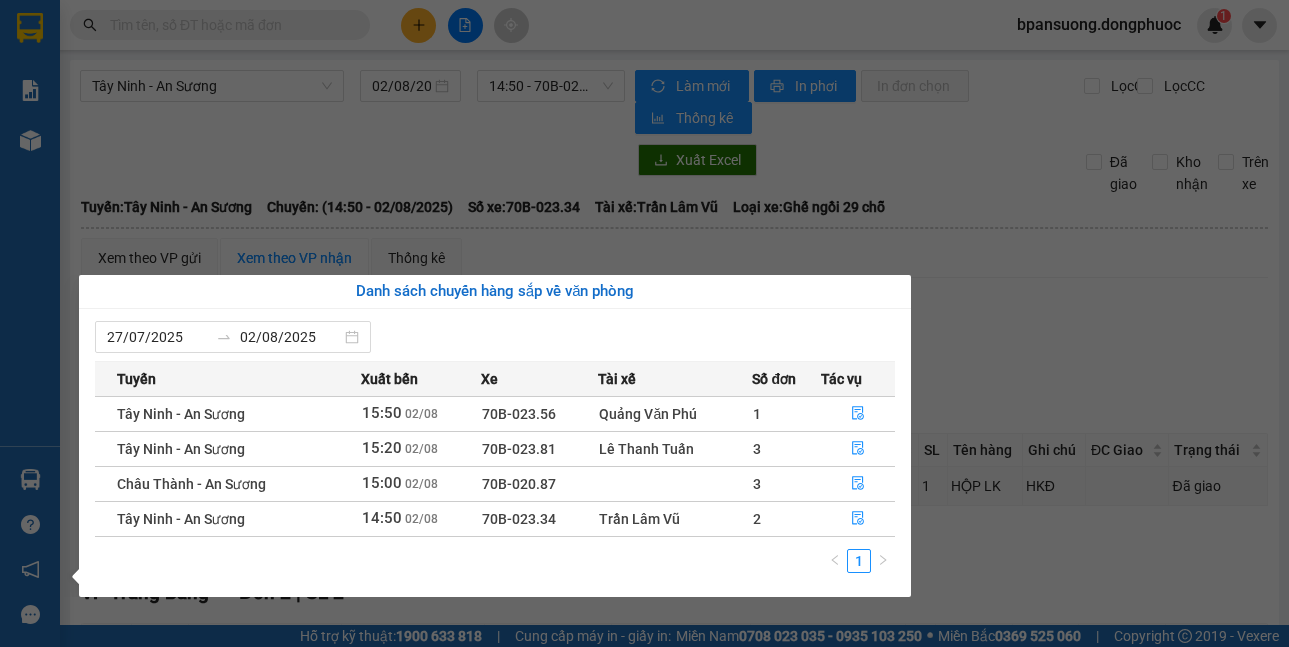 click on "Kết quả tìm kiếm ( 0 )  Bộ lọc  No Data bpansuong.dongphuoc 1     Báo cáo Mẫu 1: Báo cáo dòng tiền theo nhân viên Mẫu 1: Báo cáo dòng tiền theo nhân viên (VP) Mẫu 2: Doanh số tạo đơn theo Văn phòng, nhân viên - Trạm     Kho hàng mới Hàng sắp về Hướng dẫn sử dụng Giới thiệu Vexere, nhận hoa hồng Phản hồi Phần mềm hỗ trợ bạn tốt chứ? Tây Ninh - An Sương [DATE] [TIME]     - 70B-023.34  Làm mới In phơi In đơn chọn Thống kê Lọc  CR Lọc  CC Xuất Excel Đã giao Kho nhận Trên xe Đồng Phước   19001152   Bến xe Tây Ninh, 01 Võ Văn Truyện, KP 1, Phường 2 [TIME] - [DATE] Tuyến:  Tây Ninh - An Sương Chuyến:   ([TIME] - [DATE]) Tài xế:  Trần Lâm Vũ   Số xe:  70B-023.34 Loại xe:  Ghế ngồi 29 chỗ Tuyến:  Tây Ninh - An Sương Chuyến:   ([TIME] - [DATE]) Số xe:  70B-023.34 Tài xế:  Trần Lâm Vũ Loại xe:  Ghế ngồi 29 chỗ Xem theo VP gửi TỔNG" at bounding box center [644, 323] 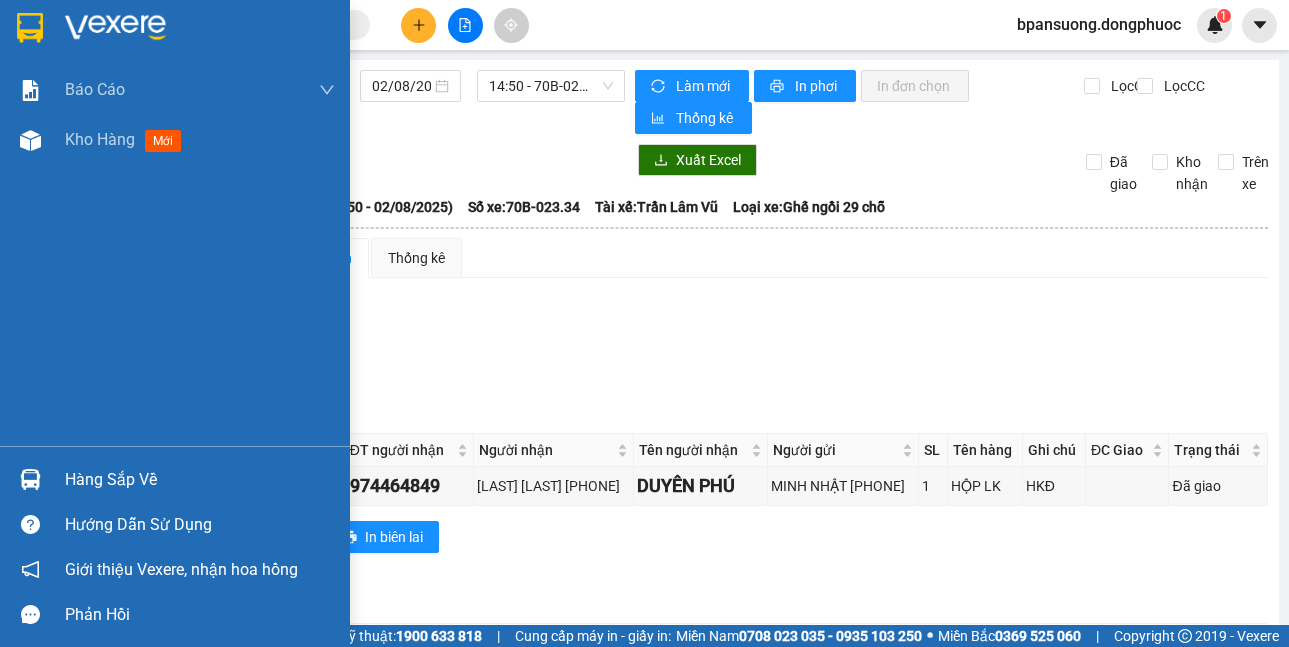 click at bounding box center (30, 479) 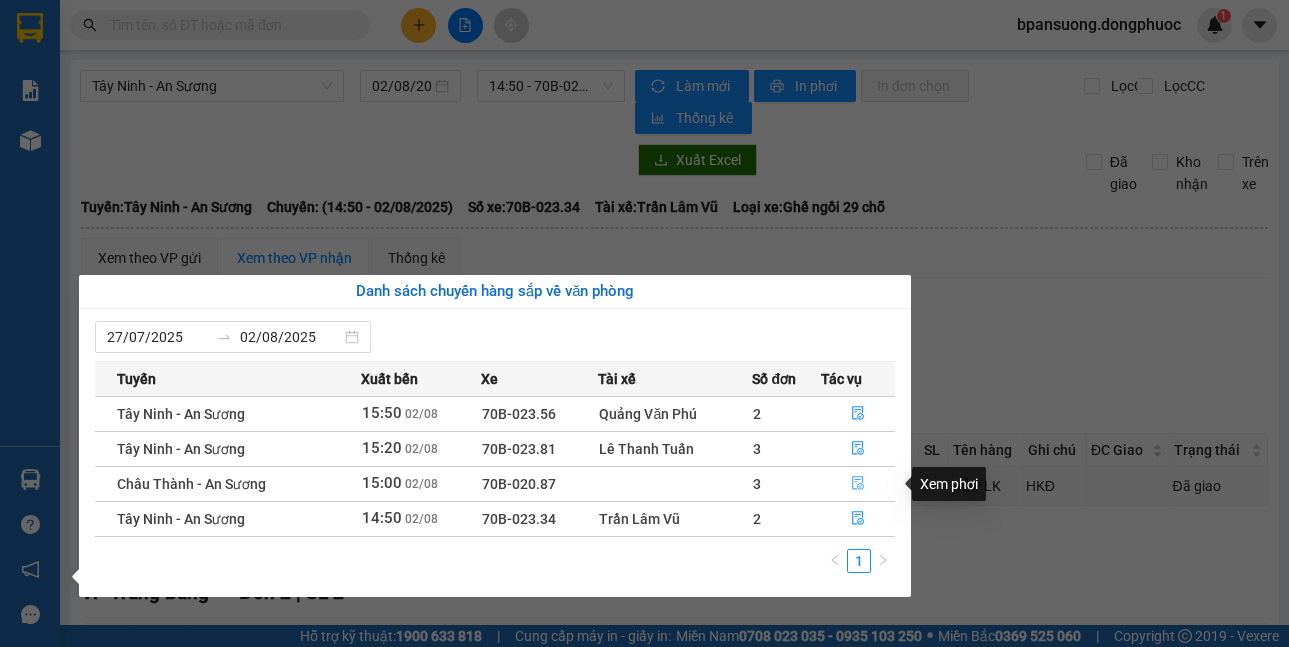 click 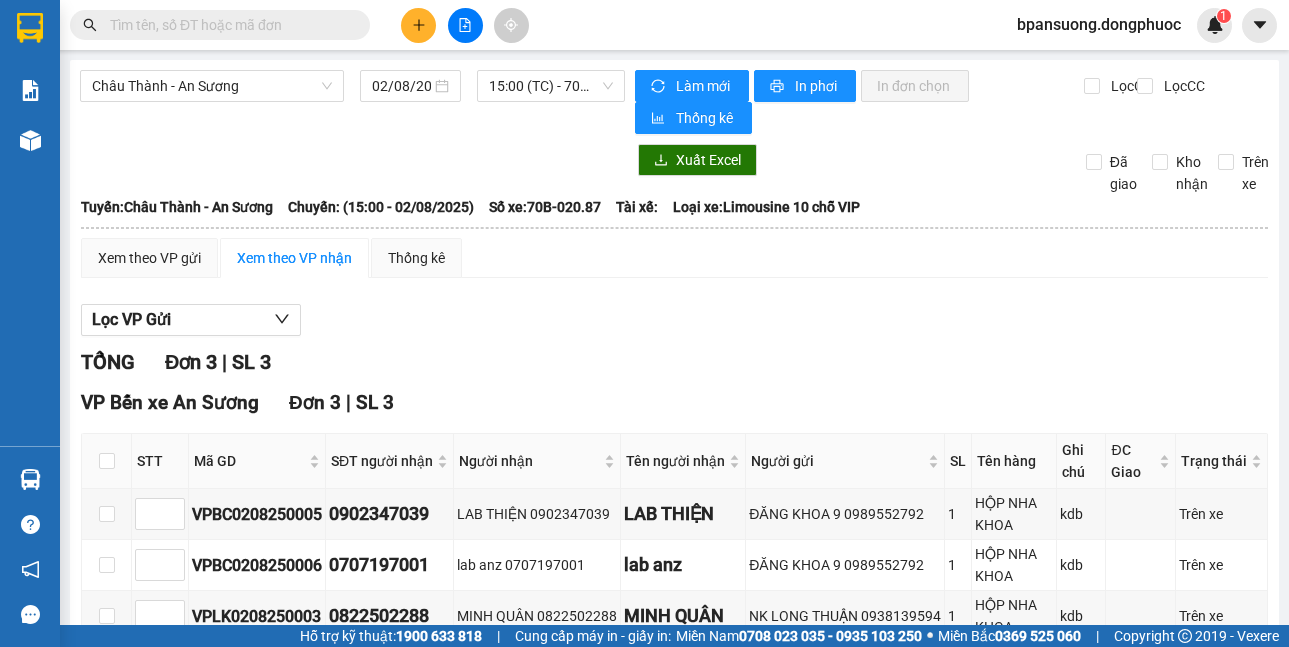 scroll, scrollTop: 120, scrollLeft: 0, axis: vertical 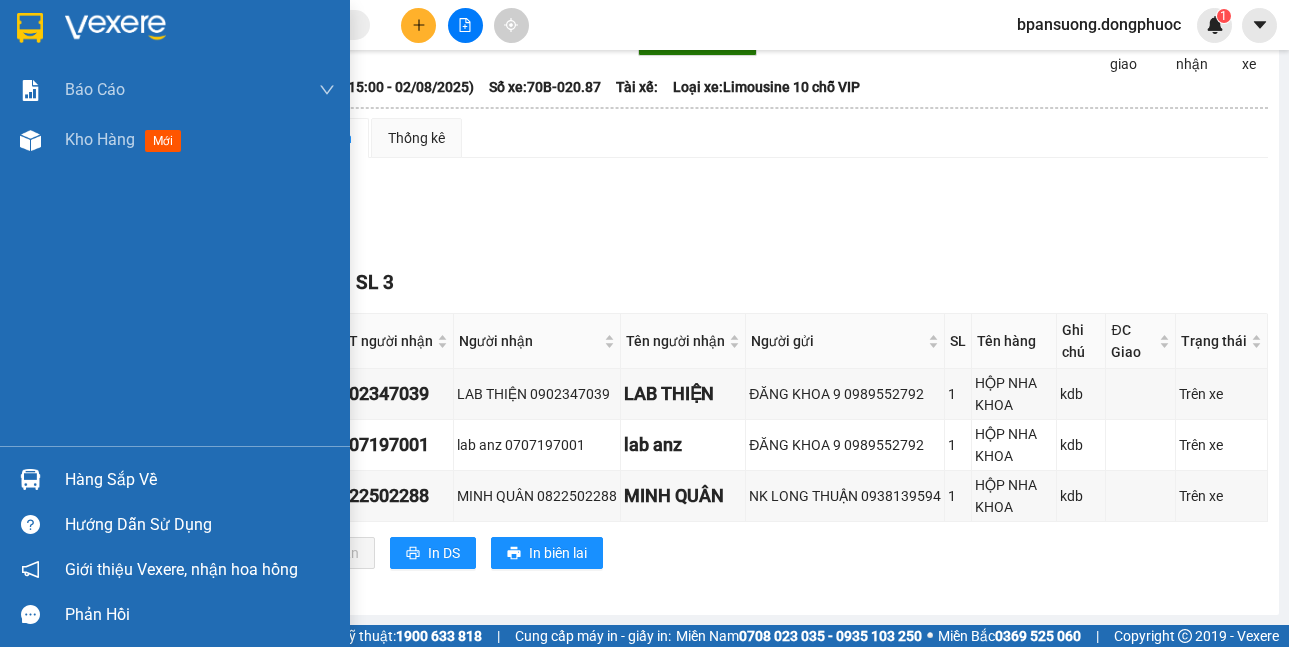 click on "Hàng sắp về Hướng dẫn sử dụng Giới thiệu Vexere, nhận hoa hồng Phản hồi" at bounding box center [175, 541] 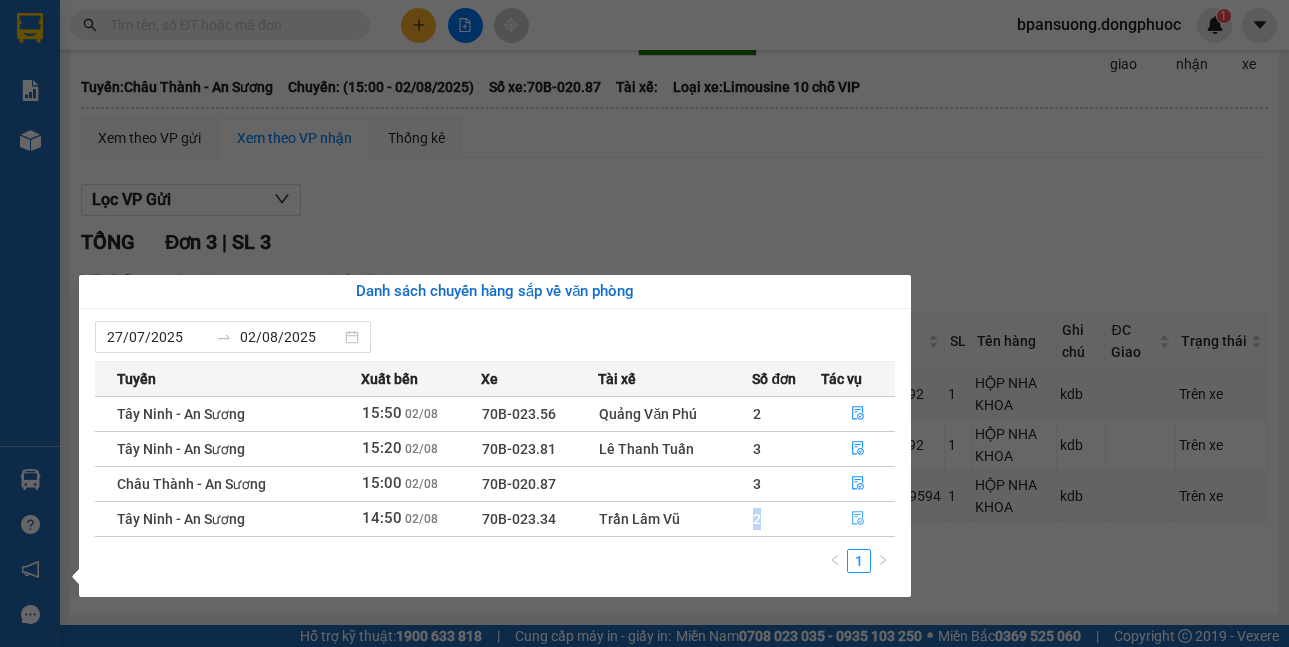 drag, startPoint x: 706, startPoint y: 514, endPoint x: 846, endPoint y: 517, distance: 140.03214 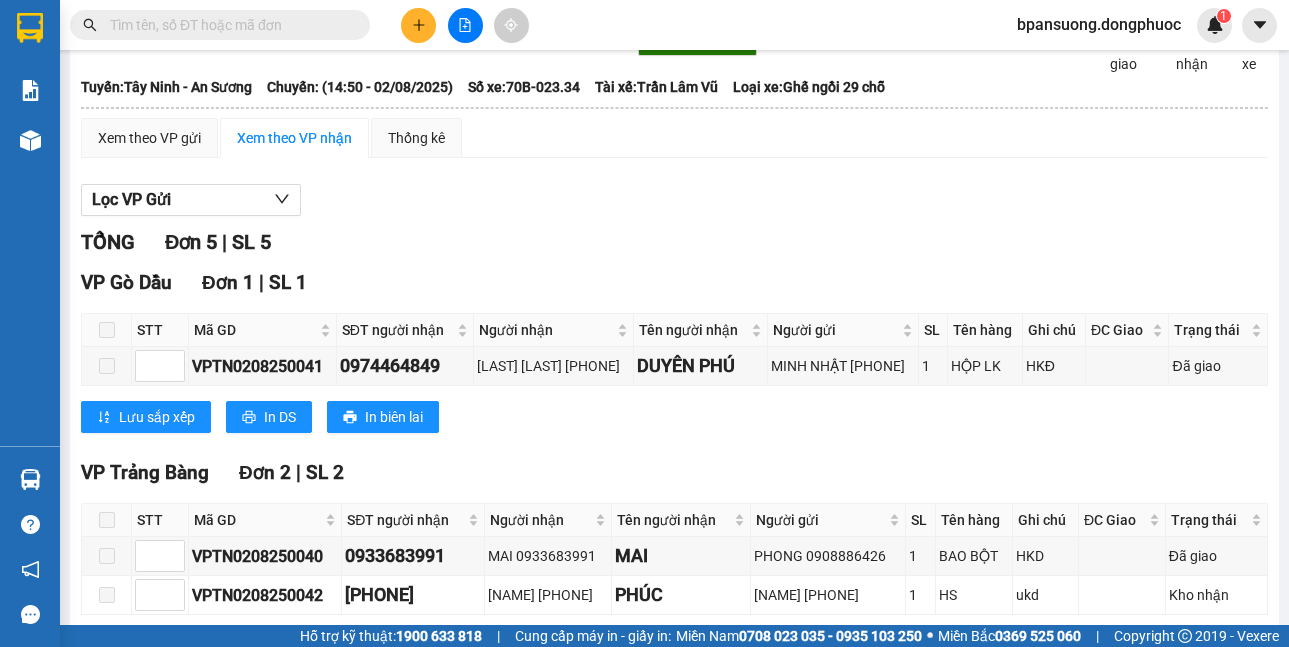 scroll, scrollTop: 320, scrollLeft: 0, axis: vertical 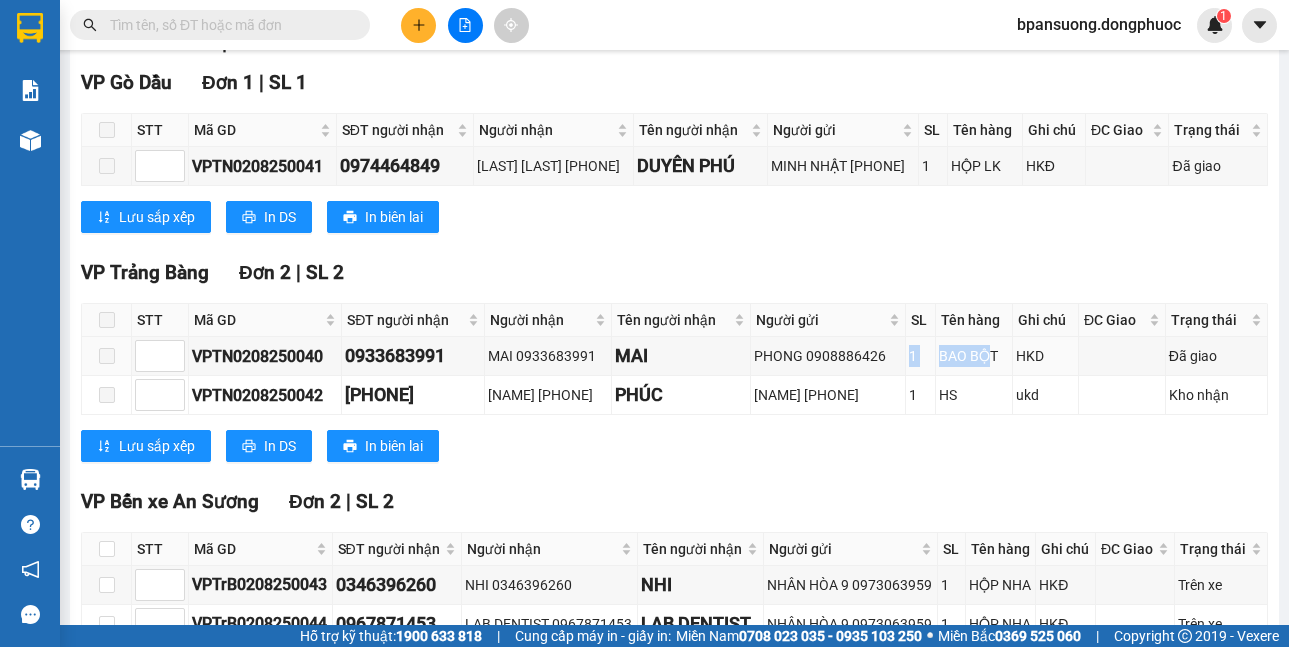 drag, startPoint x: 891, startPoint y: 342, endPoint x: 951, endPoint y: 424, distance: 101.607086 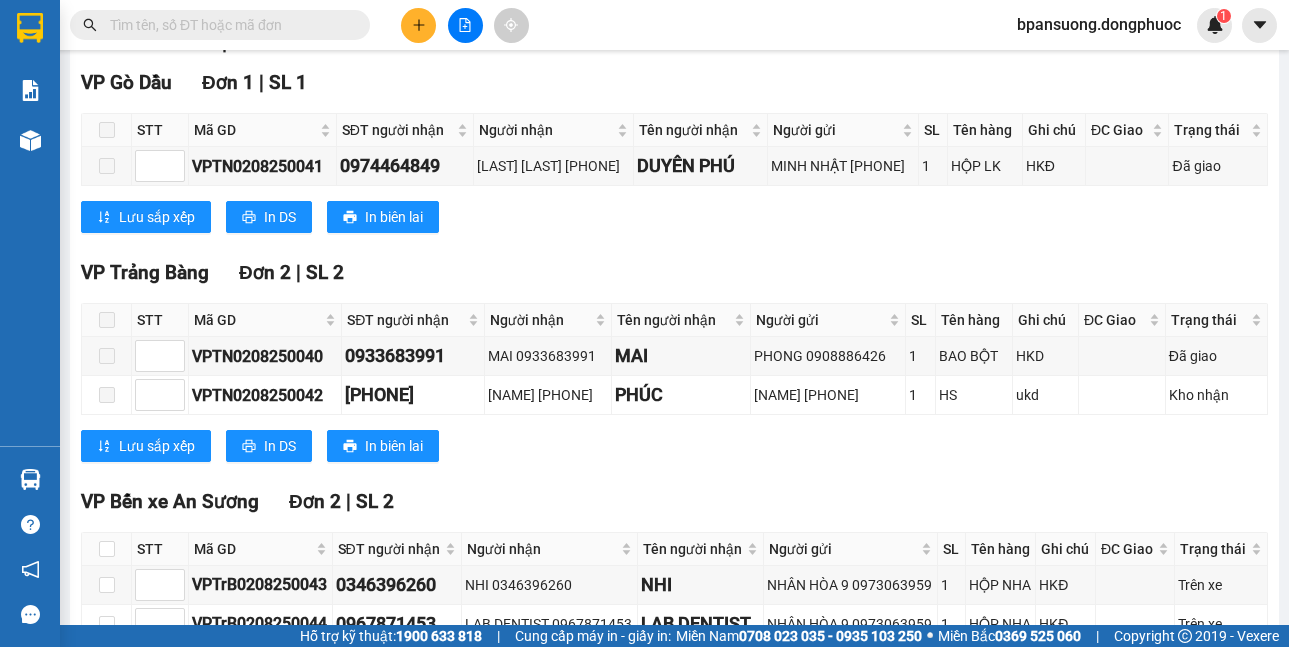click on "Lưu sắp xếp In DS In biên lai" at bounding box center (674, 446) 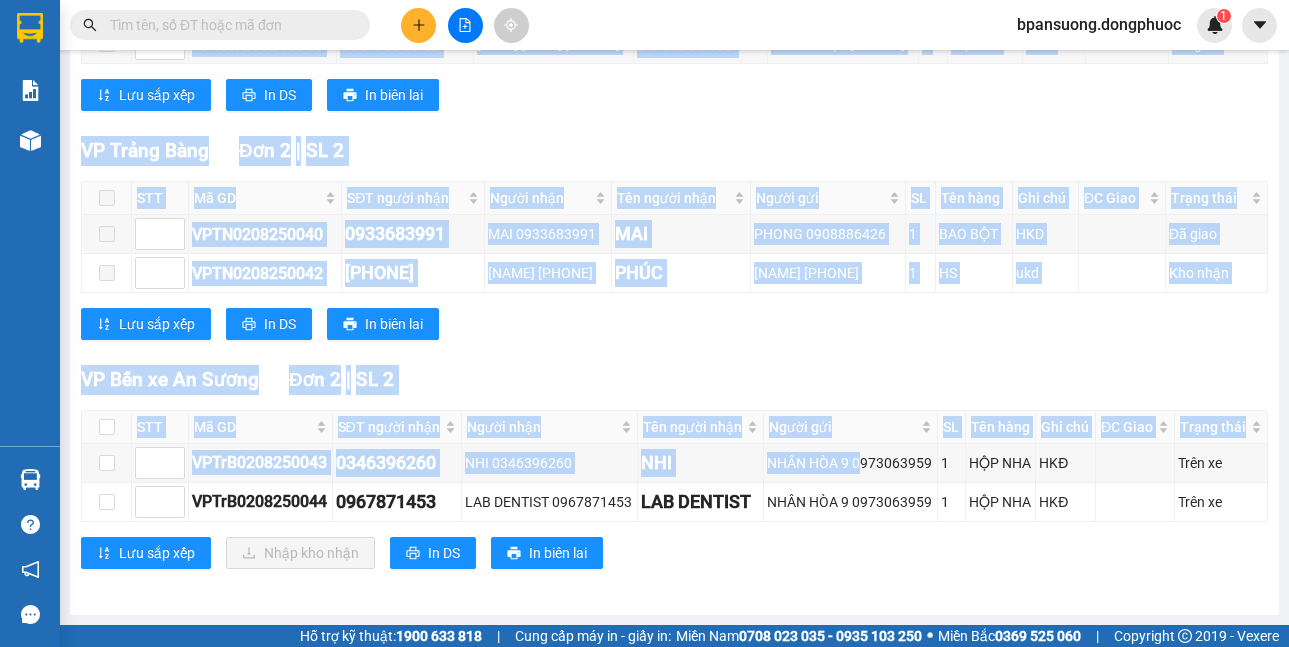 drag, startPoint x: 856, startPoint y: 455, endPoint x: 1042, endPoint y: 555, distance: 211.17764 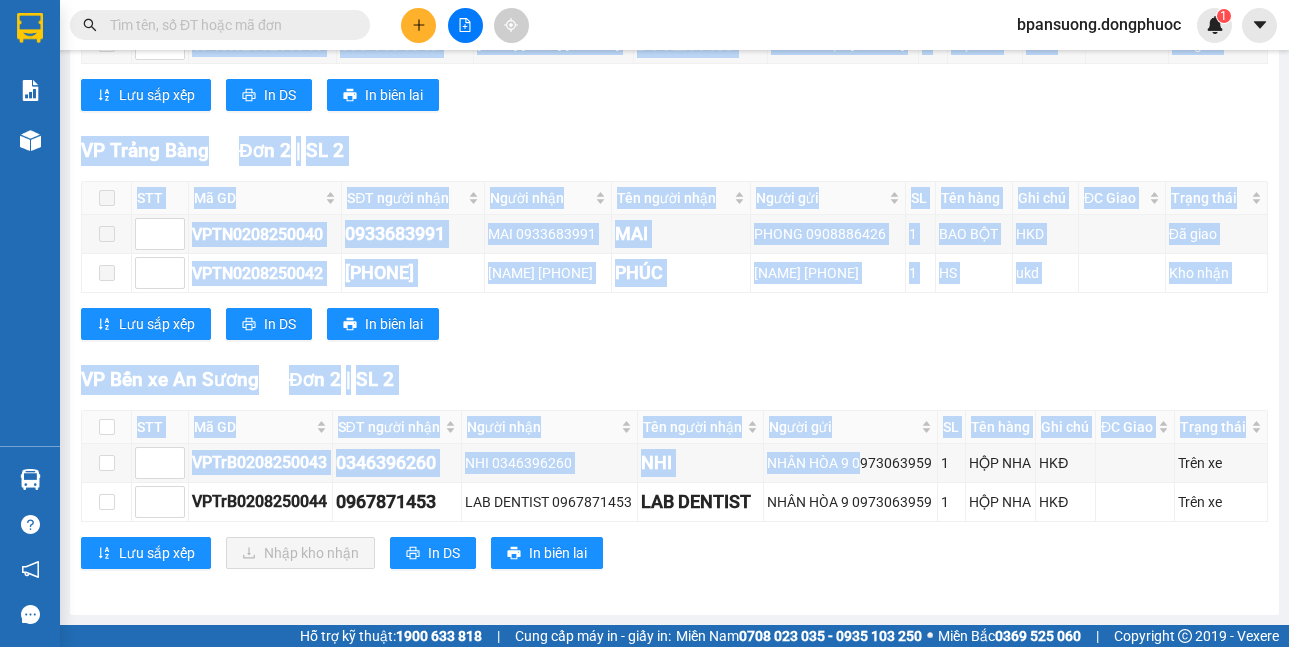 click on "TỔNG Đơn   5 | SL   5 VP Gò Dầu Đơn   1 | SL   1 STT Mã GD SĐT người nhận Người nhận Tên người nhận Người gửi SL Tên hàng Ghi chú ĐC Giao Trạng thái Ký nhận                           VPTN0208250041 [PHONE] DUYÊN PHÚ [PHONE] DUYÊN PHÚ MINH NHẬT [PHONE] 1 HỘP LK  HKĐ Đã giao Lưu sắp xếp In DS In biên lai Đồng Phước   19001152   Bến xe Tây Ninh, 01 Võ Văn Truyện, KP 1, Phường 2 VP Bến xe An Sương  -  [TIME] - [DATE] Tuyến:  Tây Ninh - An Sương Chuyến:   ([TIME] - [DATE]) Tài xế:  Trần Lâm Vũ   Số xe:  70B-023.34   Loại xe:  Ghế ngồi 29 chỗ STT Mã GD SĐT người nhận Người nhận Tên người nhận Người gửi SL Tên hàng Ghi chú ĐC Giao Trạng thái Ký nhận VP Gò Dầu Đơn   1 | SL   1 1 VPTN0208250041 [PHONE] DUYÊN PHÚ [PHONE] DUYÊN PHÚ MINH NHẬT [PHONE] 1 HỘP LK  HKĐ Đã giao Tổng 1 1 Cước rồi :   20.000  VNĐ Chưa cước :   0 0" at bounding box center (674, 249) 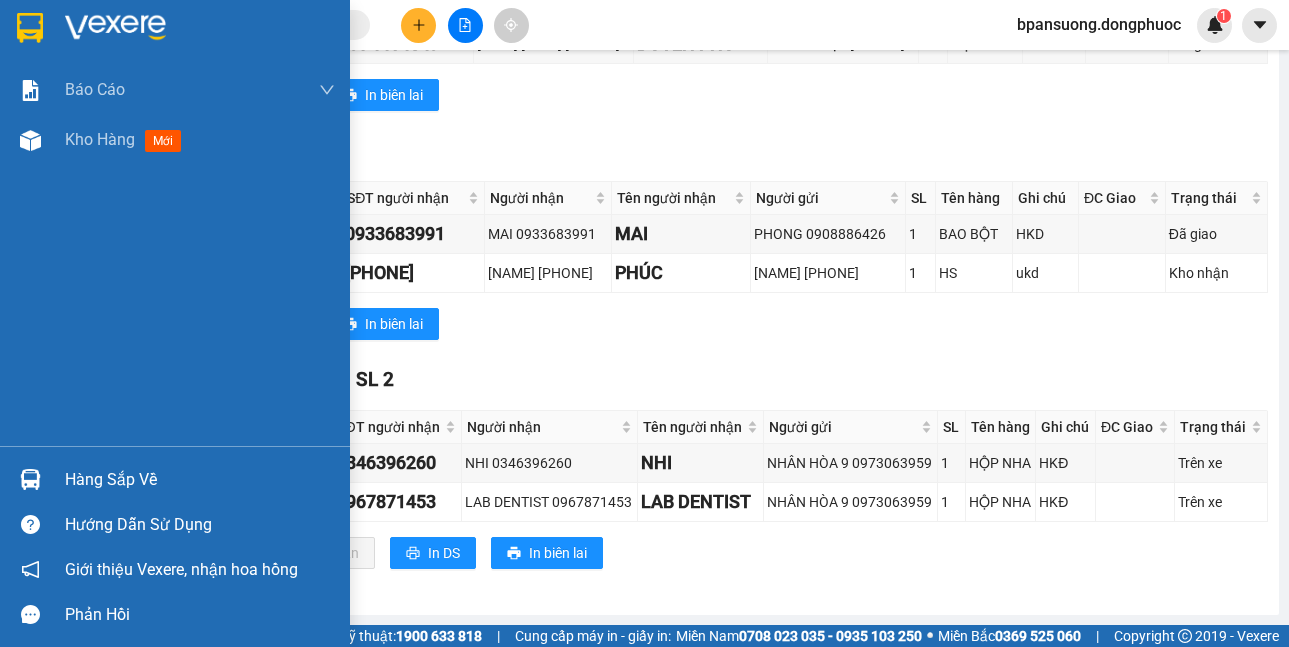 click at bounding box center (30, 479) 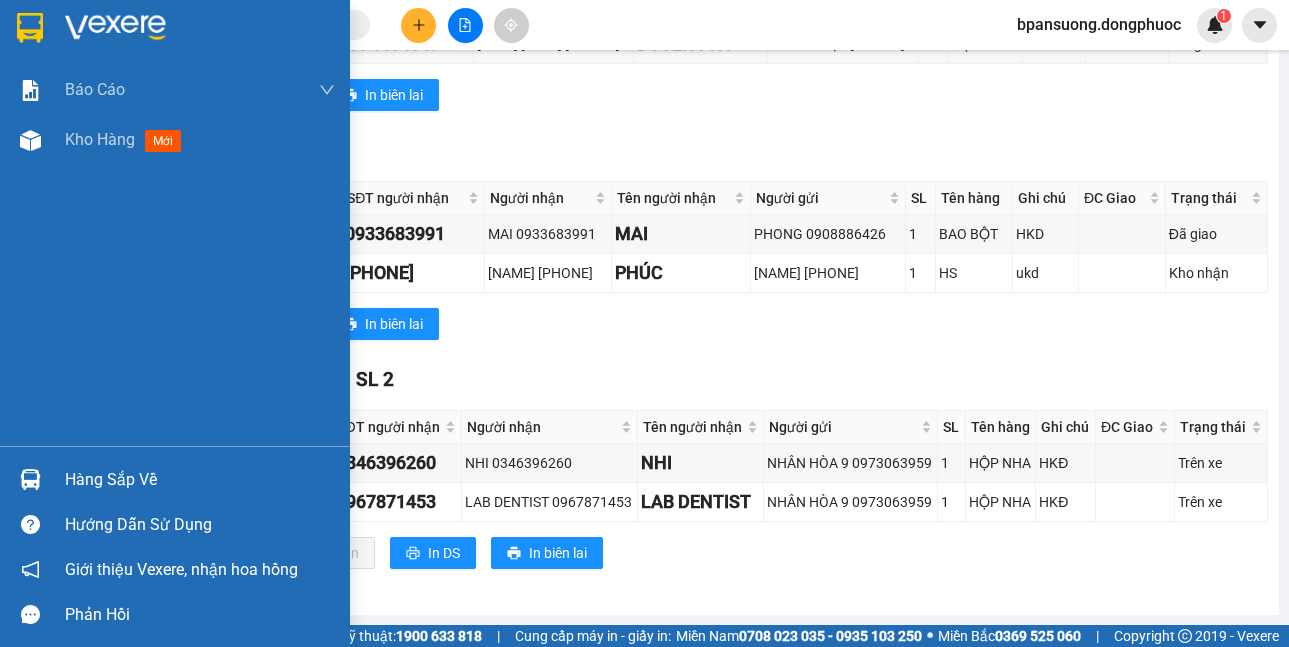drag, startPoint x: 38, startPoint y: 471, endPoint x: 385, endPoint y: 471, distance: 347 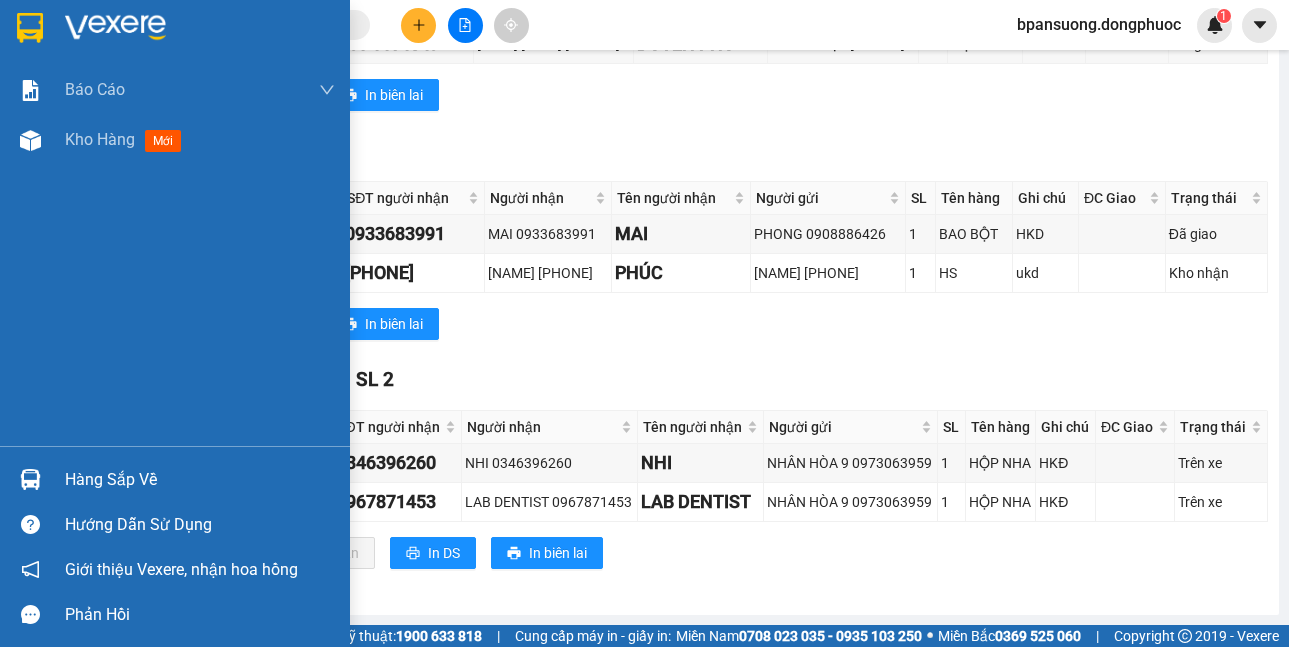 click at bounding box center (30, 479) 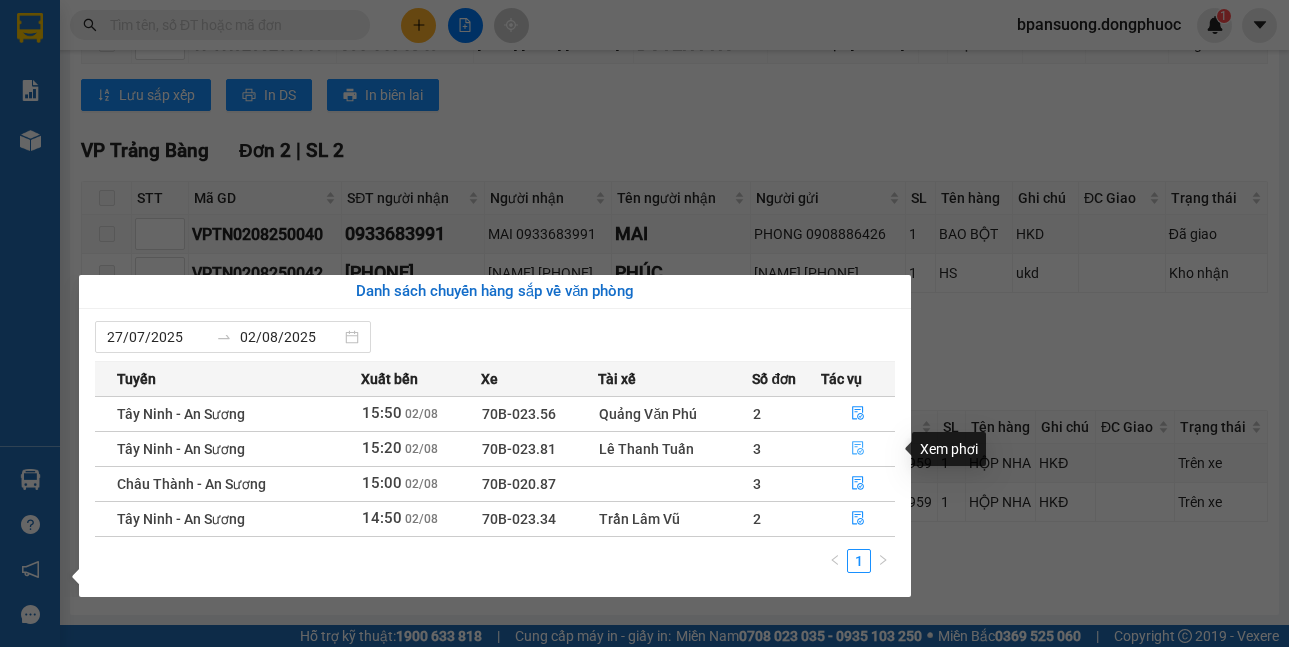 click 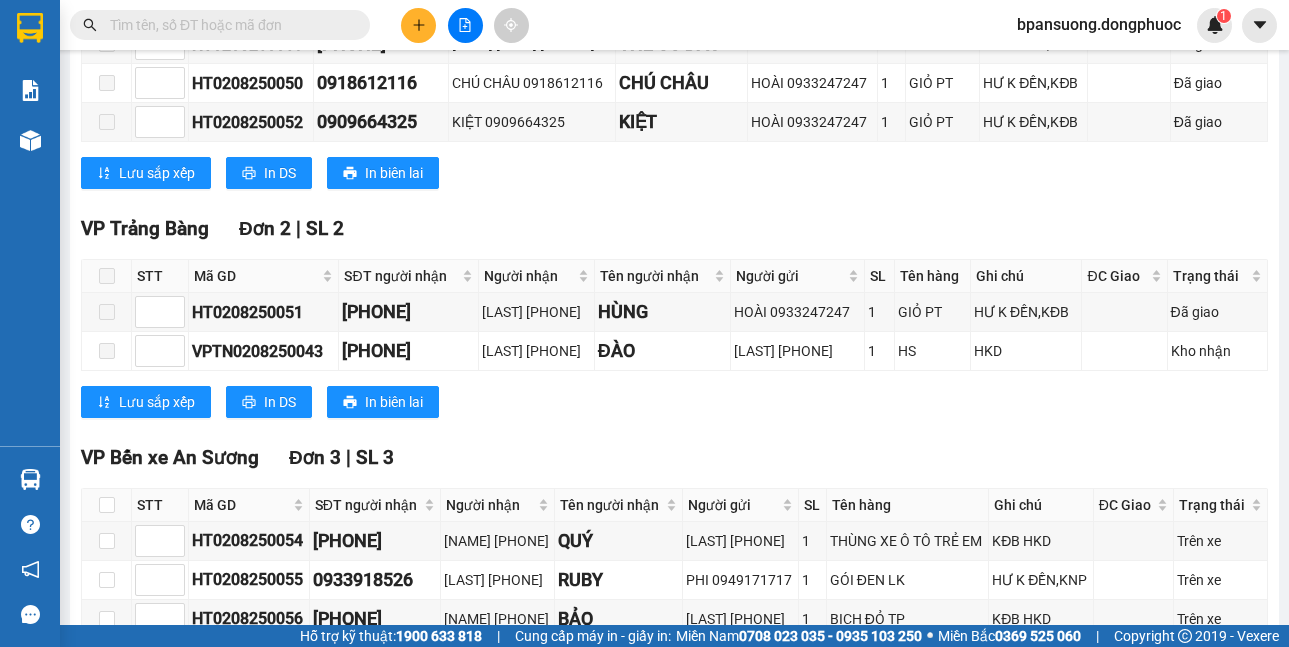 scroll, scrollTop: 605, scrollLeft: 0, axis: vertical 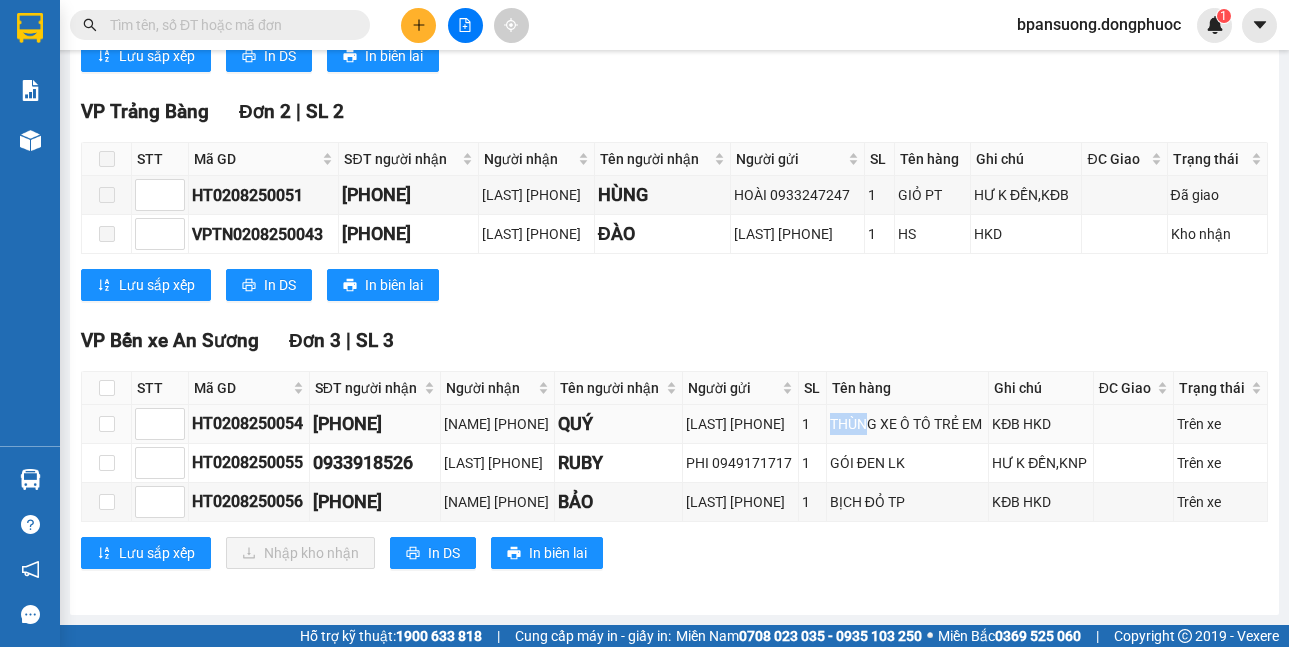 drag, startPoint x: 833, startPoint y: 402, endPoint x: 882, endPoint y: 405, distance: 49.09175 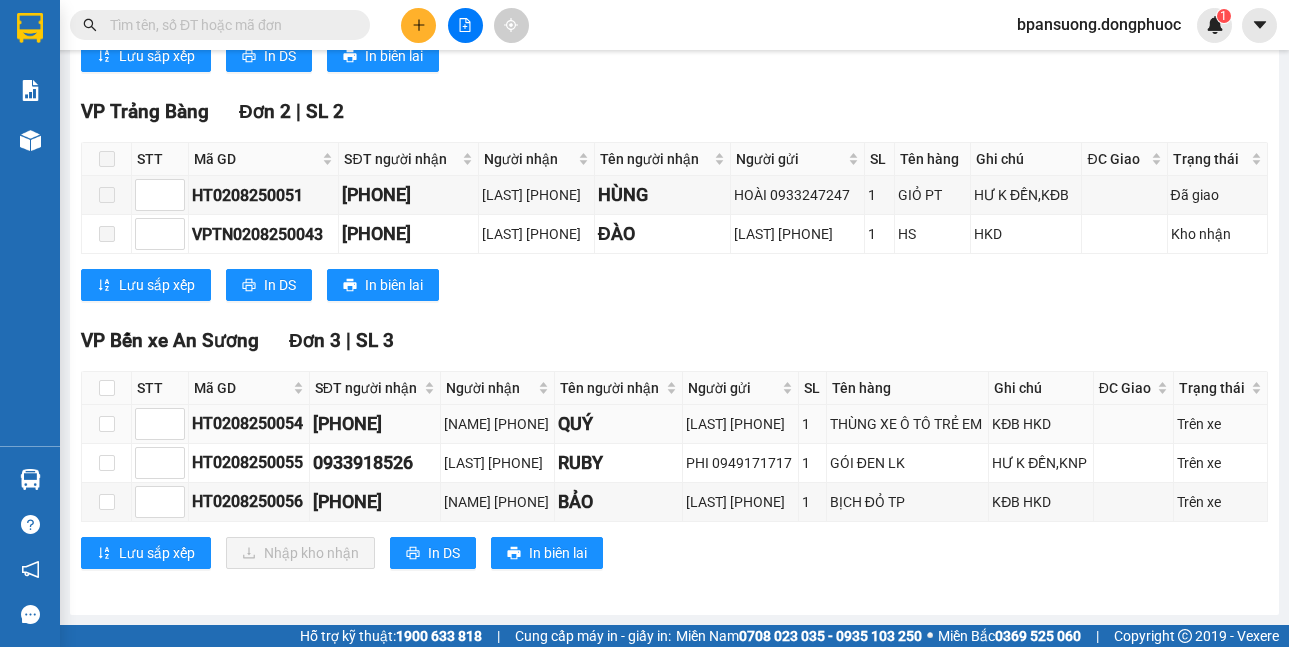 click on "THÙNG XE Ô TÔ TRẺ EM" at bounding box center [908, 424] 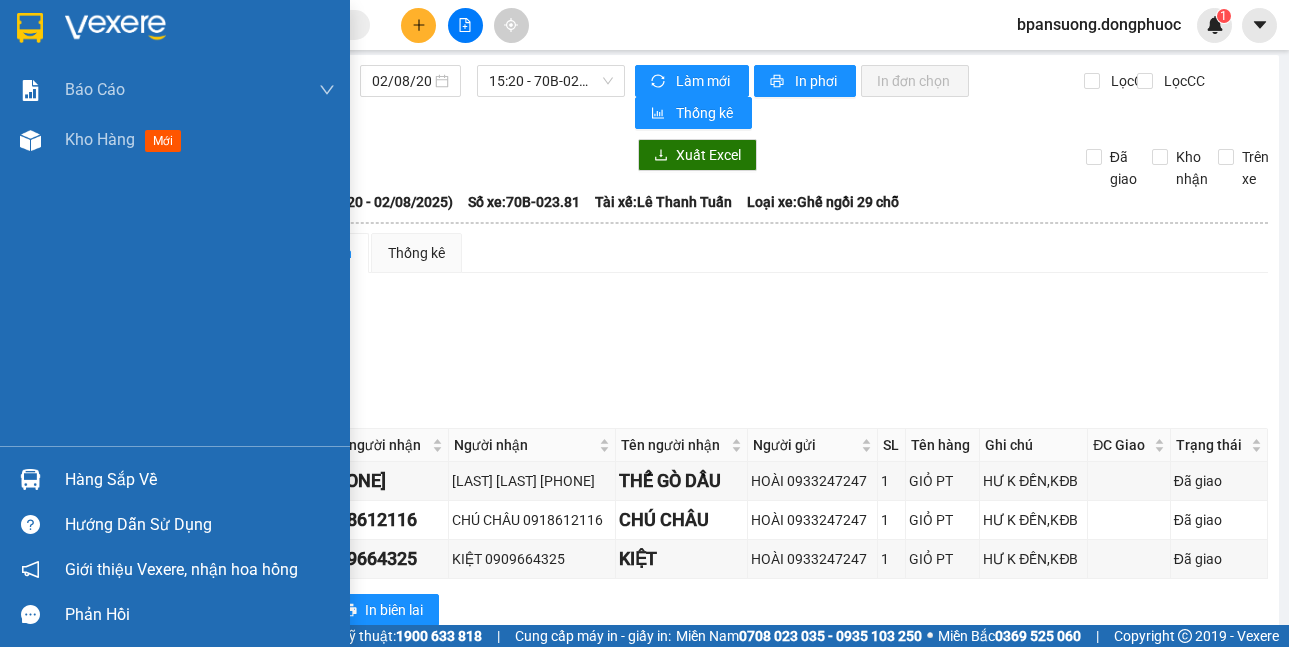 click at bounding box center [30, 479] 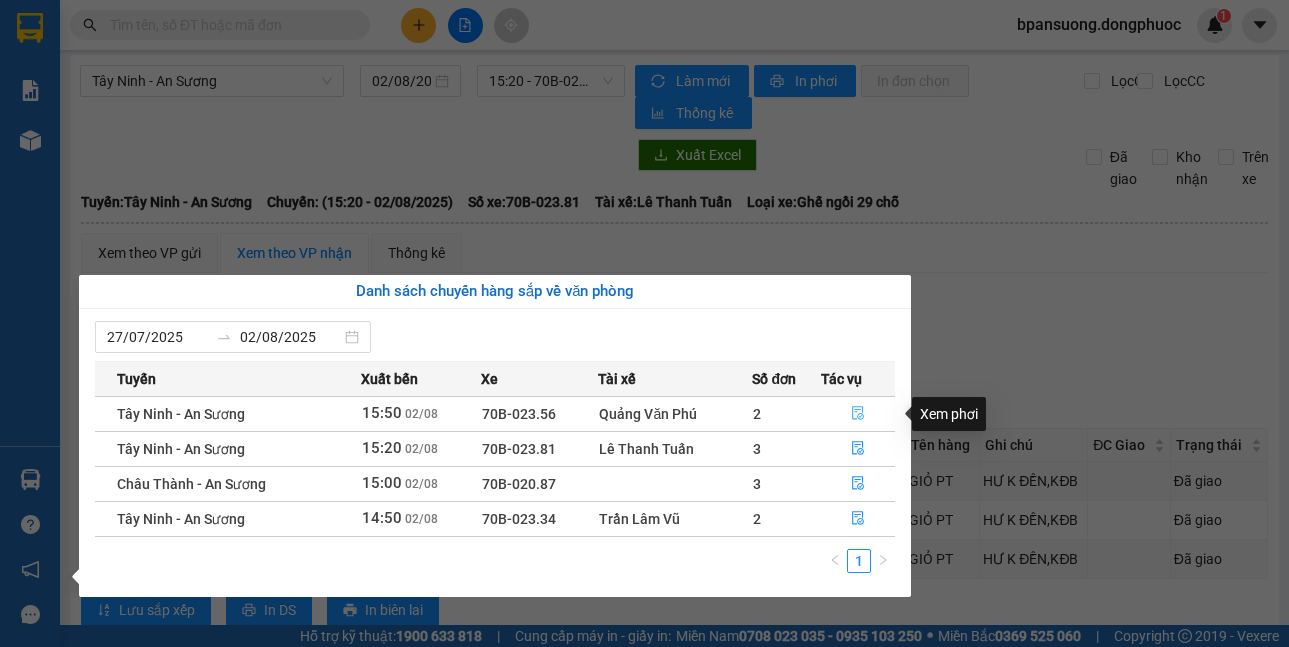 click 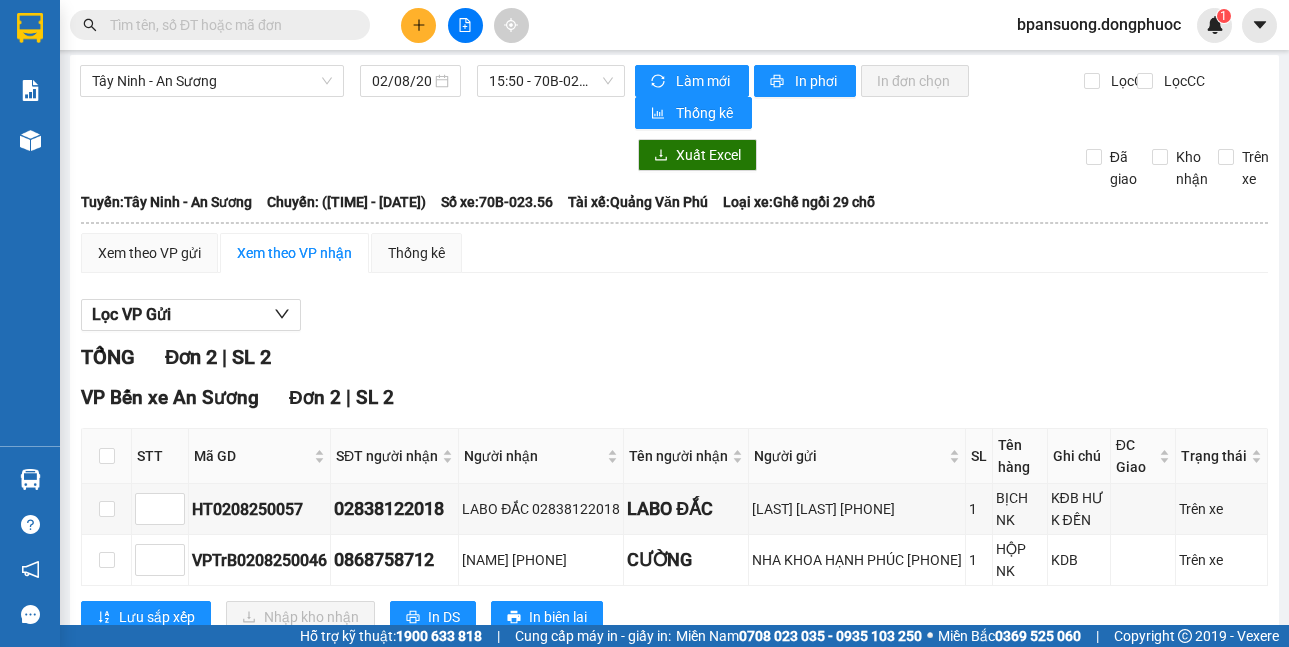 scroll, scrollTop: 91, scrollLeft: 0, axis: vertical 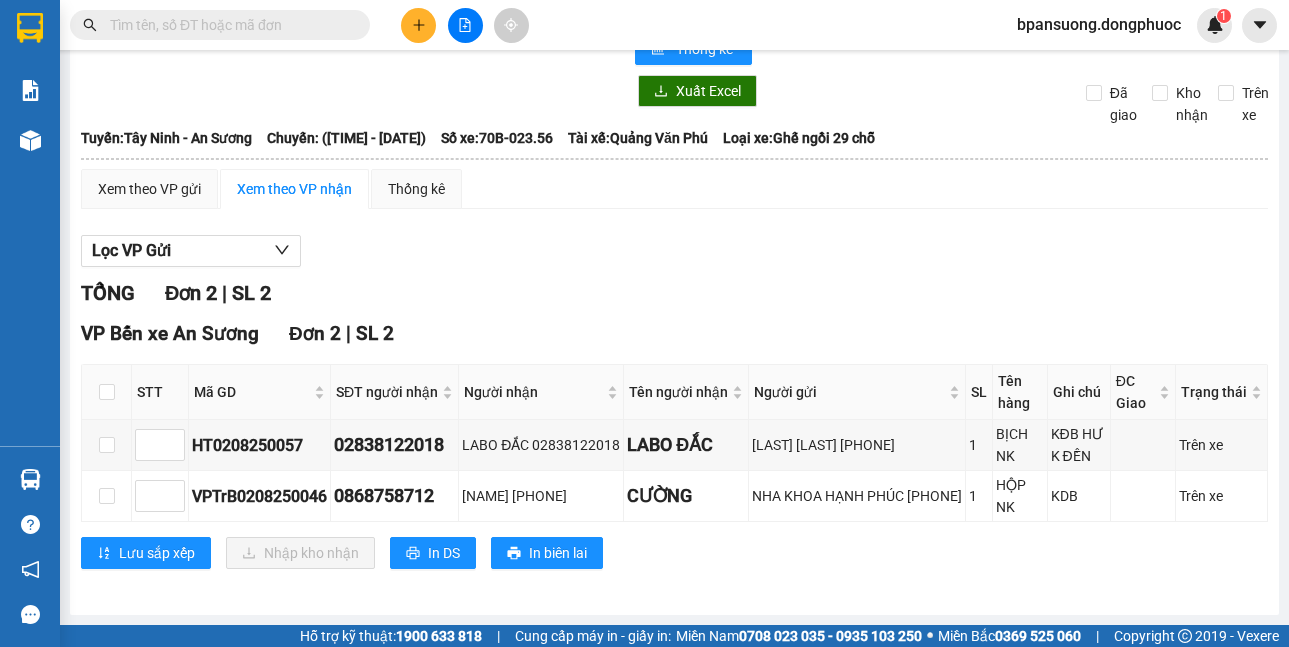 click on "TỔNG Đơn   2 | SL   2 VP Bến xe An Sương Đơn   2 | SL   2 STT Mã GD SĐT người nhận Người nhận Tên người nhận Người gửi SL Tên hàng Ghi chú ĐC Giao Trạng thái Ký nhận                           HT0208250057 [PHONE] LABO ĐẮC [PHONE] LABO ĐẮC NK SG LONG HẢI [PHONE] 1 BỊCH  NK  KĐB HƯ K ĐỀN Trên xe VPTrB0208250046 [PHONE] CƯỜNG [PHONE] CƯỜNG NHA KHOA HẠNH PHÚC [PHONE] 1 HỘP NK KDB Trên xe Lưu sắp xếp Nhập kho nhận In DS In biên lai Đồng Phước   19001152   Bến xe Tây Ninh, 01 Võ Văn Truyện, KP 1, Phường 2 VP Bến xe An Sương  -  [TIME] - [DATE] Tuyến:  Tây Ninh - An Sương Chuyến:   ([TIME] - [DATE]) Tài xế:  Quảng Văn Phú   Số xe:  70B-023.56   Loại xe:  Ghế ngồi 29 chỗ STT Mã GD SĐT người nhận Người nhận Tên người nhận Người gửi SL Tên hàng Ghi chú ĐC Giao Trạng thái Ký nhận VP Bến xe An Sương Đơn   2 | SL   2 1 1 2" at bounding box center (674, 436) 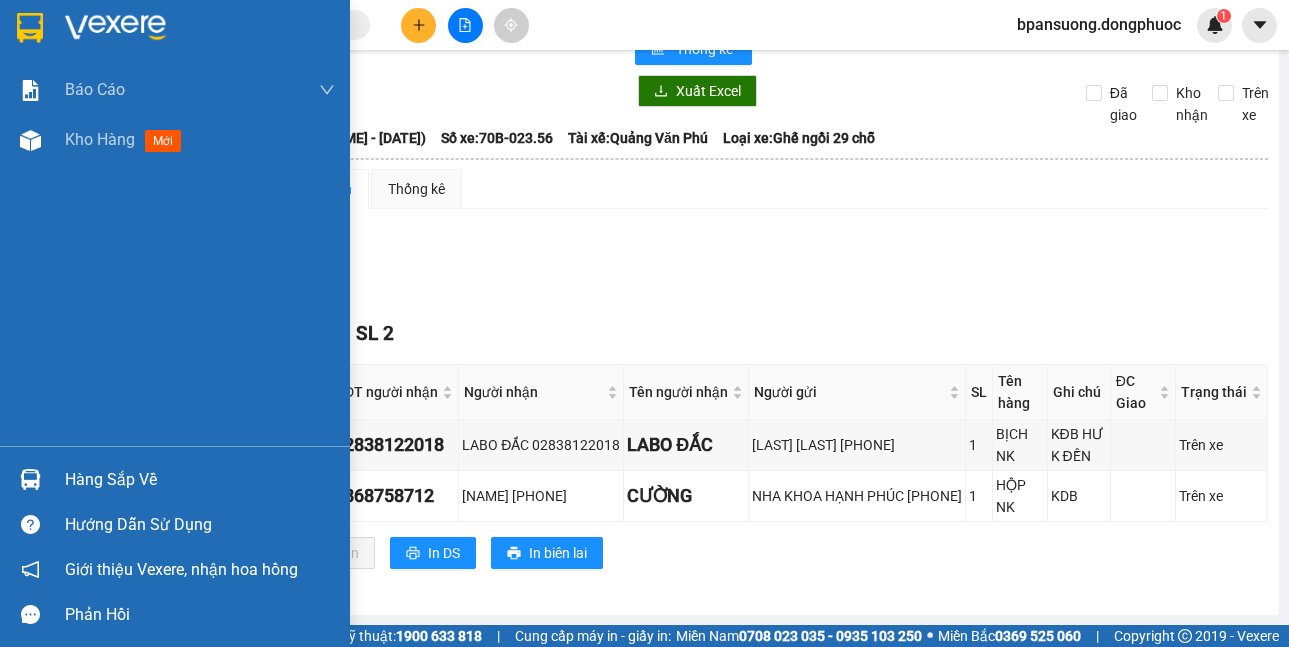 click on "Hàng sắp về" at bounding box center [200, 480] 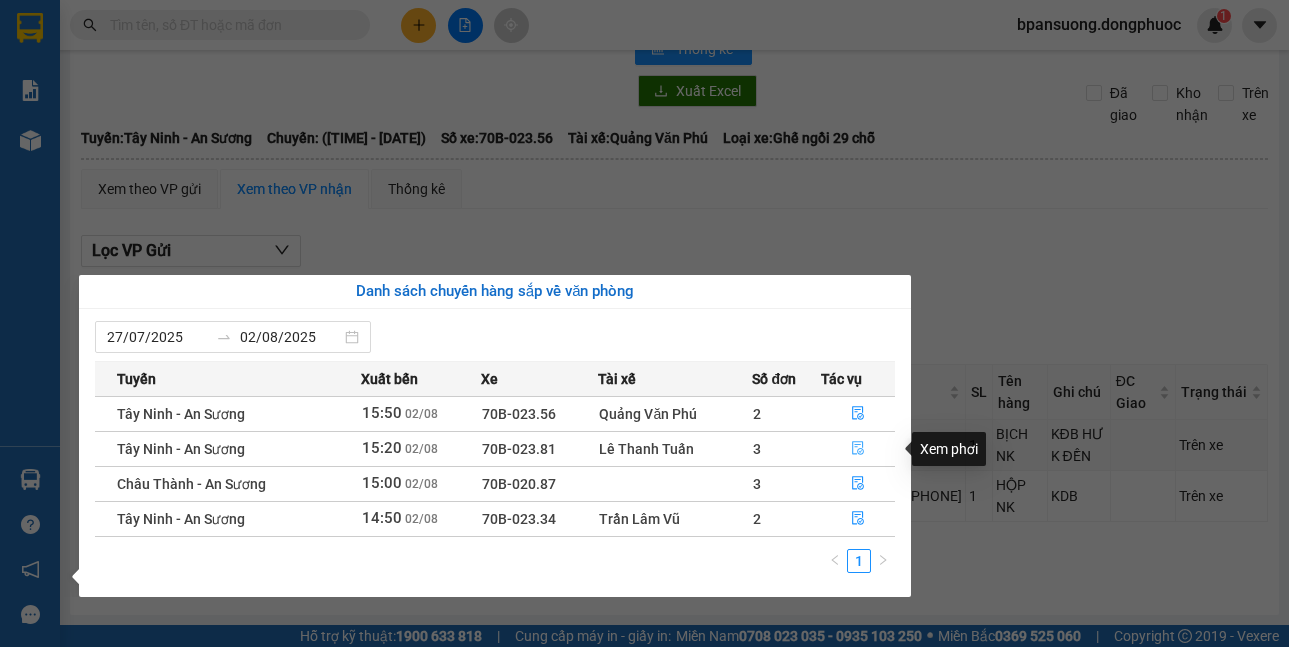 click 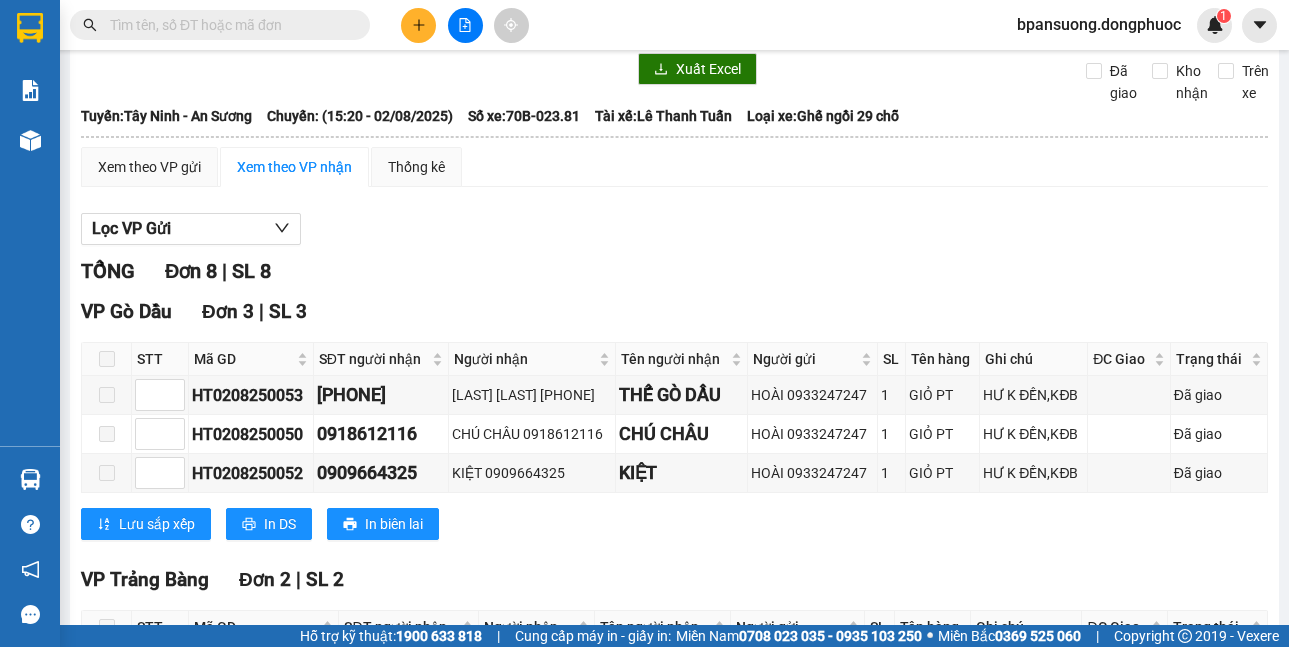 scroll, scrollTop: 605, scrollLeft: 0, axis: vertical 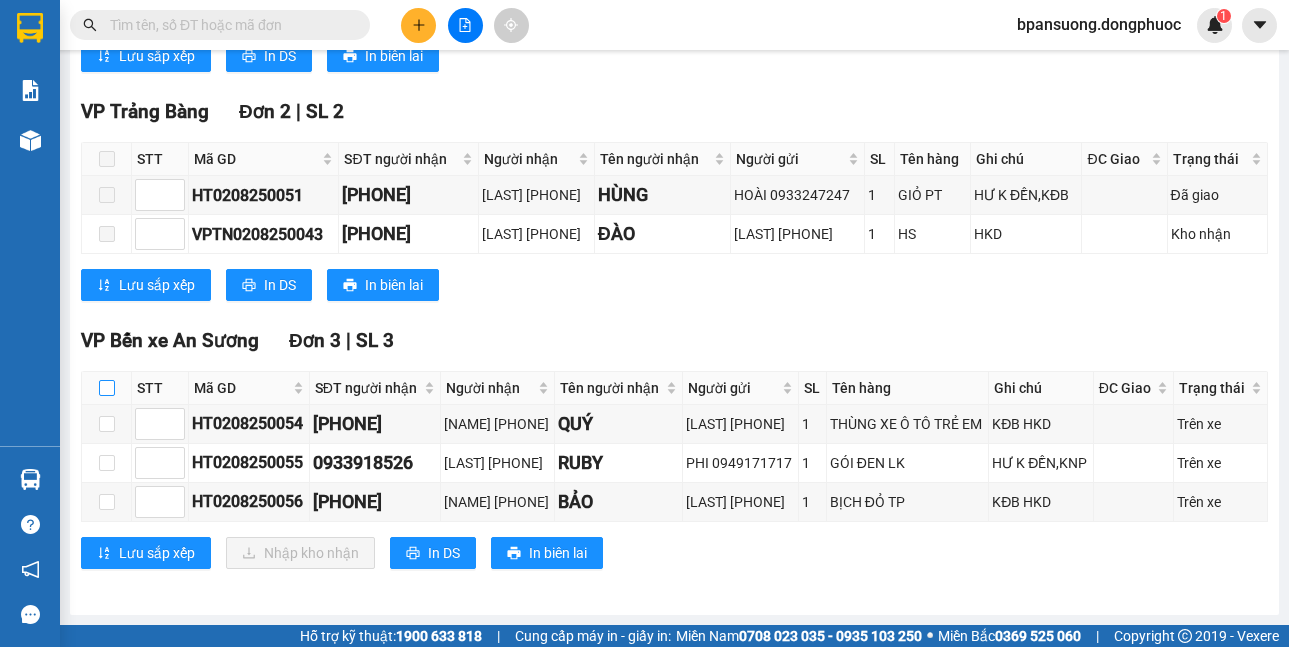 click at bounding box center (107, 388) 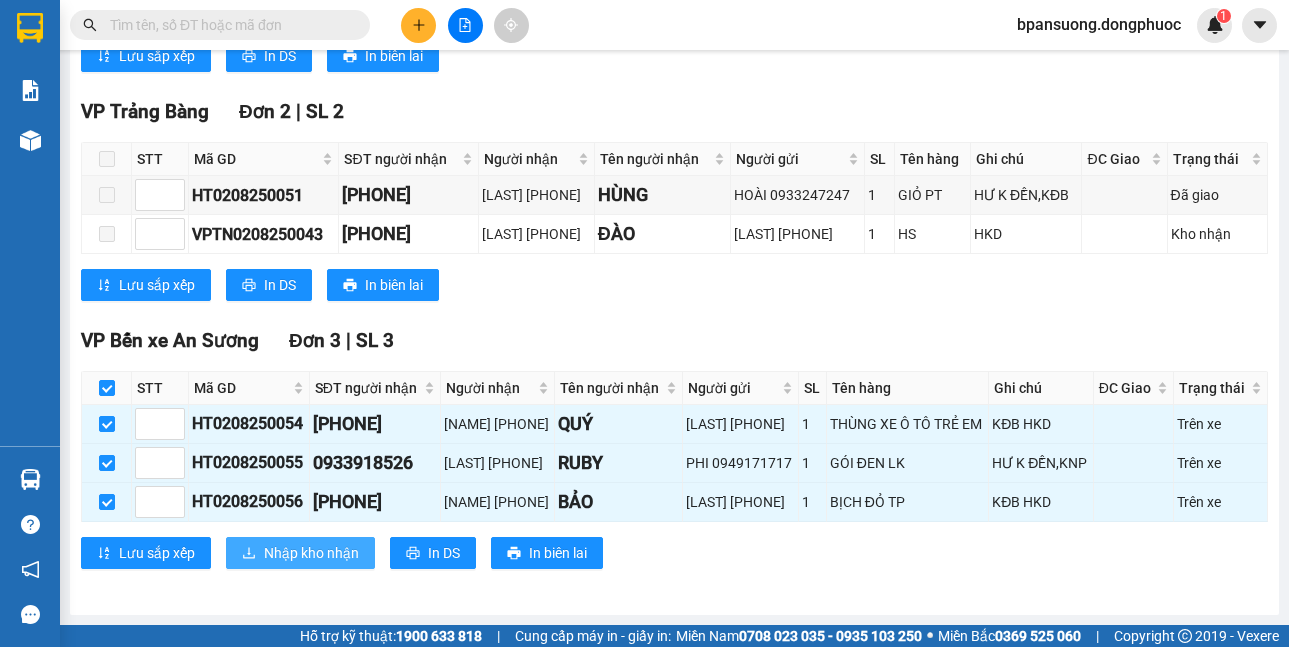 click on "Nhập kho nhận" at bounding box center (311, 553) 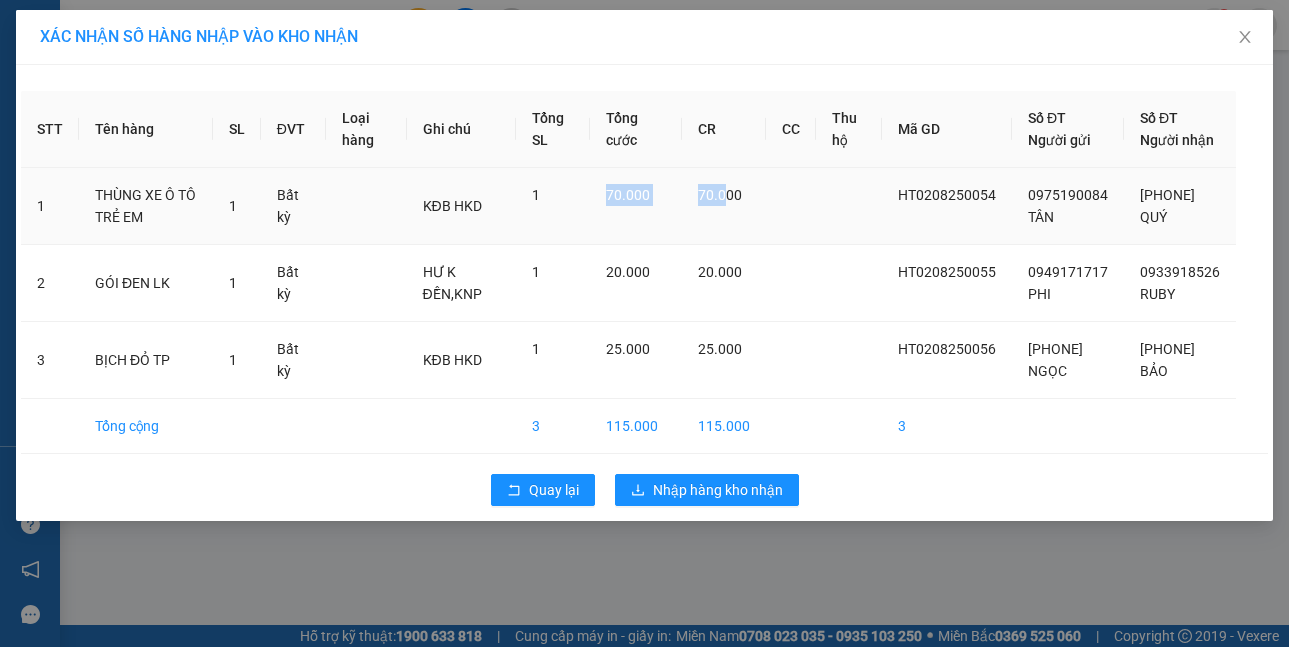 drag, startPoint x: 608, startPoint y: 215, endPoint x: 737, endPoint y: 231, distance: 129.98846 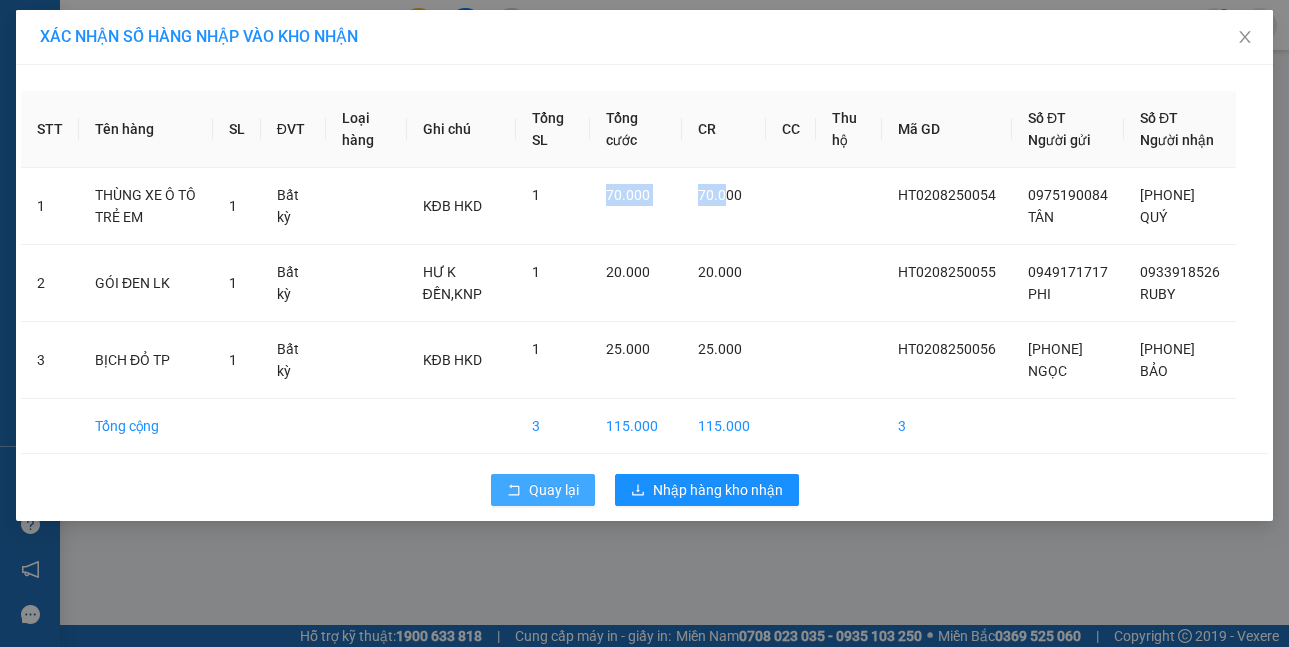 click on "Quay lại" at bounding box center (543, 490) 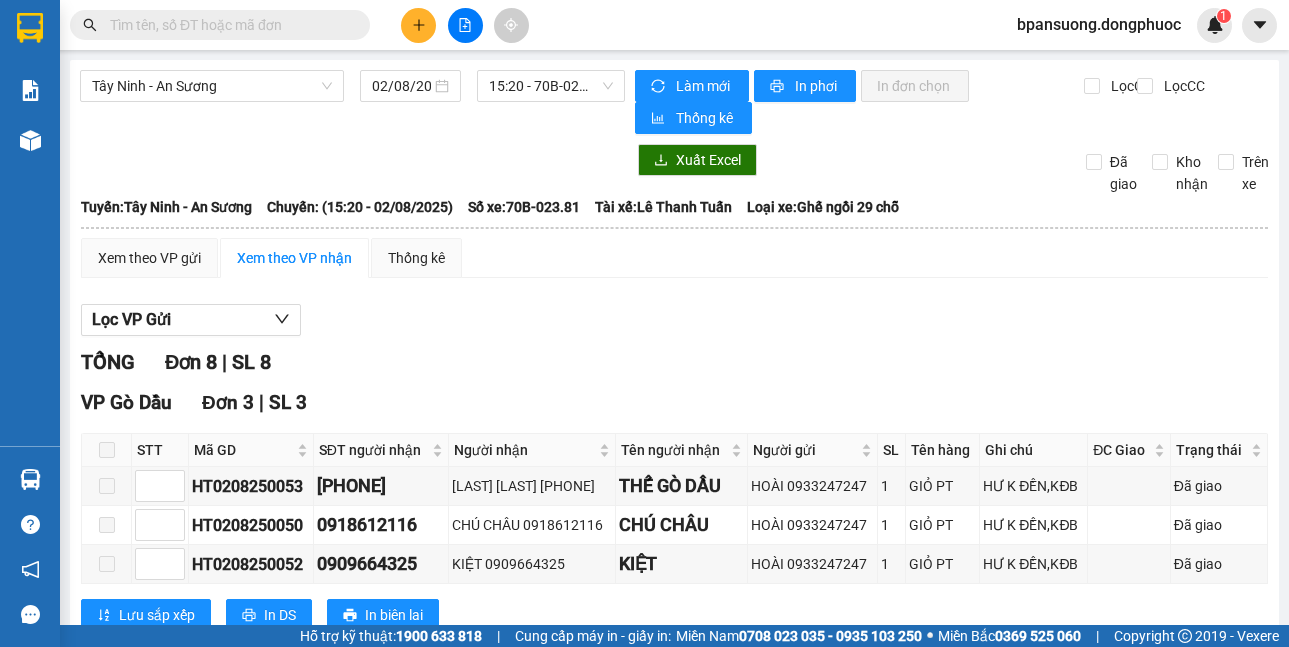 click on "Lọc VP Gửi TỔNG Đơn   8 | SL   8 VP Gò Dầu Đơn   3 | SL   3 STT Mã GD SĐT người nhận Người nhận Tên người nhận Người gửi SL Tên hàng Ghi chú ĐC Giao Trạng thái Ký nhận                           HT0208250053 [PHONE] THẾ GÒ DẦU [PHONE] THẾ GÒ DẦU HOÀI [PHONE] 1 GIỎ PT  HƯ K ĐỀN,KĐB Đã giao HT0208250050 [PHONE] CHÚ CHÂU [PHONE] CHÚ CHÂU HOÀI [PHONE] 1 GIỎ PT  HƯ K ĐỀN,KĐB Đã giao HT0208250052 [PHONE] KIỆT [PHONE] KIỆT HOÀI [PHONE] 1 GIỎ PT  HƯ K ĐỀN,KĐB Đã giao Lưu sắp xếp Nhập kho nhận In DS In biên lai Đồng Phước   19001152   Bến xe Tây Ninh, 01 Võ Văn Truyện, KP 1, Phường 2 VP Bến xe An Sương  -  [TIME] - [DATE] Tuyến:  Tây Ninh - An Sương Chuyến:   ([TIME] - [DATE]) Tài xế:  Lê Thanh Tuấn   Số xe:  70B-023.81   Loại xe:  Ghế ngồi 29 chỗ STT Mã GD SĐT người nhận Người nhận Tên người nhận Người gửi SL Tên hàng" at bounding box center (674, 723) 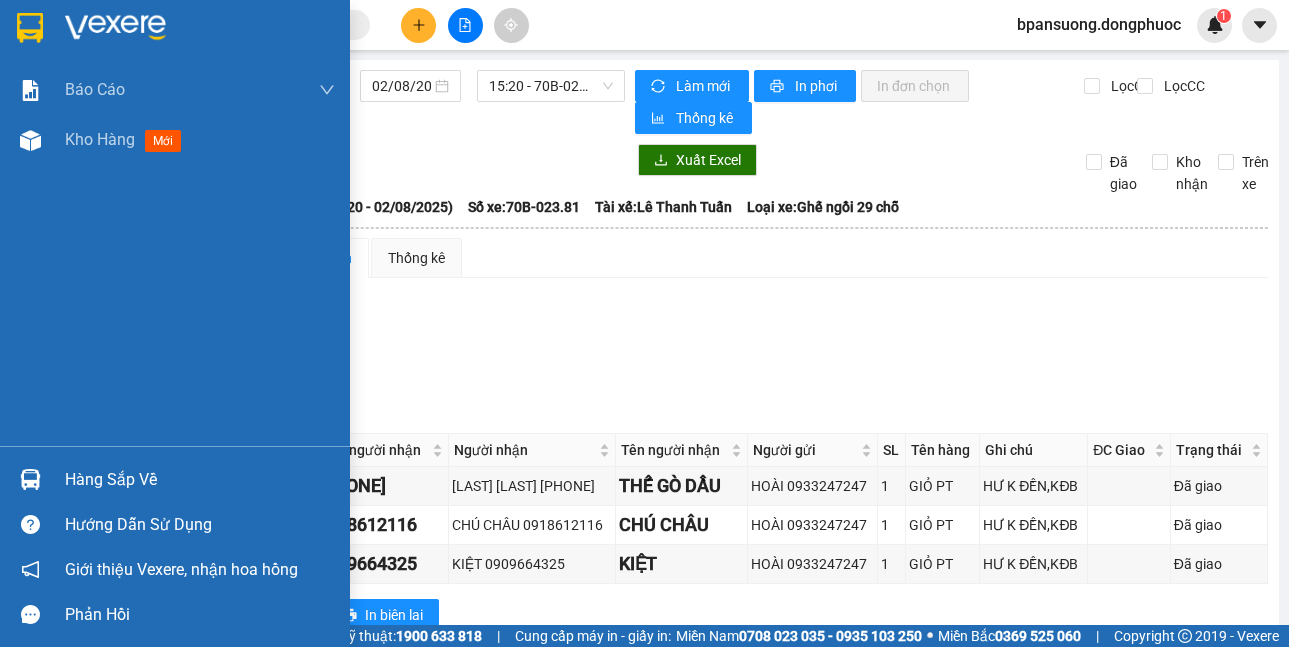 click on "Hàng sắp về" at bounding box center (175, 479) 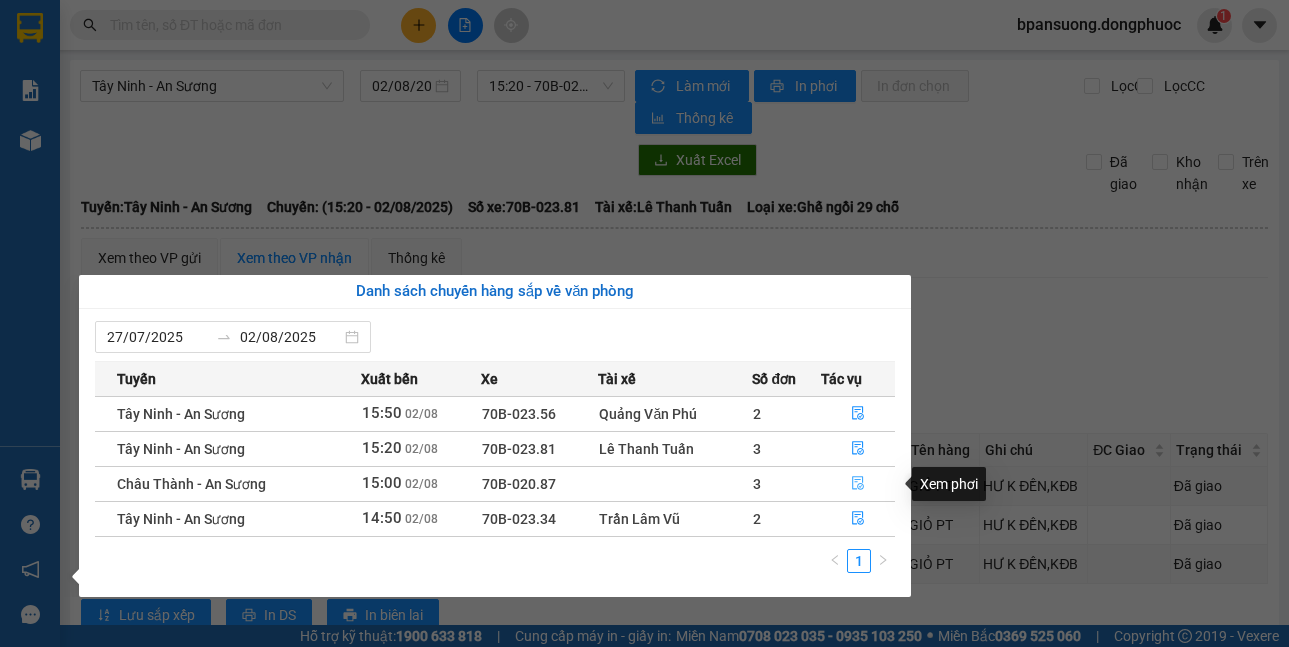 click 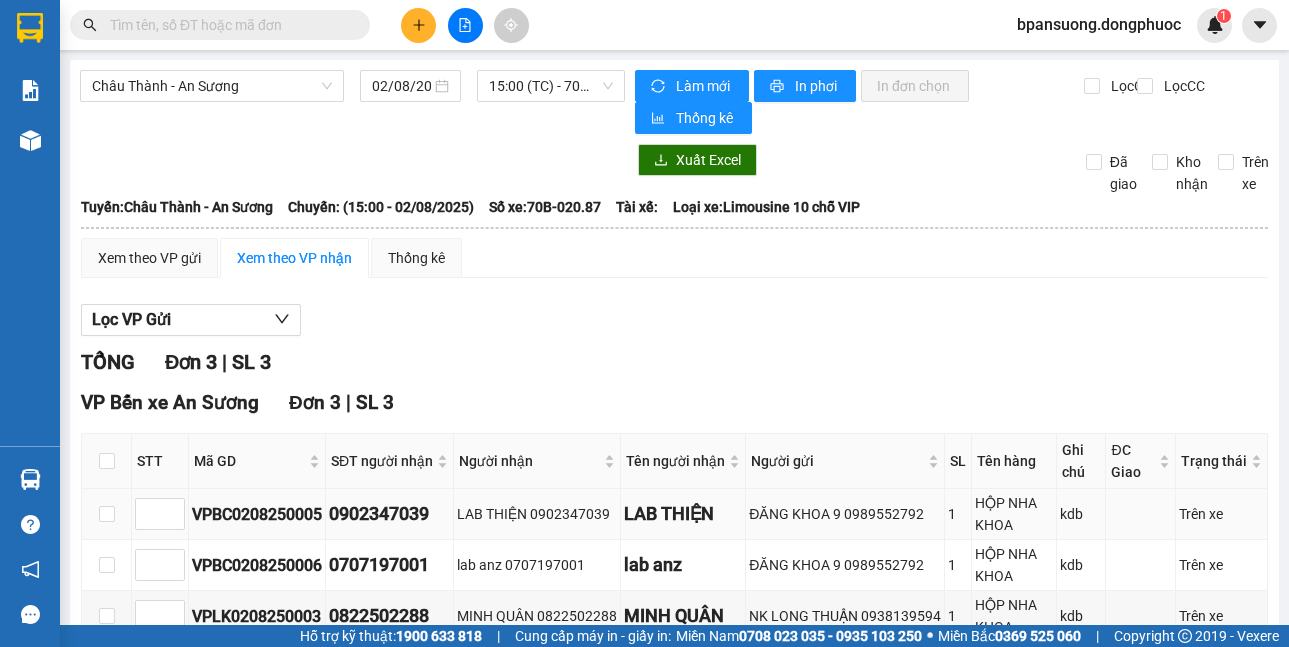 scroll, scrollTop: 120, scrollLeft: 0, axis: vertical 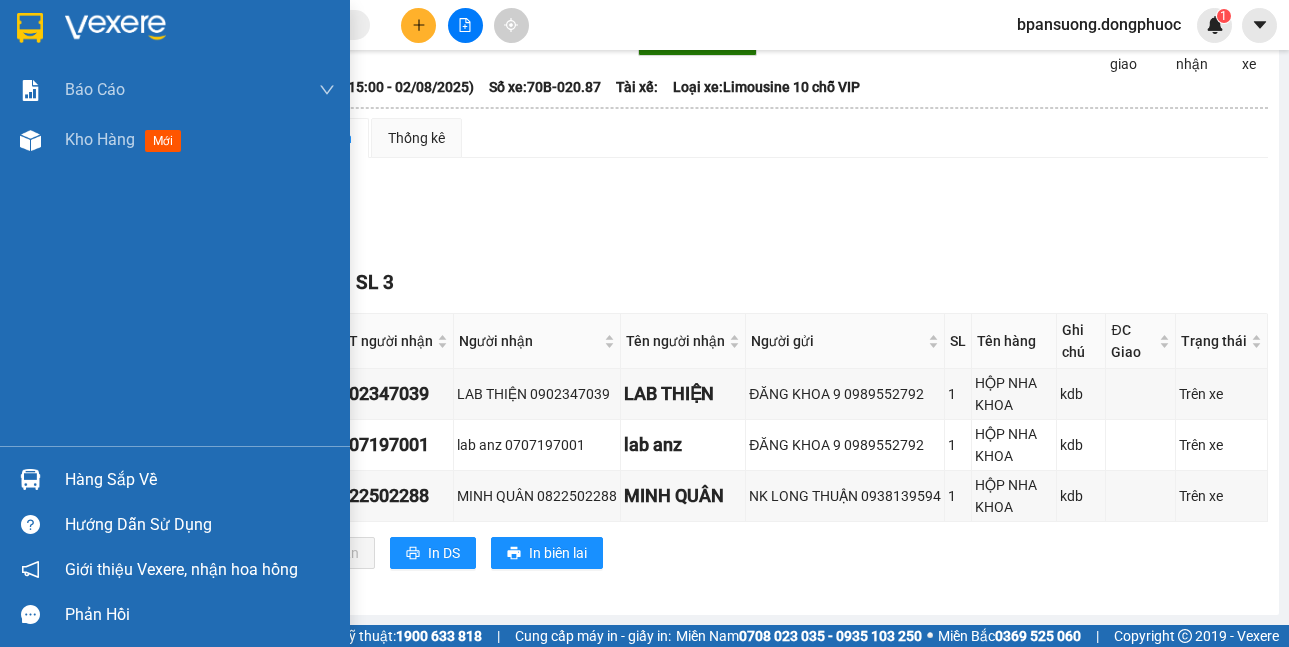 click on "Hàng sắp về" at bounding box center [175, 479] 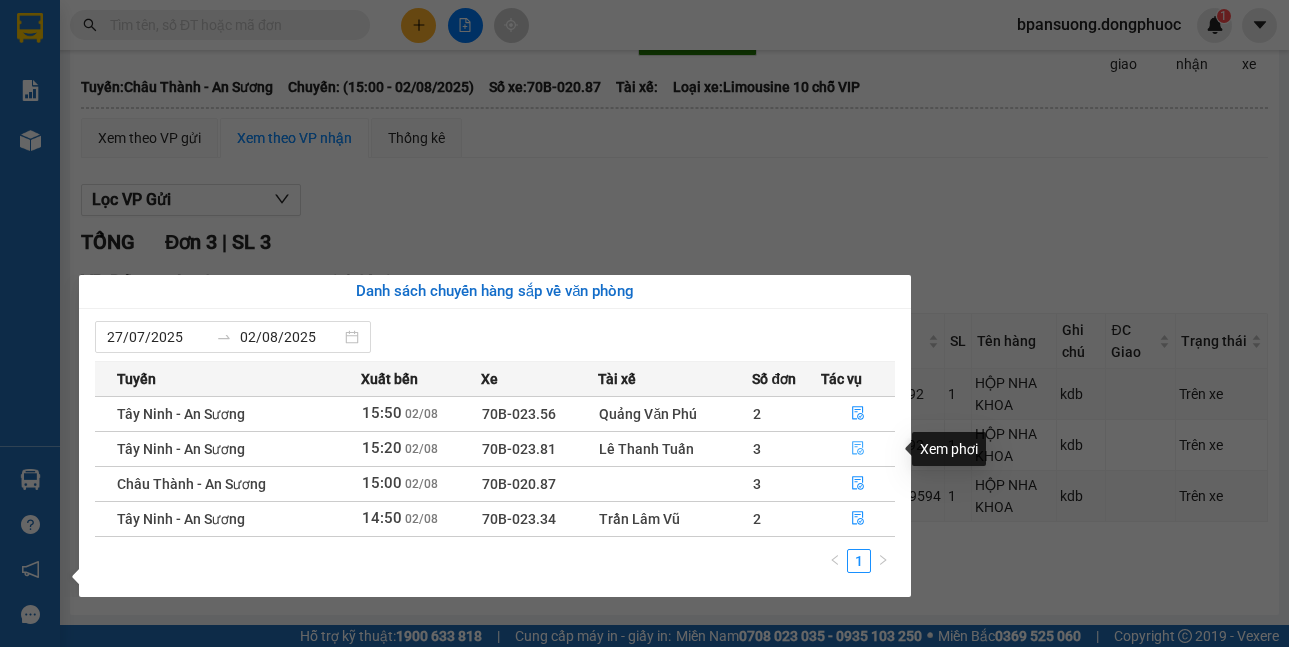 click 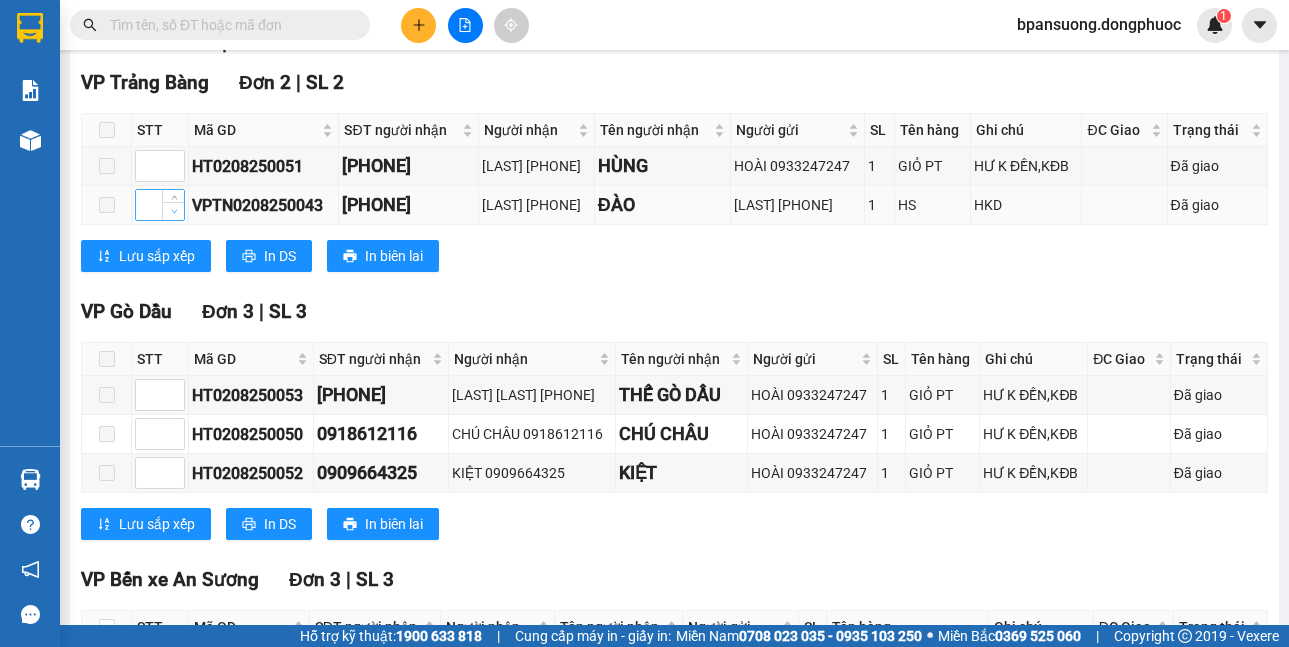scroll, scrollTop: 520, scrollLeft: 0, axis: vertical 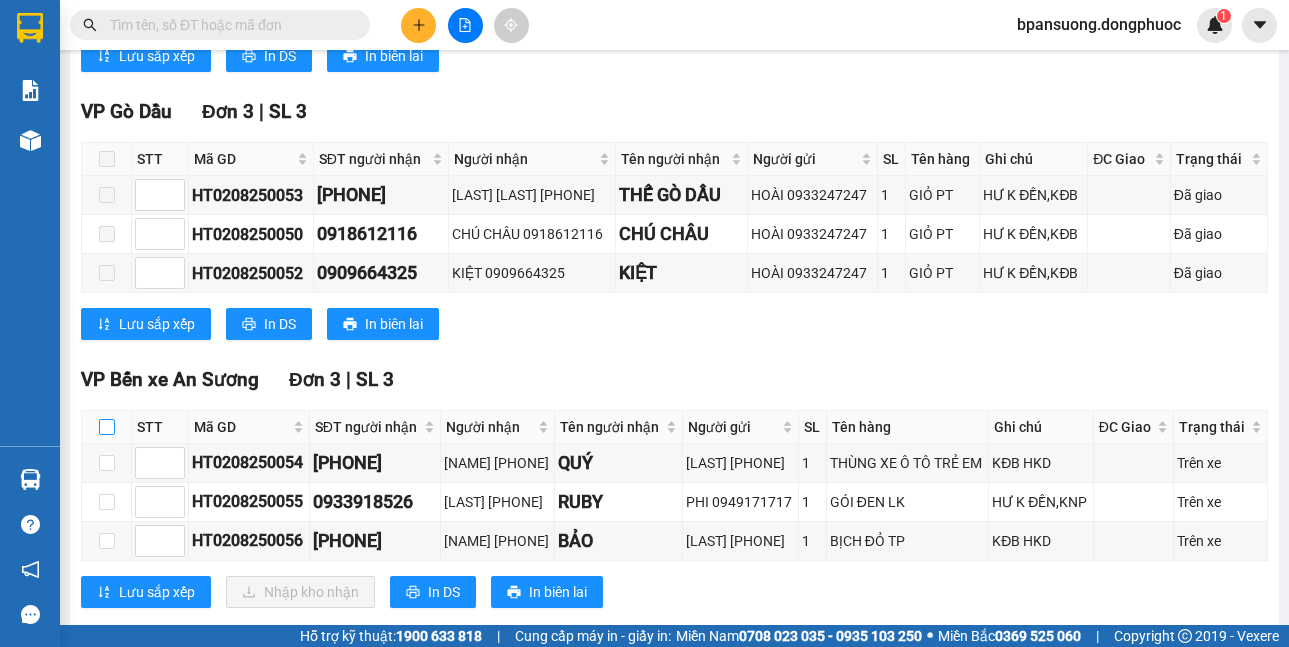 click at bounding box center [107, 427] 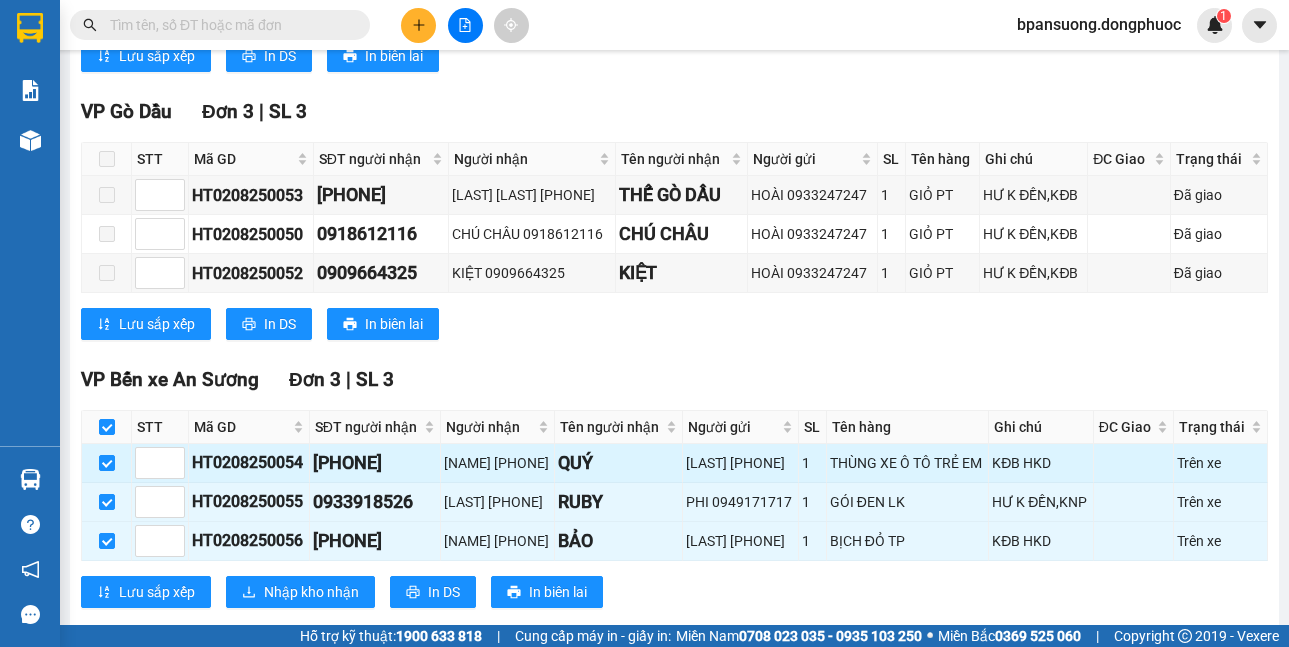 scroll, scrollTop: 605, scrollLeft: 0, axis: vertical 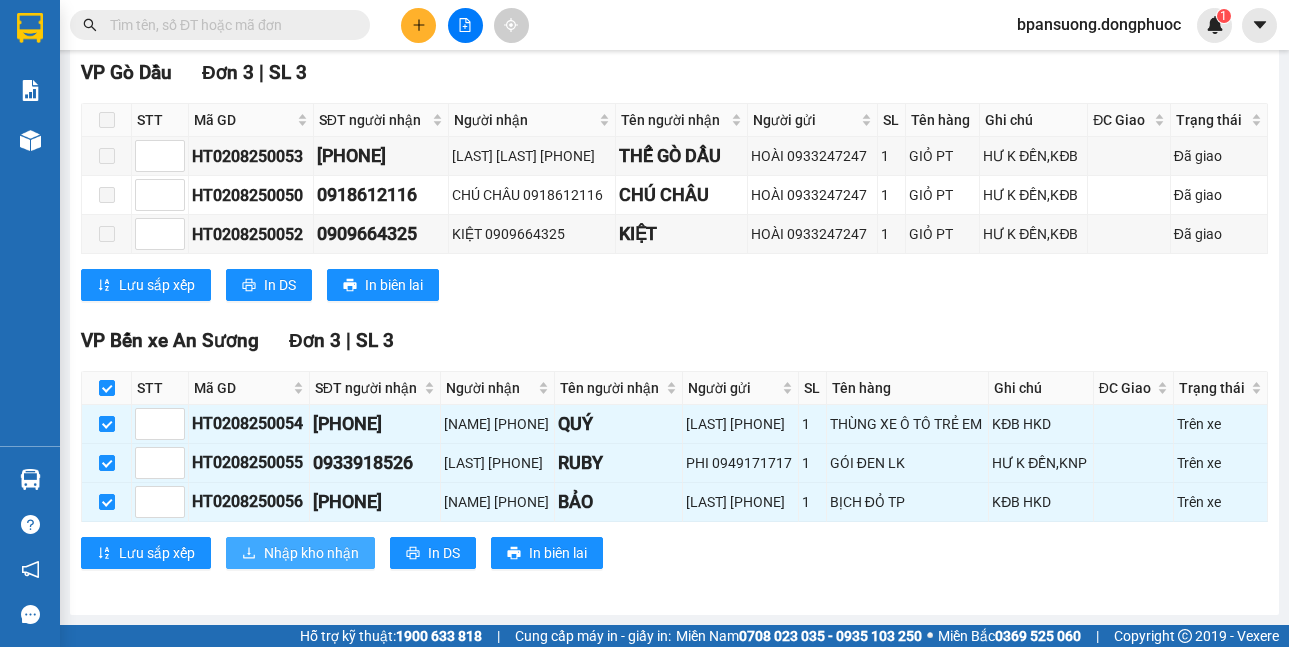 click on "Nhập kho nhận" at bounding box center (311, 553) 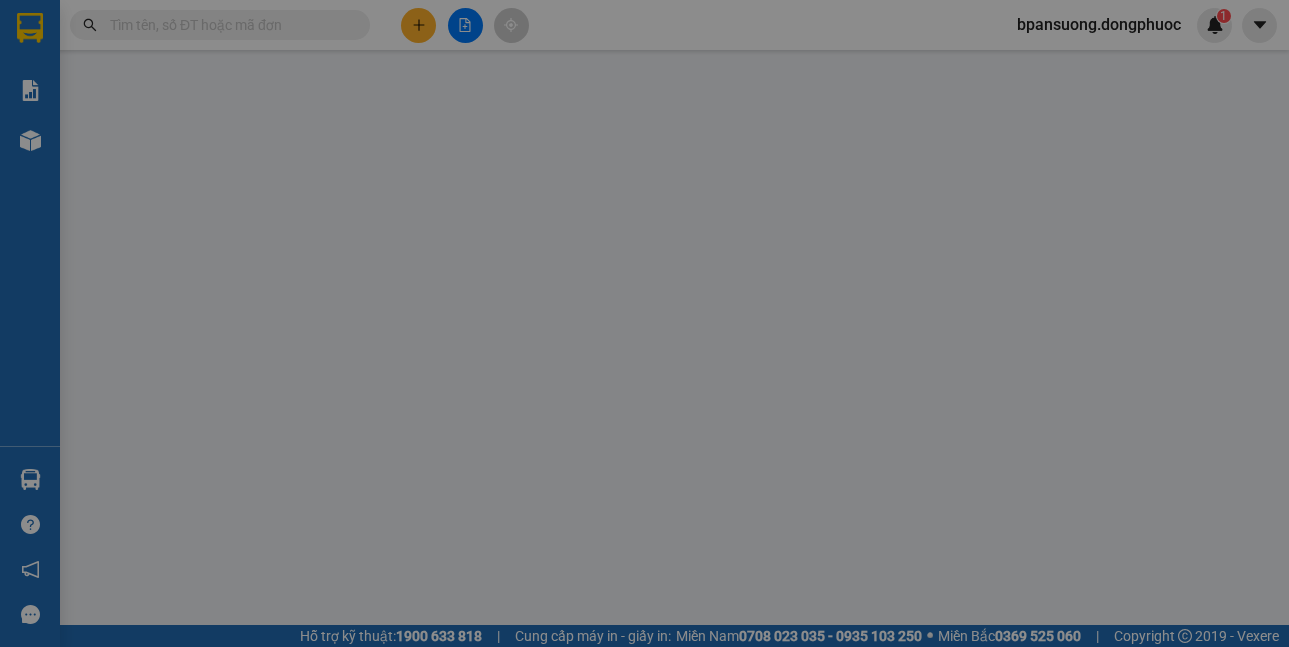 scroll, scrollTop: 0, scrollLeft: 0, axis: both 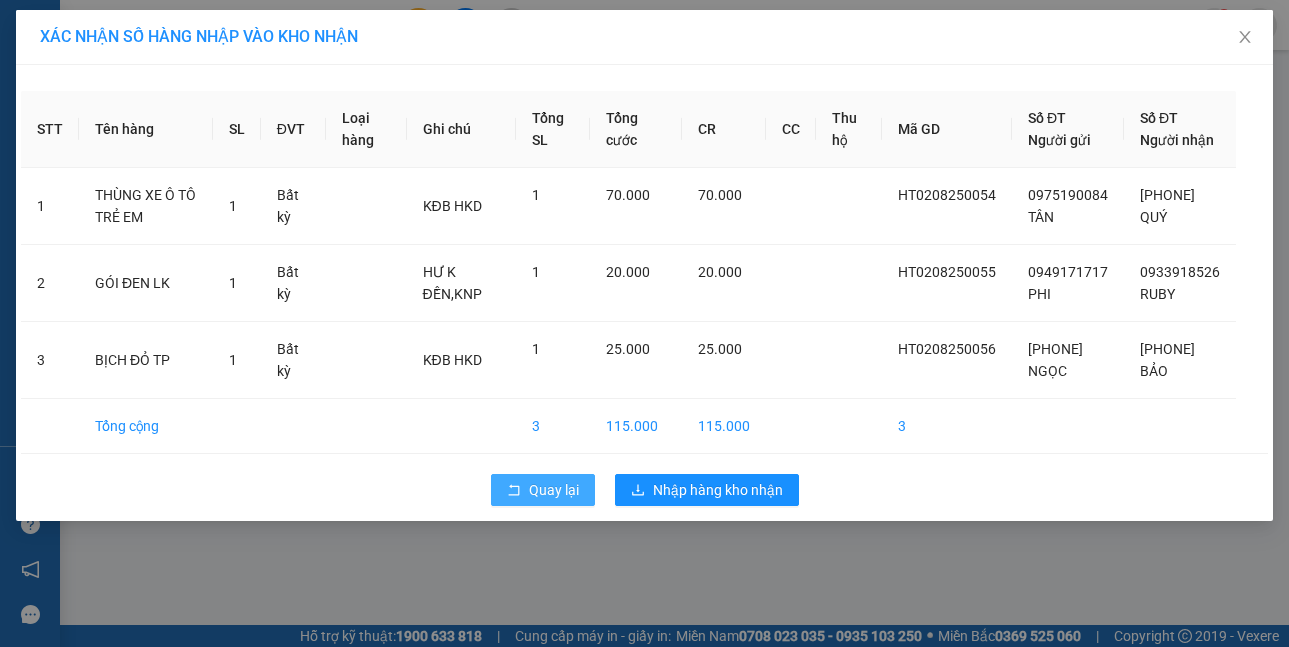 click on "Quay lại" at bounding box center (554, 490) 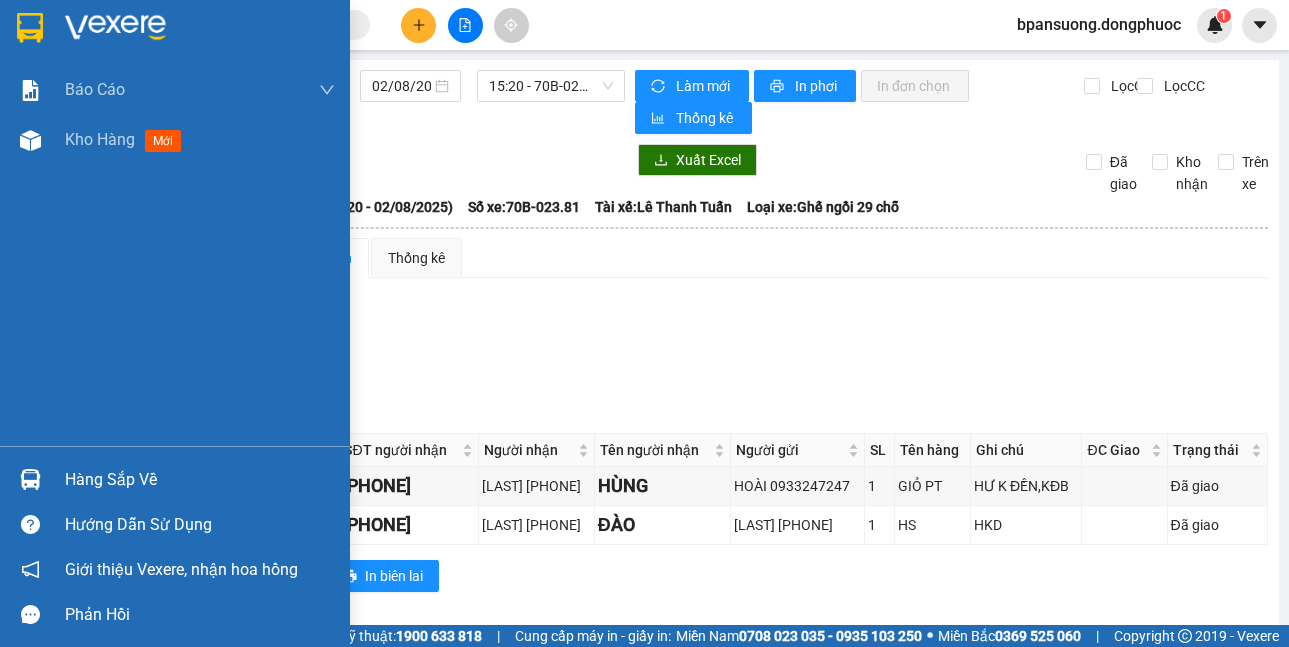 drag, startPoint x: 46, startPoint y: 474, endPoint x: 53, endPoint y: 465, distance: 11.401754 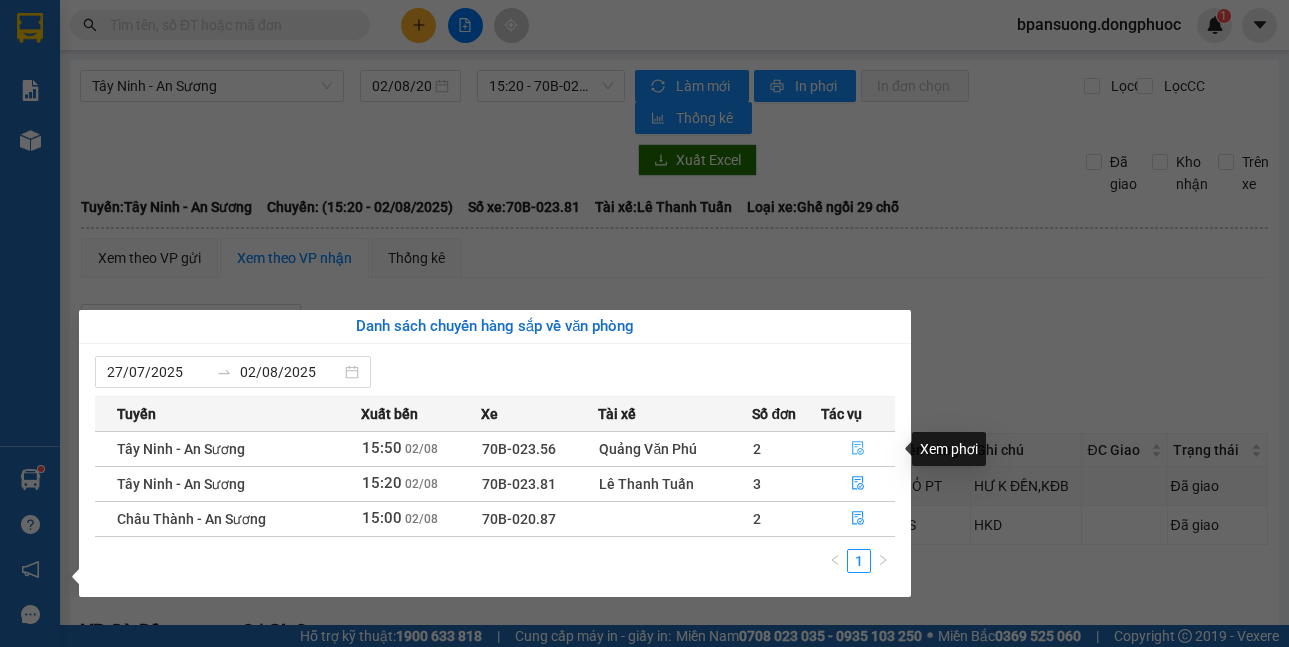 click 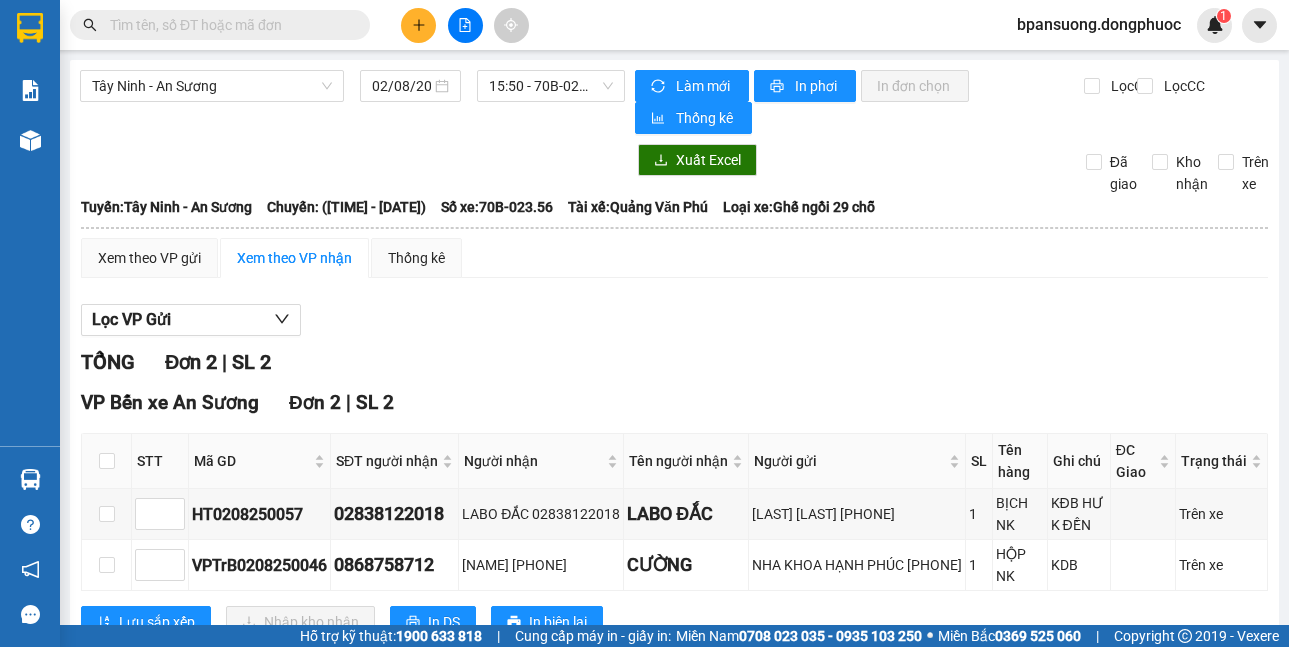 scroll, scrollTop: 91, scrollLeft: 0, axis: vertical 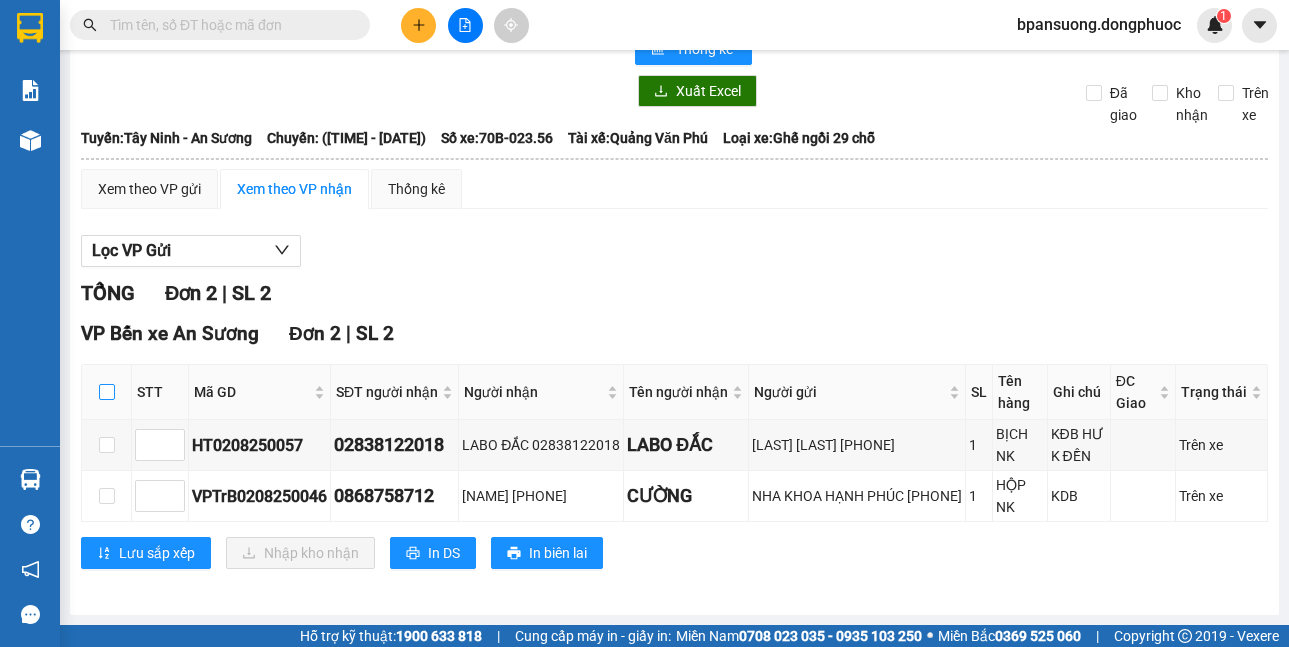 click at bounding box center [107, 392] 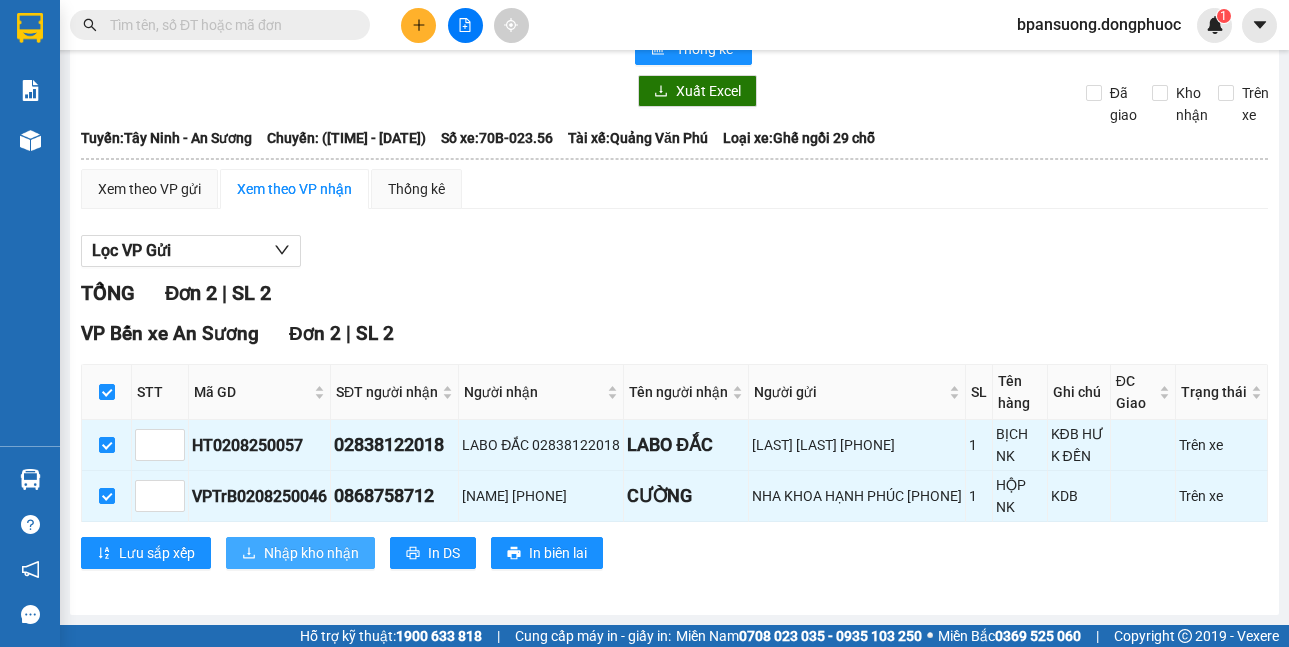 click on "Nhập kho nhận" at bounding box center (311, 553) 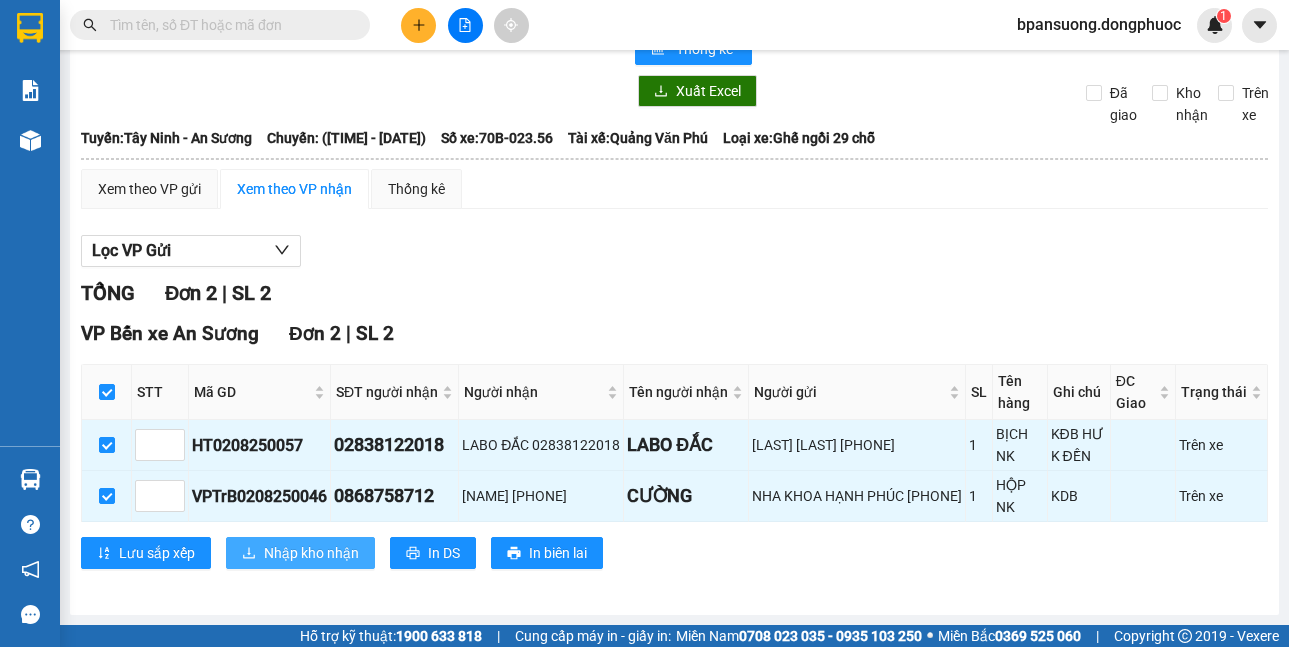 scroll, scrollTop: 0, scrollLeft: 0, axis: both 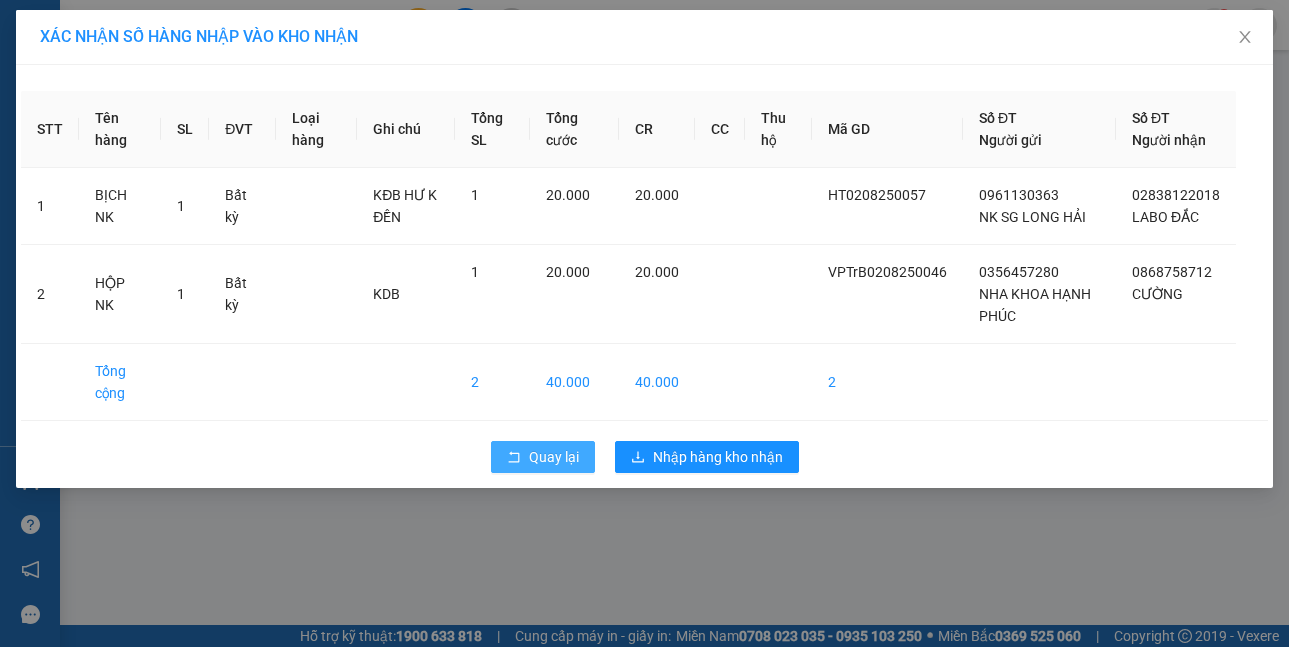 click 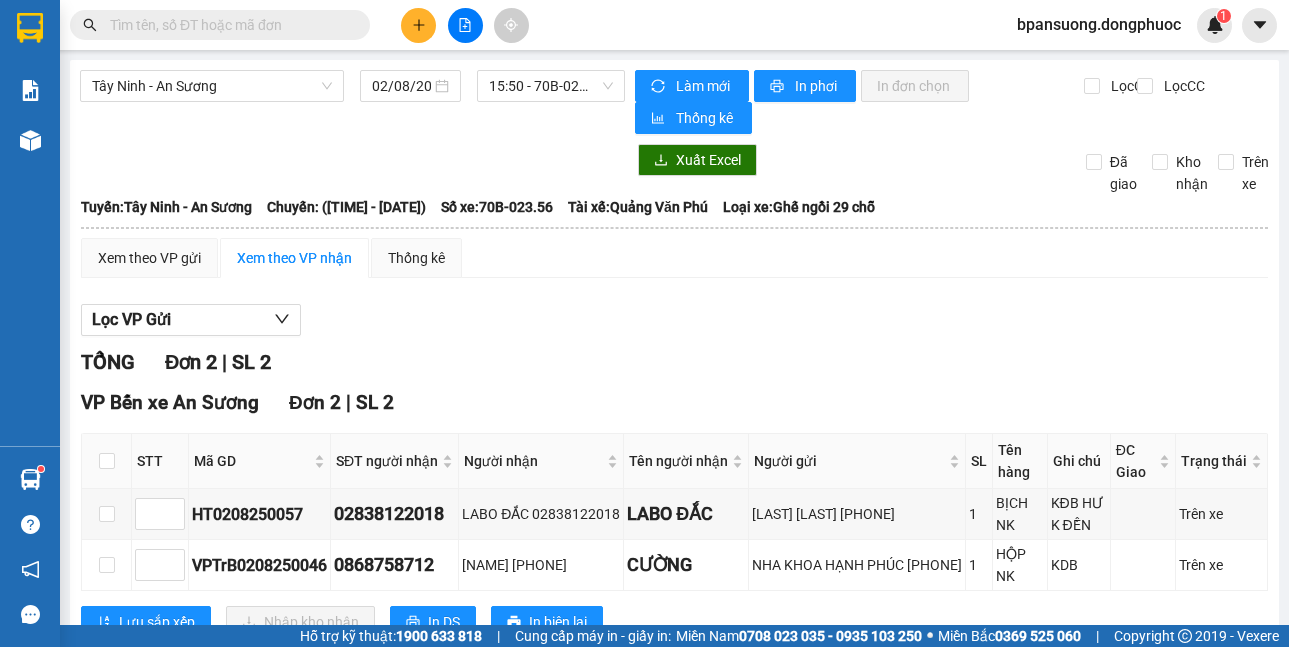 click at bounding box center [418, 25] 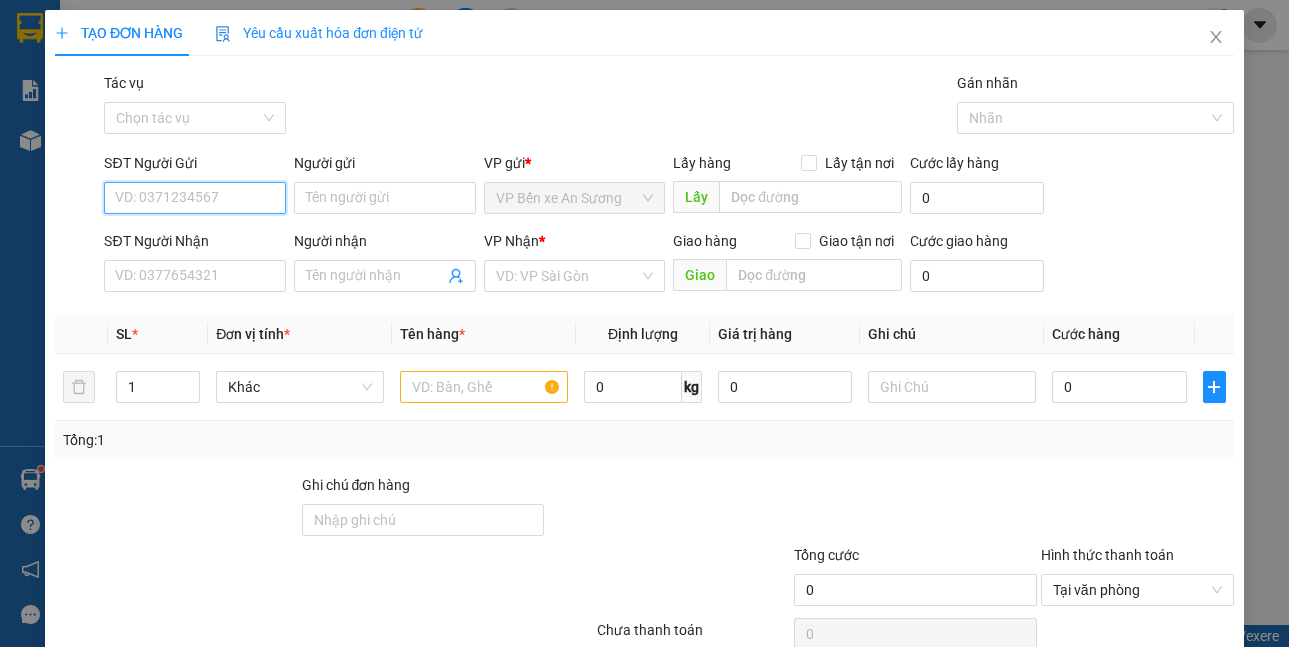 click on "SĐT Người Gửi" at bounding box center [195, 198] 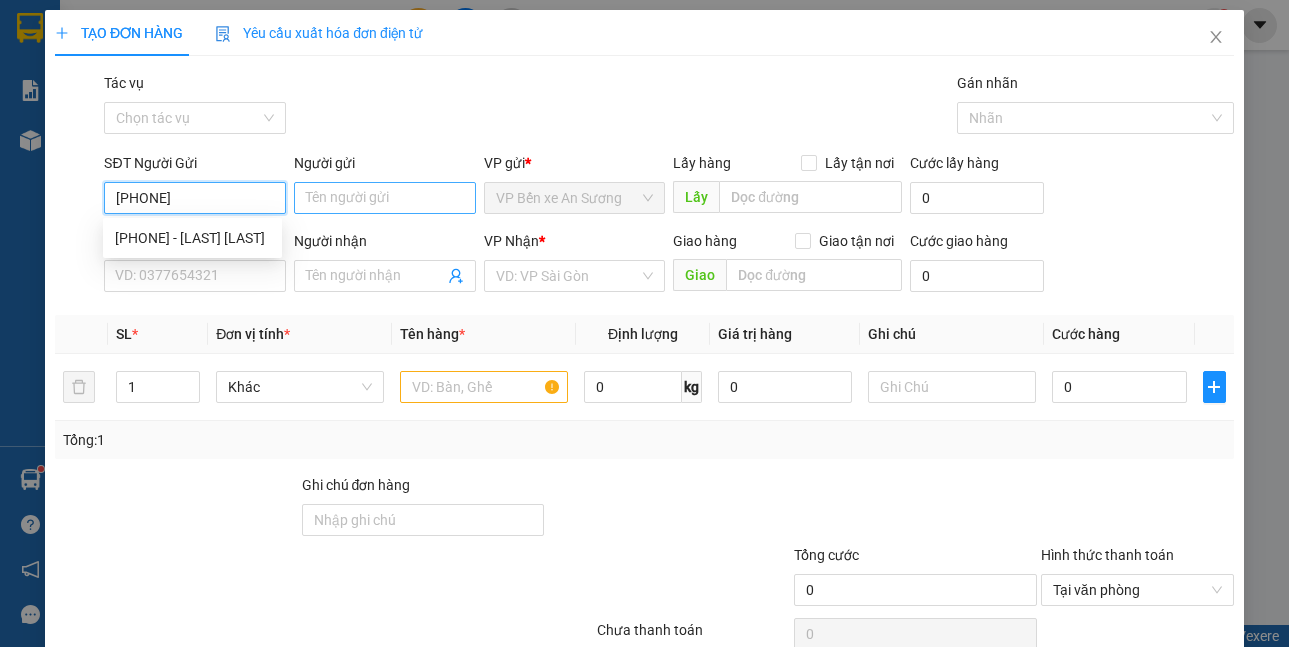 type on "[PHONE]" 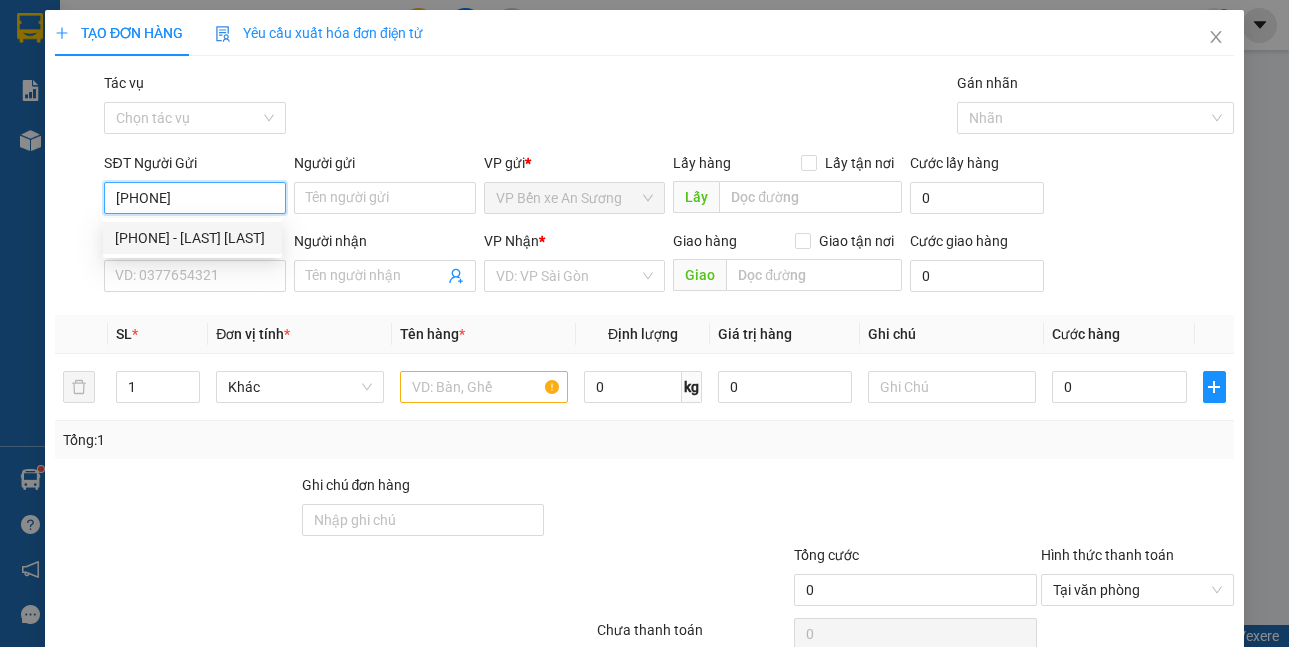 click on "[PHONE] - [LAST] [LAST]" at bounding box center [192, 238] 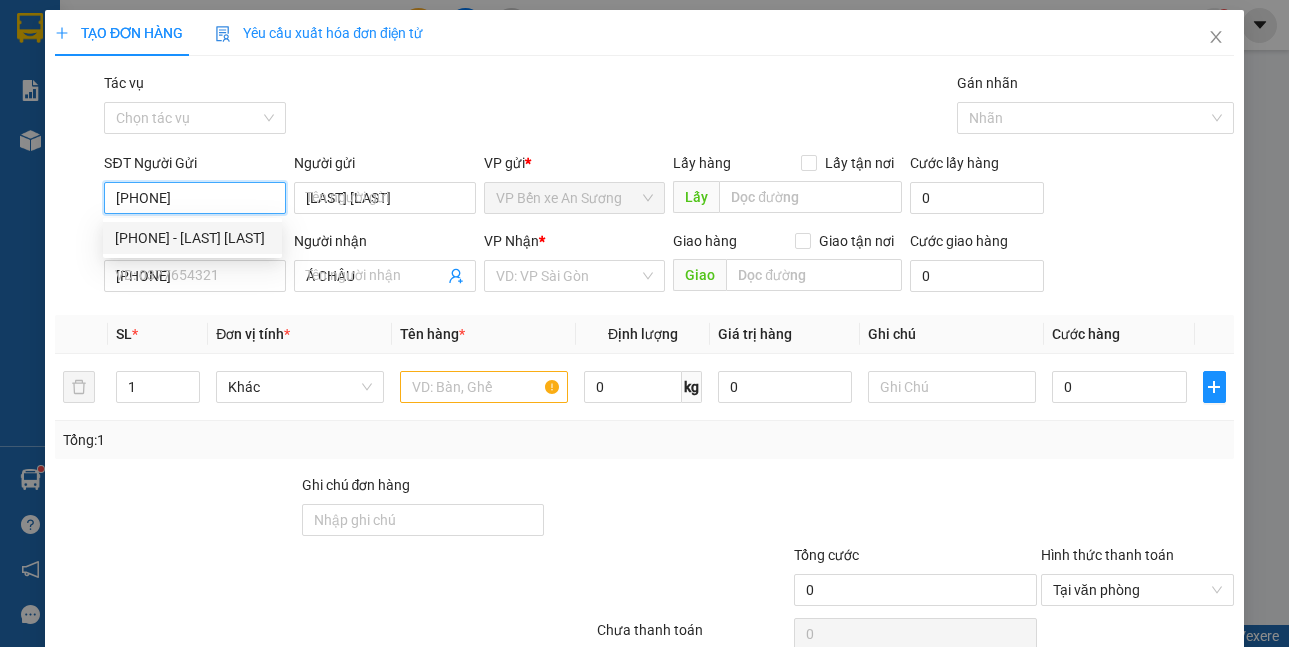 type on "30.000" 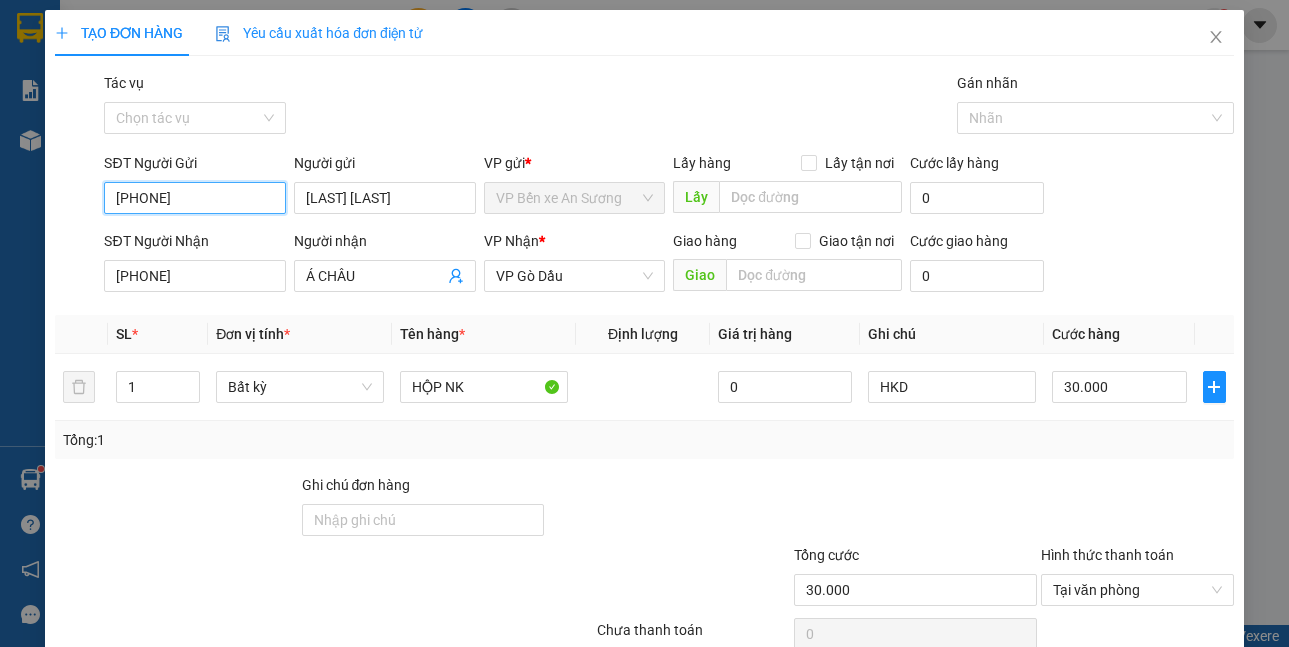 scroll, scrollTop: 93, scrollLeft: 0, axis: vertical 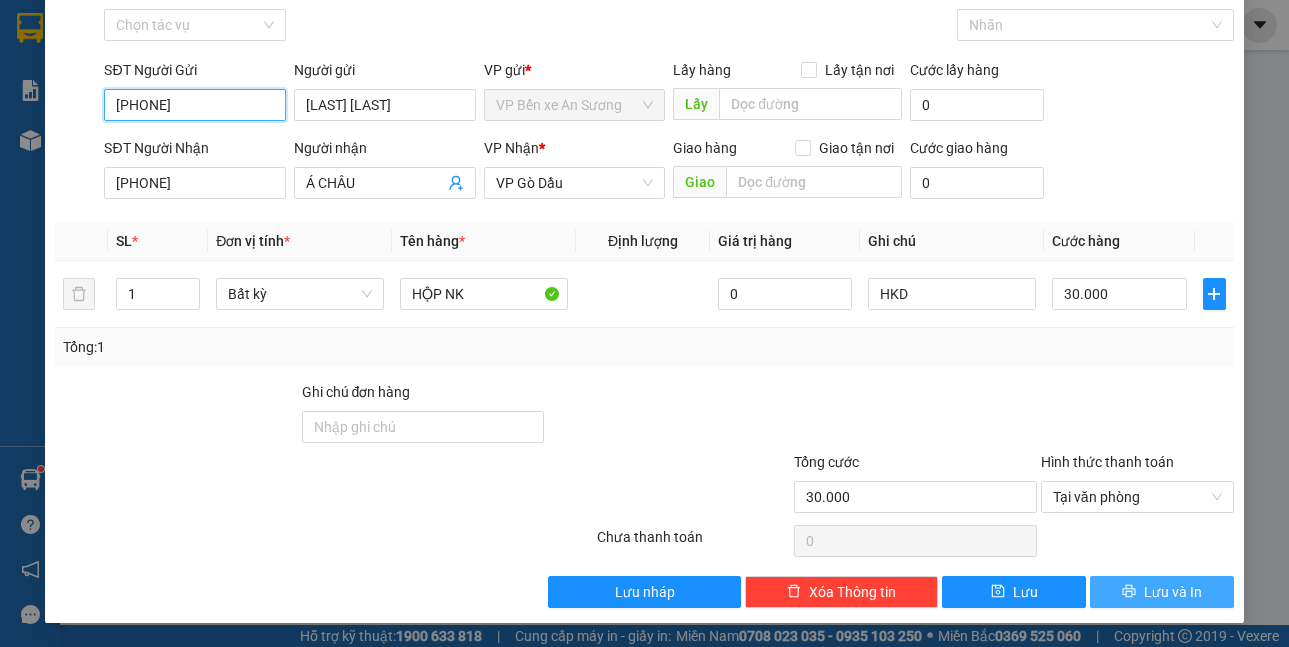 type on "[PHONE]" 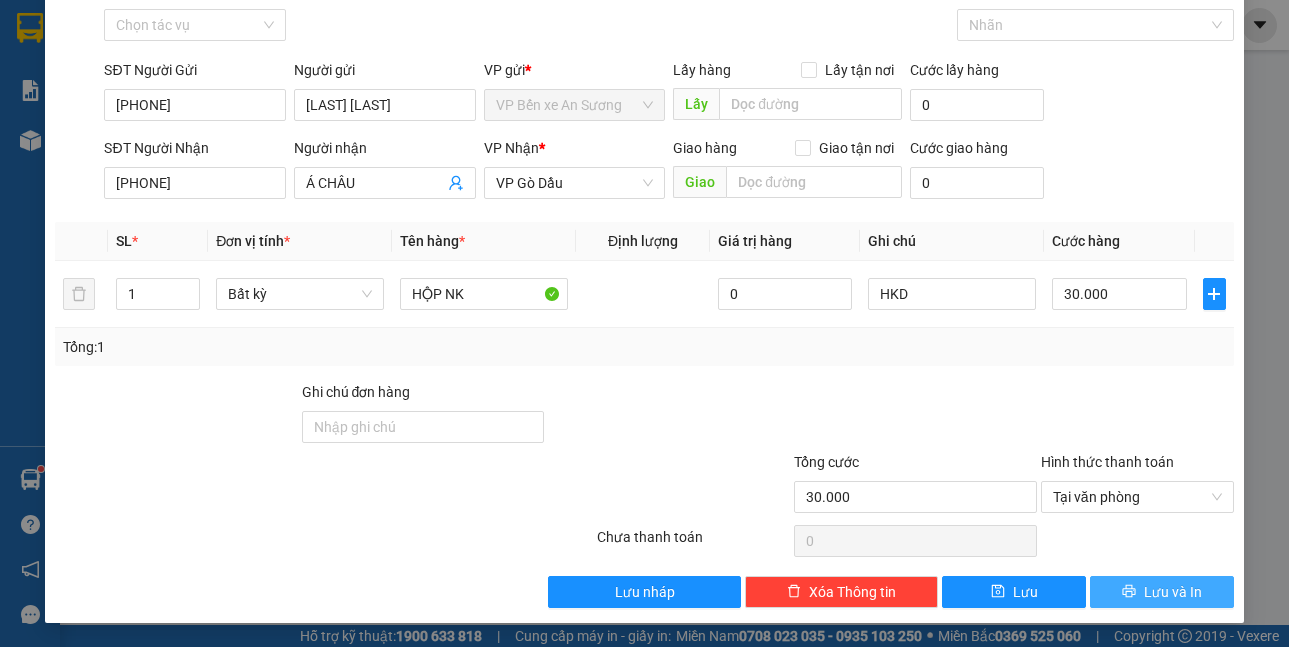 click on "Lưu và In" at bounding box center (1173, 592) 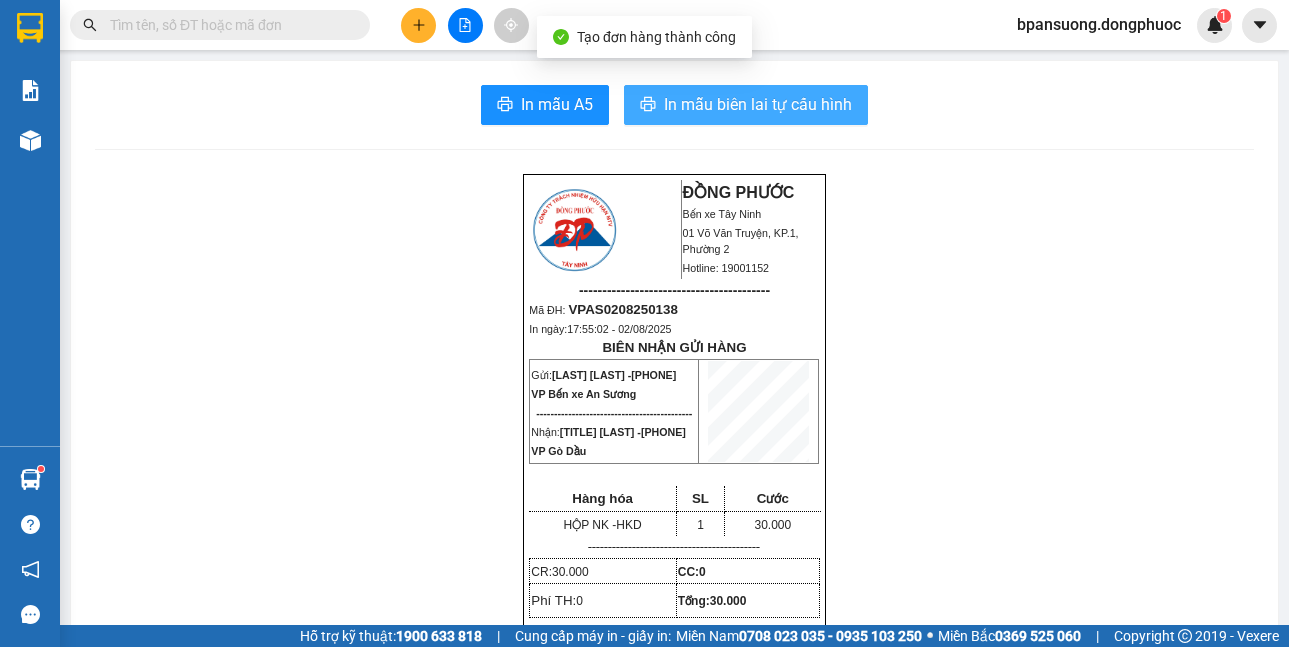 click on "In mẫu biên lai tự cấu hình" at bounding box center (758, 104) 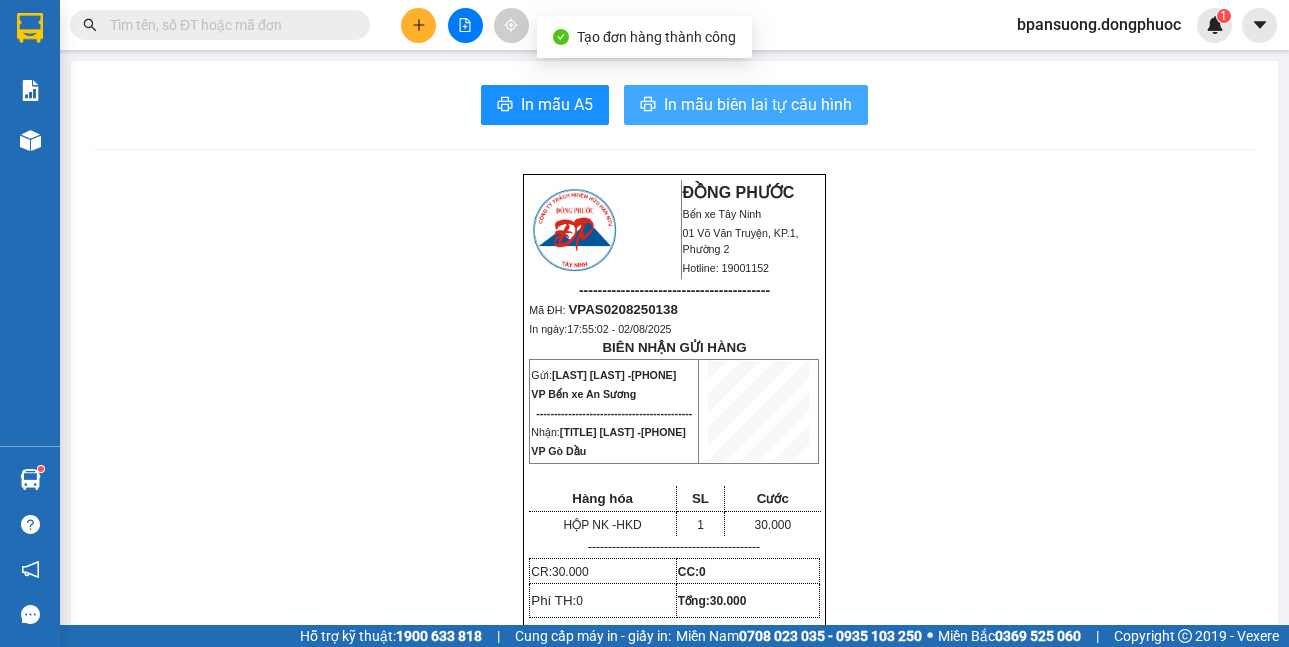 scroll, scrollTop: 0, scrollLeft: 0, axis: both 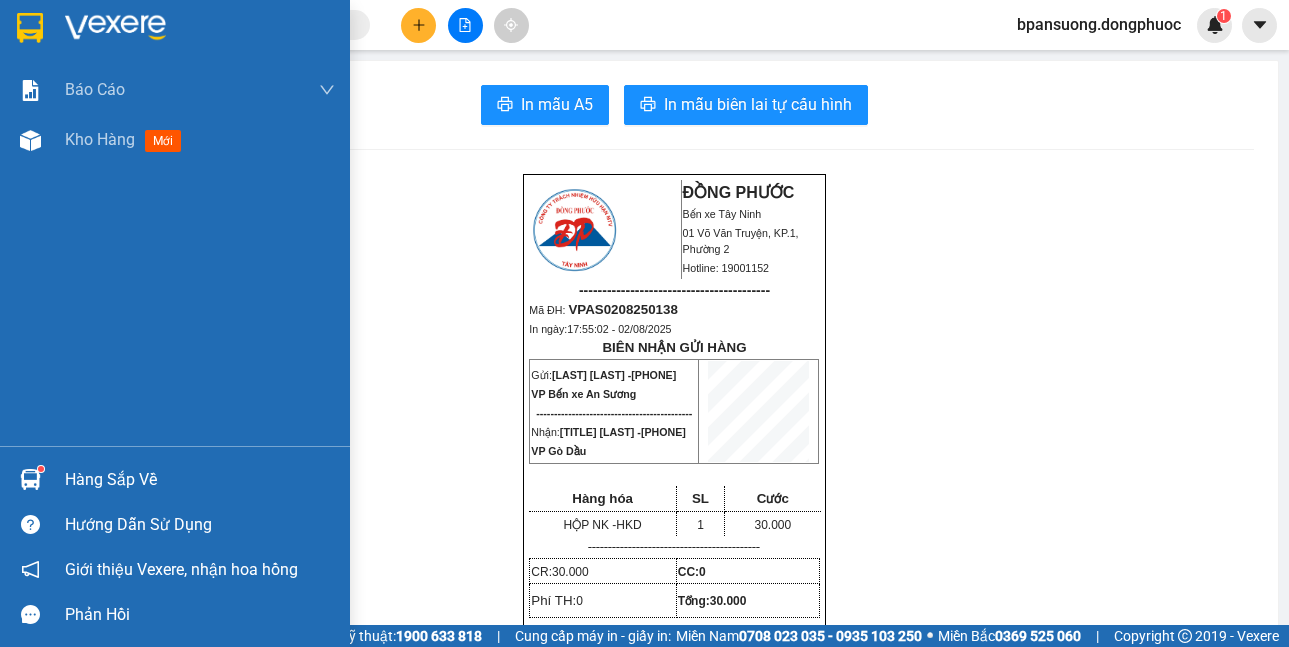 click on "Hàng sắp về" at bounding box center (175, 479) 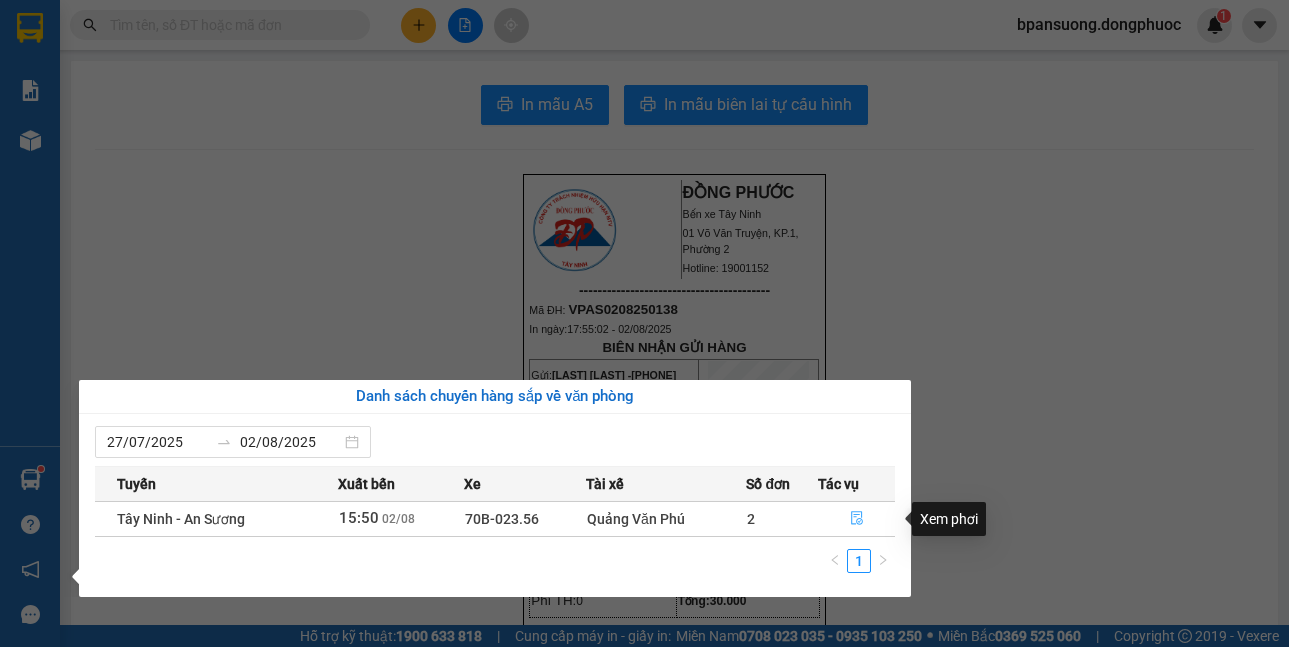 click 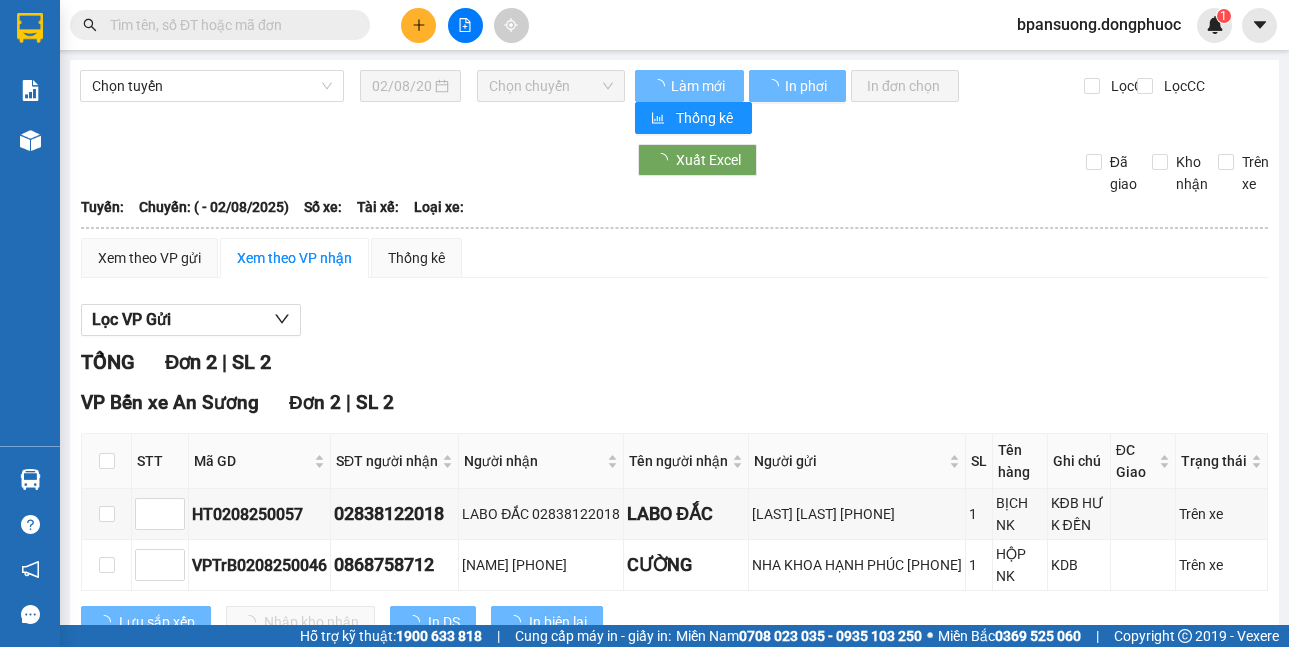 scroll, scrollTop: 91, scrollLeft: 0, axis: vertical 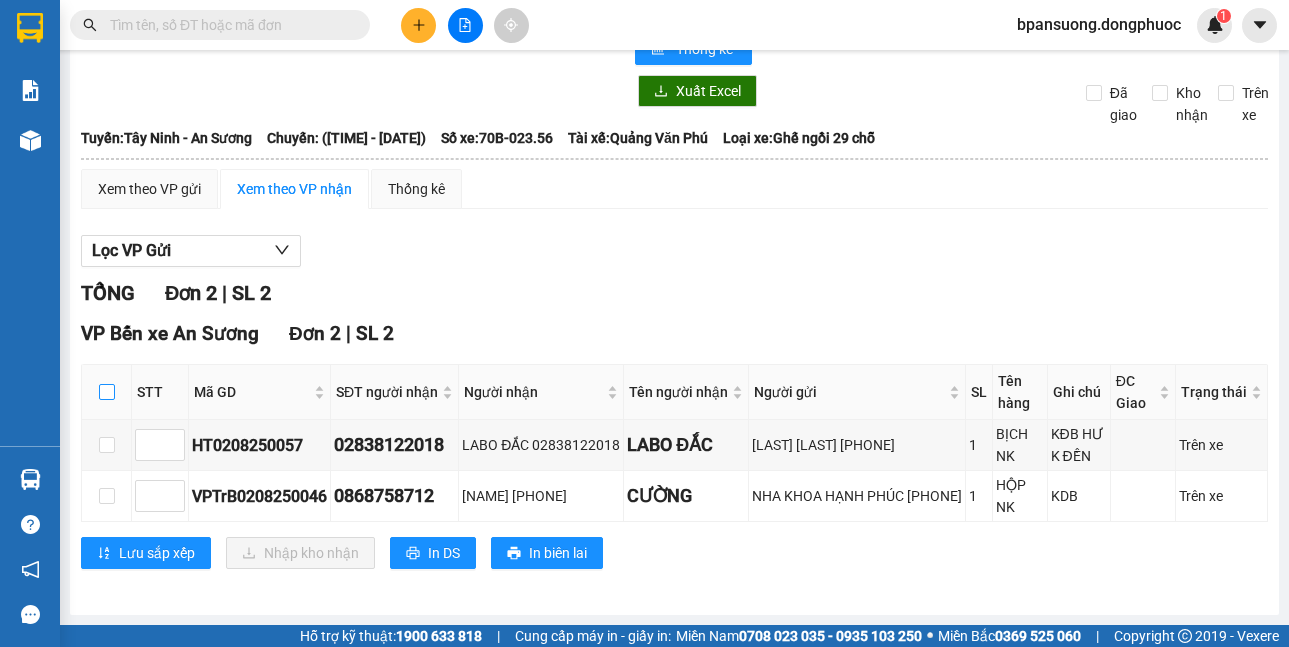 click at bounding box center [107, 392] 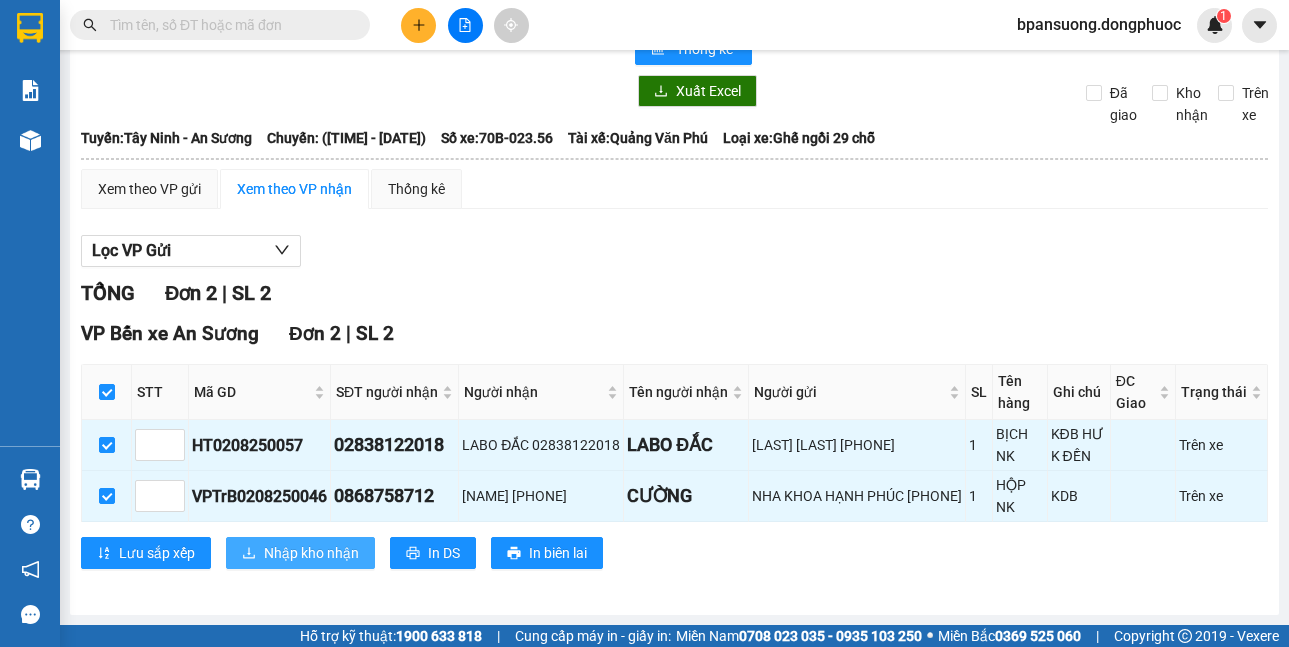click on "Nhập kho nhận" at bounding box center [300, 553] 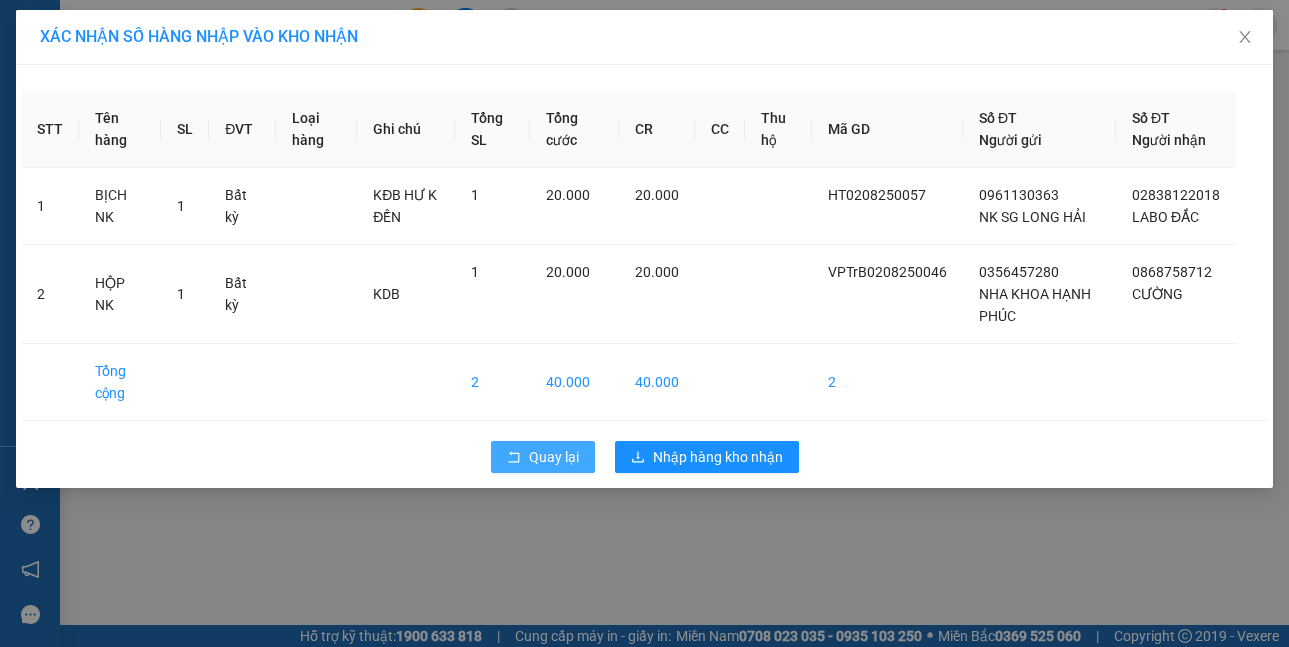click on "Quay lại" at bounding box center [554, 457] 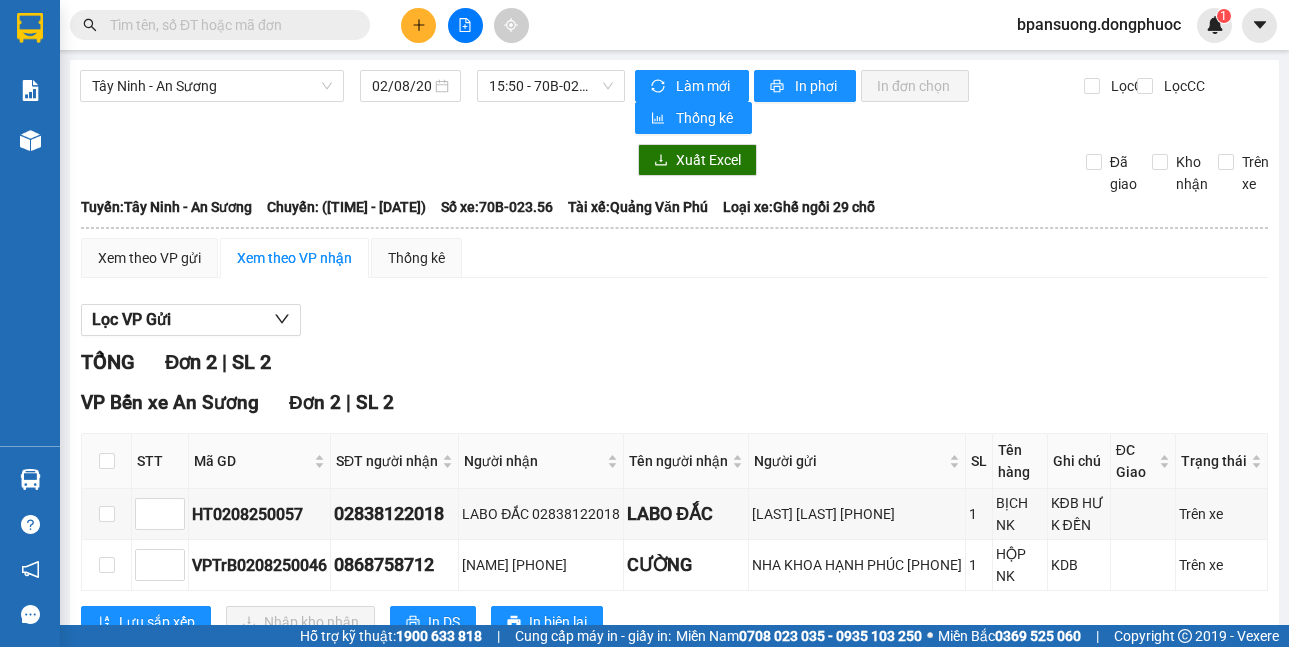 click at bounding box center (228, 25) 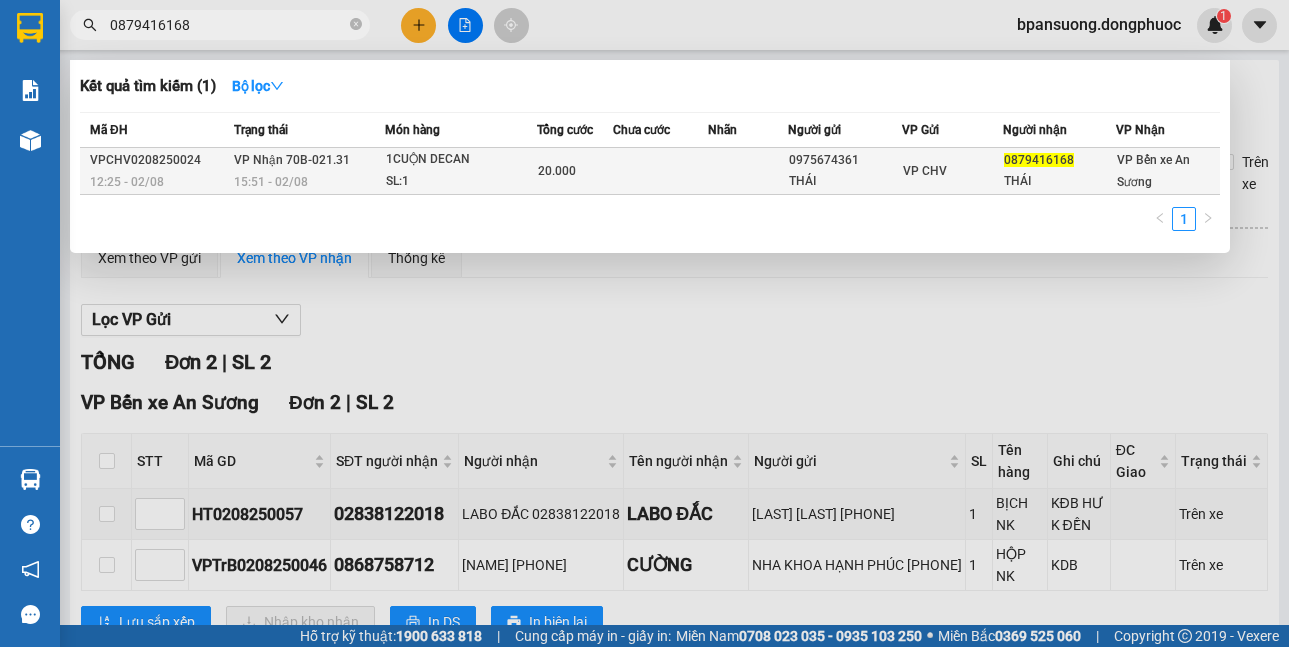 type on "0879416168" 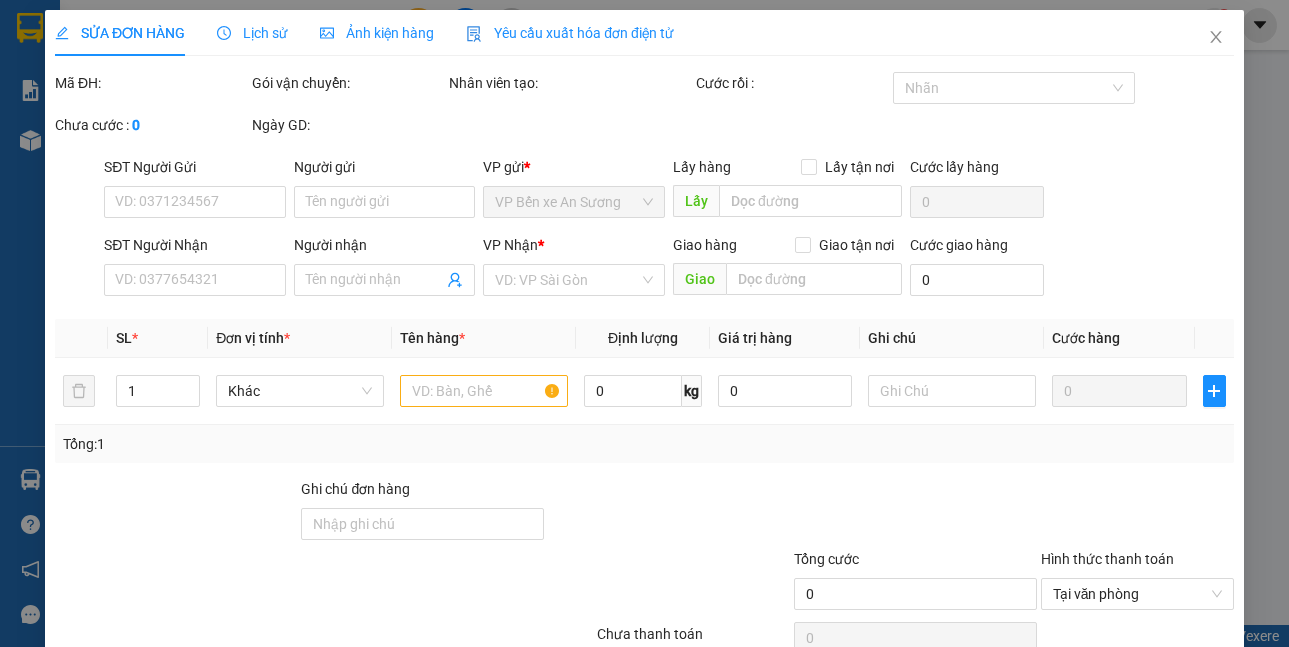 type on "0975674361" 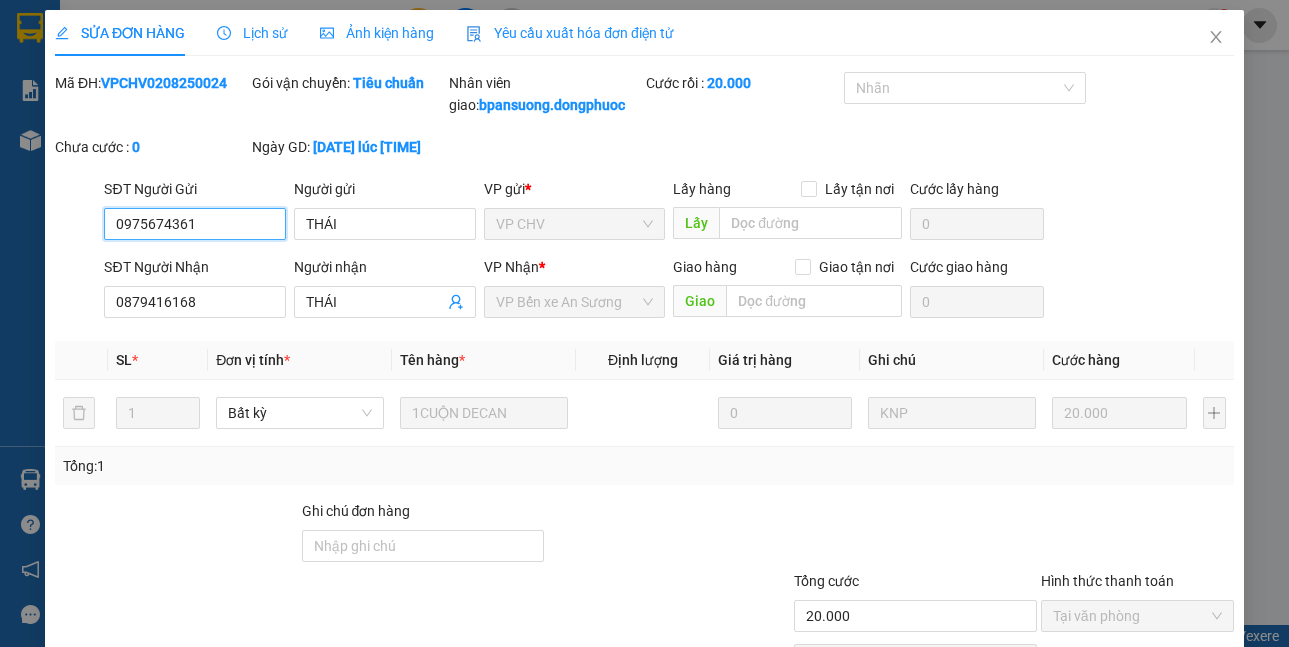 scroll, scrollTop: 141, scrollLeft: 0, axis: vertical 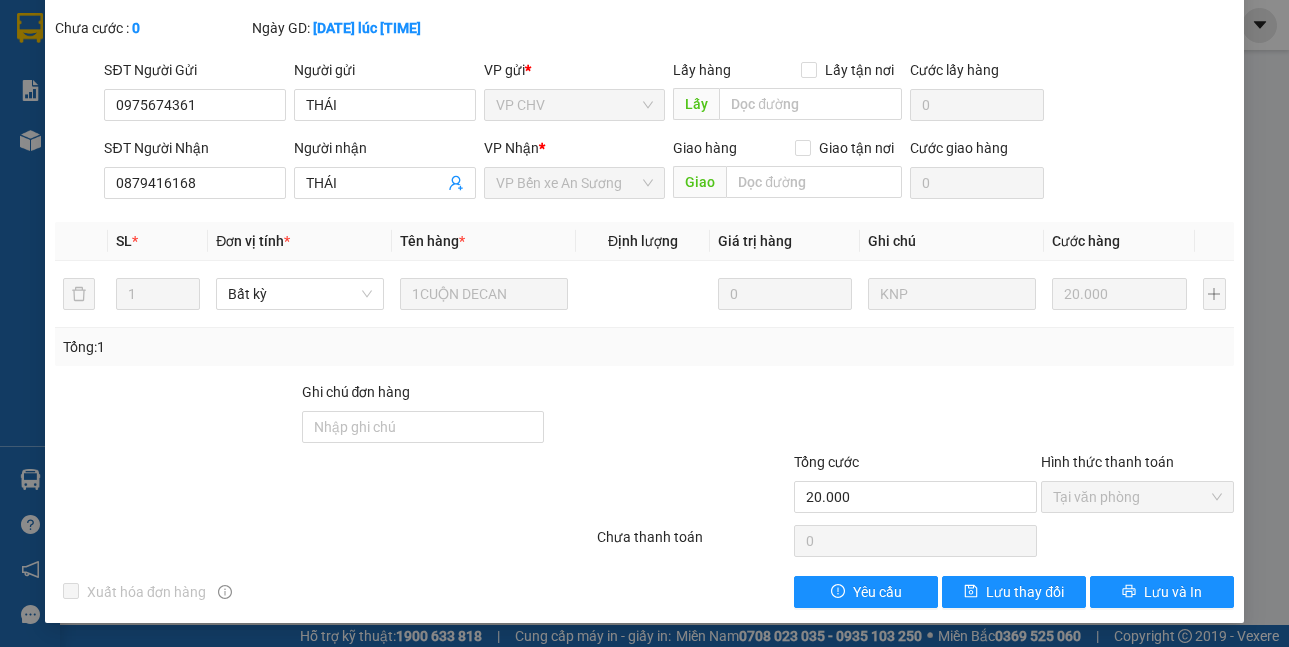 click on "SỬA ĐƠN HÀNG Lịch sử Ảnh kiện hàng Yêu cầu xuất hóa đơn điện tử Total Paid Fee 20.000 Total UnPaid Fee 0 Cash Collection Total Fee Mã ĐH:  VPCHV0208250024 Gói vận chuyển:   Tiêu chuẩn Nhân viên giao: bpansuong.dongphuoc Cước rồi :   20.000   Nhãn Chưa cước :   0 Ngày GD:   02-08-2025 lúc 12:25 SĐT Người Gửi [PHONE] [PHONE] Người gửi THÁI [NAME] gửi  * VP CHV Lấy hàng Lấy tận nơi Lấy Cước lấy hàng 0 SĐT Người Nhận [PHONE] Người nhận THÁI [NAME] Nhận  * VP Bến xe An Sương Giao hàng Giao tận nơi Giao Cước giao hàng 0 SL  * Đơn vị tính  * Tên hàng  * Định lượng Giá trị hàng Ghi chú Cước hàng                   1 Bất kỳ 1CUỘN DECAN 0 KNP 20.000 Tổng:  1 Ghi chú đơn hàng Tổng cước 20.000 Hình thức thanh toán Tại văn phòng Số tiền thu trước 20.000 Chọn HT Thanh Toán Chưa thanh toán 0 Chọn HT Thanh Toán Xuất hóa đơn hàng Yêu cầu" at bounding box center (644, 323) 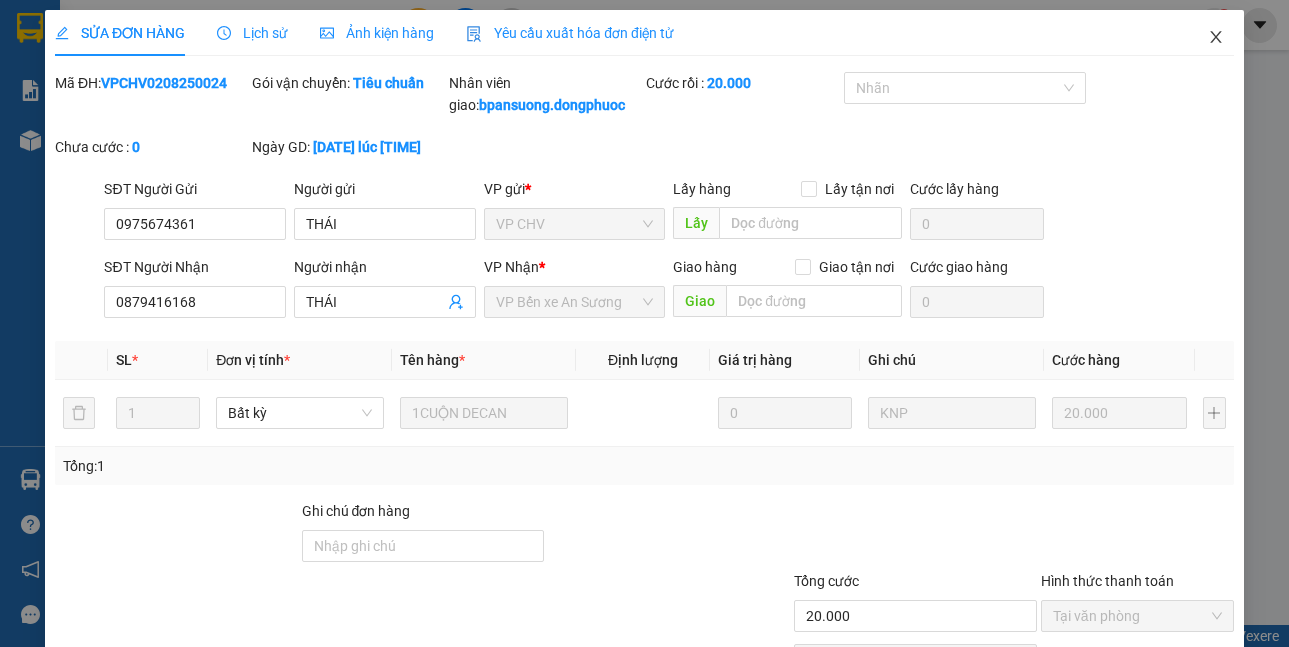 drag, startPoint x: 1194, startPoint y: 22, endPoint x: 1196, endPoint y: 32, distance: 10.198039 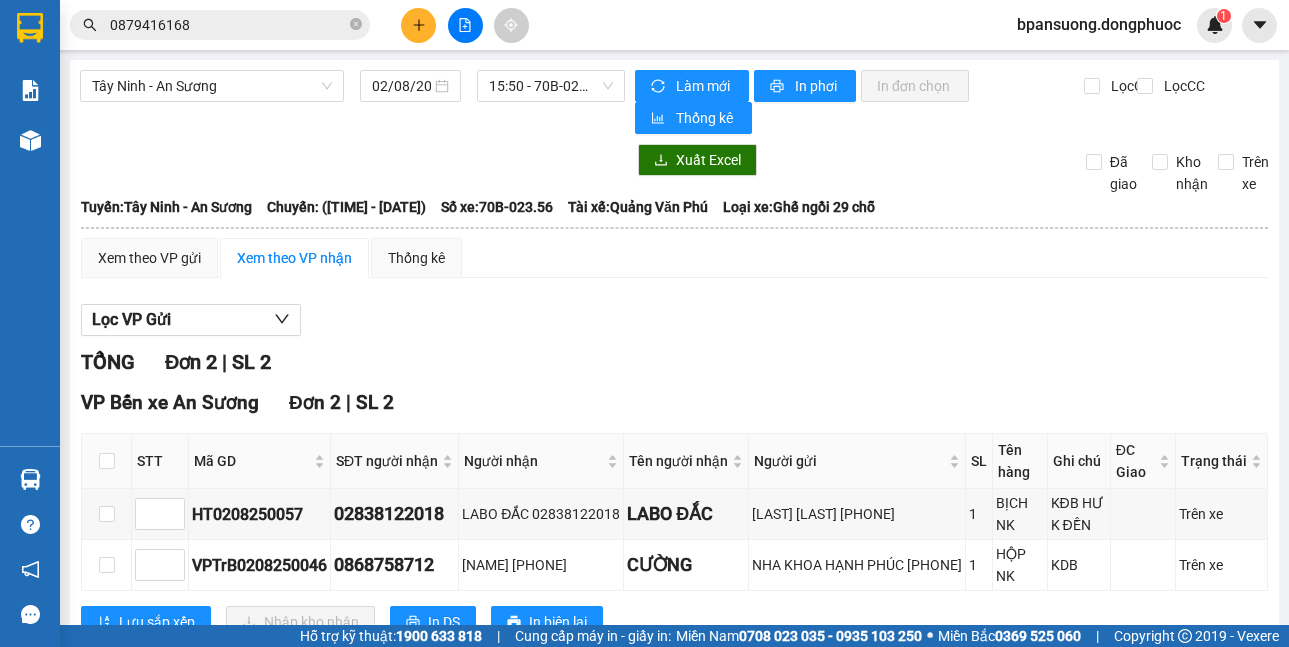 click on "0879416168" at bounding box center [228, 25] 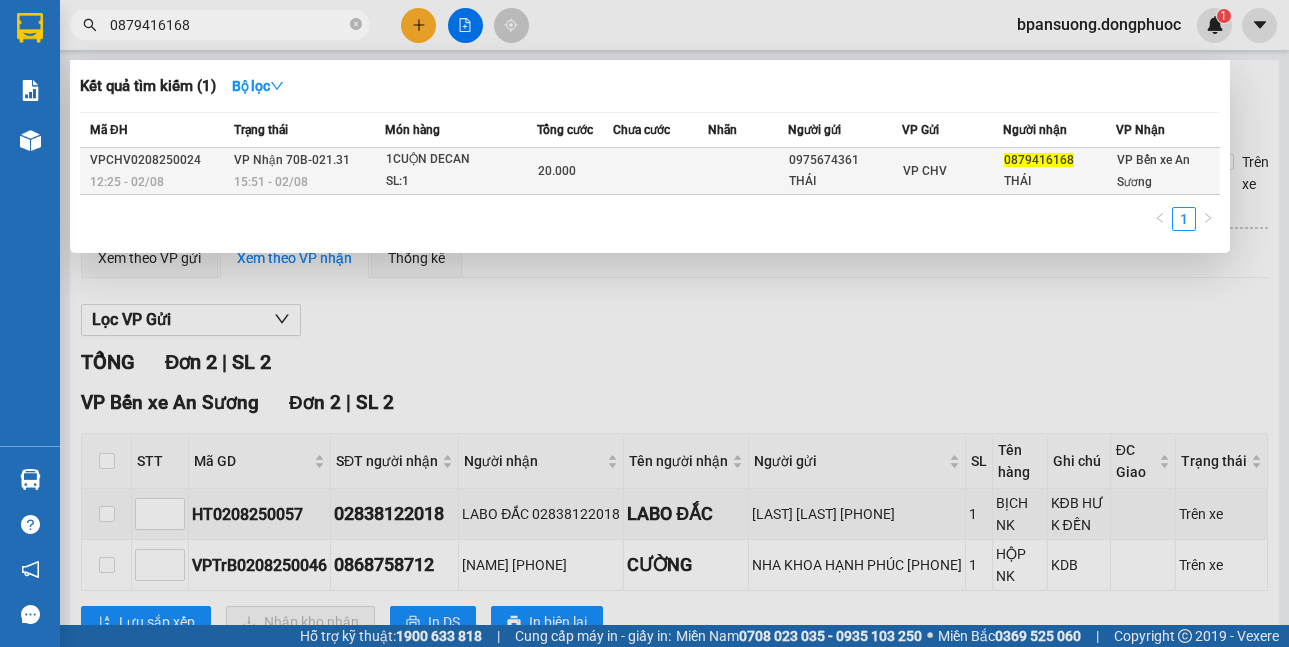 click on "15:51 - 02/08" at bounding box center (309, 182) 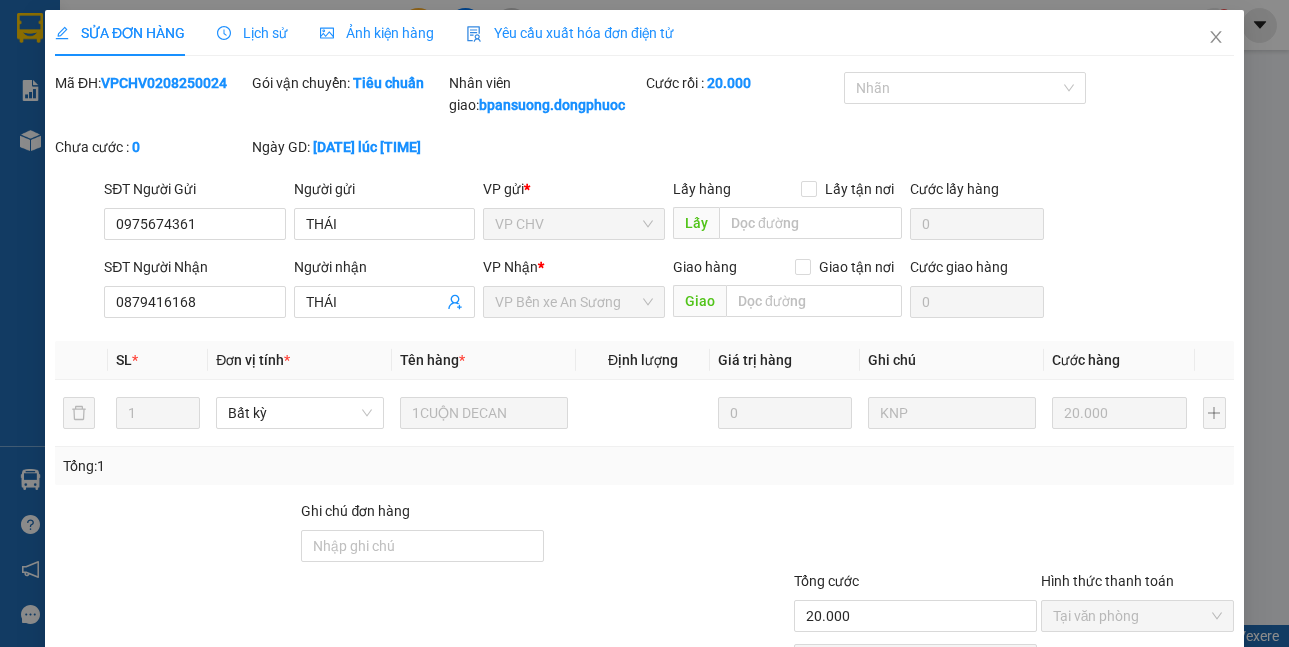 scroll, scrollTop: 131, scrollLeft: 0, axis: vertical 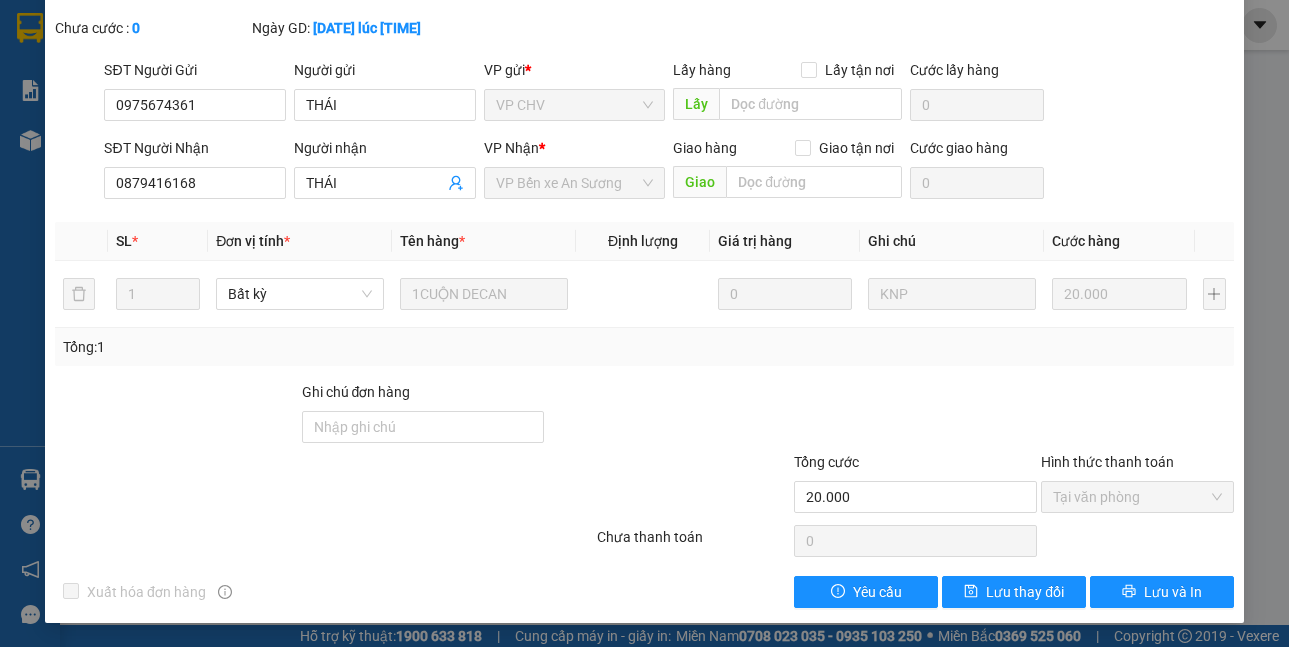 click on "SỬA ĐƠN HÀNG Lịch sử Ảnh kiện hàng Yêu cầu xuất hóa đơn điện tử Total Paid Fee 20.000 Total UnPaid Fee 0 Cash Collection Total Fee Mã ĐH:  VPCHV0208250024 Gói vận chuyển:   Tiêu chuẩn Nhân viên giao: bpansuong.dongphuoc Cước rồi :   20.000   Nhãn Chưa cước :   0 Ngày GD:   02-08-2025 lúc 12:25 SĐT Người Gửi [PHONE] Người gửi THÁI [NAME] gửi  * VP CHV Lấy hàng Lấy tận nơi Lấy Cước lấy hàng 0 SĐT Người Nhận [PHONE] Người nhận THÁI [NAME] Nhận  * VP Bến xe An Sương Giao hàng Giao tận nơi Giao Cước giao hàng 0 SL  * Đơn vị tính  * Tên hàng  * Định lượng Giá trị hàng Ghi chú Cước hàng                   1 Bất kỳ 1CUỘN DECAN 0 KNP 20.000 Tổng:  1 Ghi chú đơn hàng Tổng cước 20.000 Hình thức thanh toán Tại văn phòng Số tiền thu trước 20.000 Chọn HT Thanh Toán Chưa thanh toán 0 Chọn HT Thanh Toán Xuất hóa đơn hàng Yêu cầu Lưu và In" at bounding box center (644, 323) 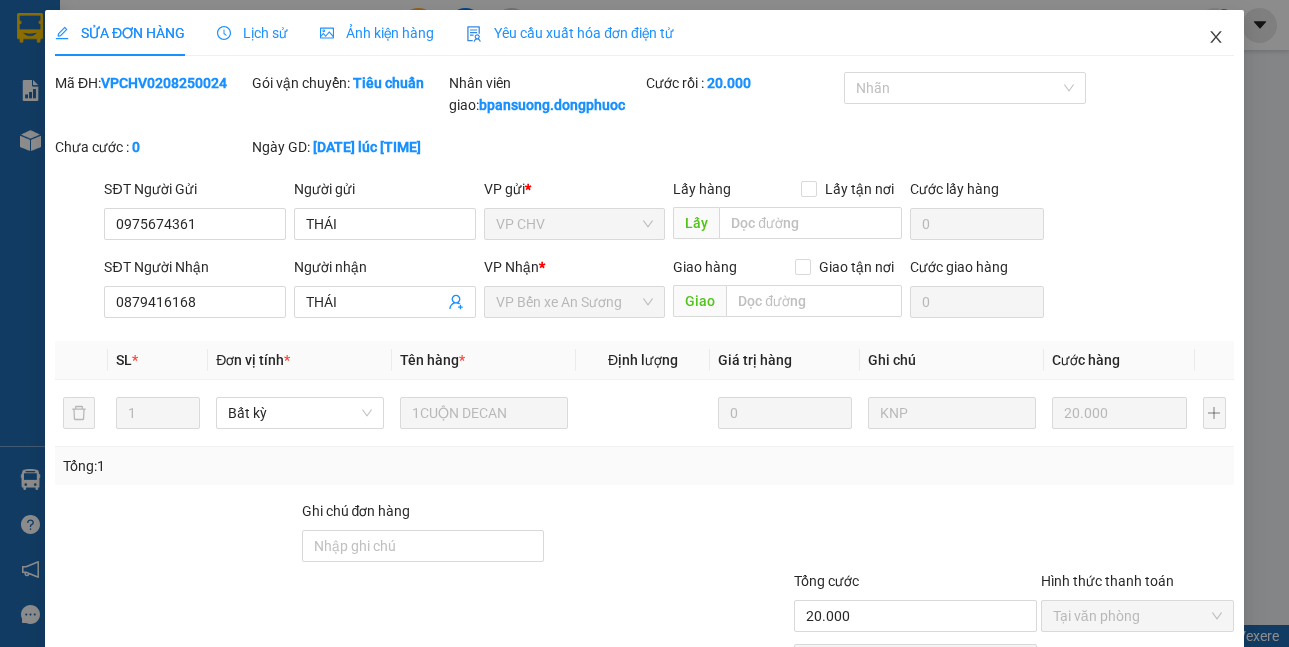 click at bounding box center [1216, 38] 